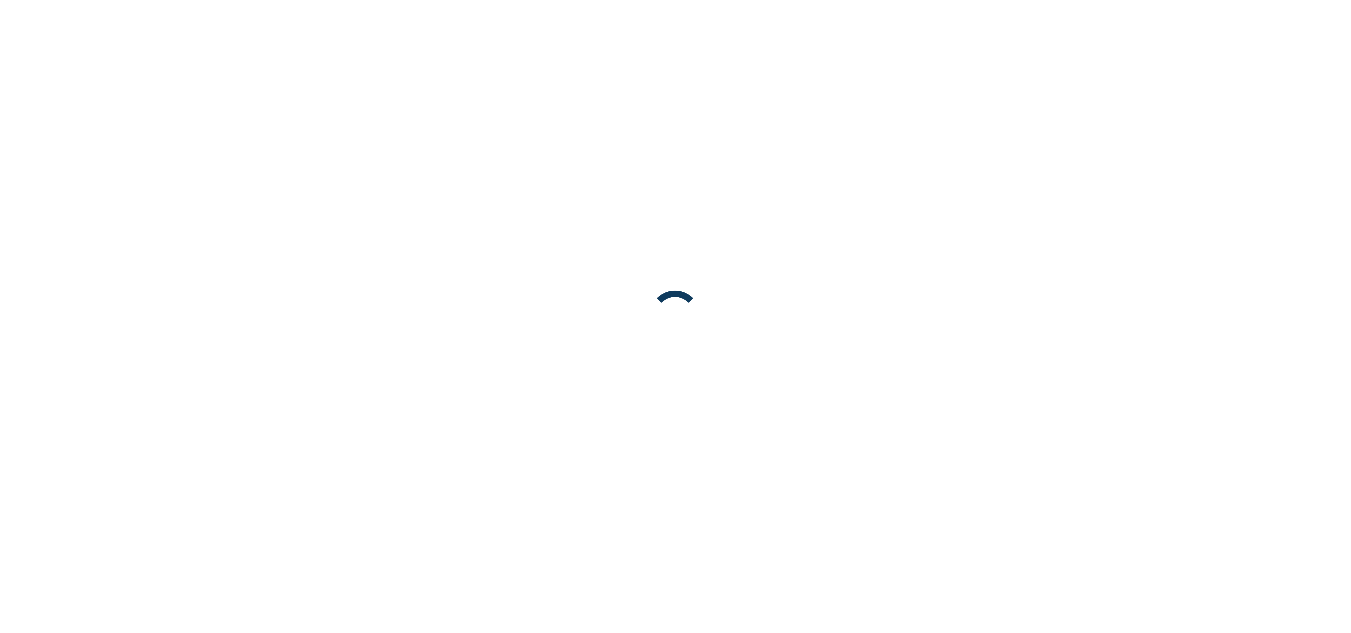 scroll, scrollTop: 0, scrollLeft: 0, axis: both 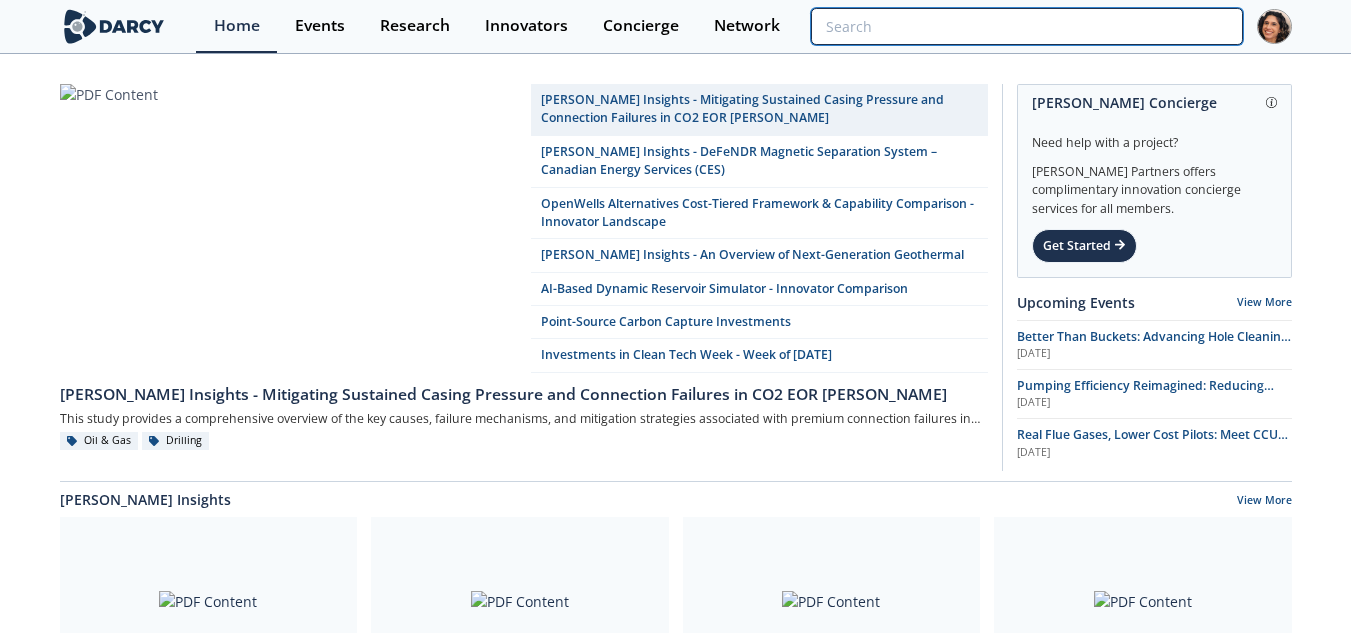 click at bounding box center (1026, 26) 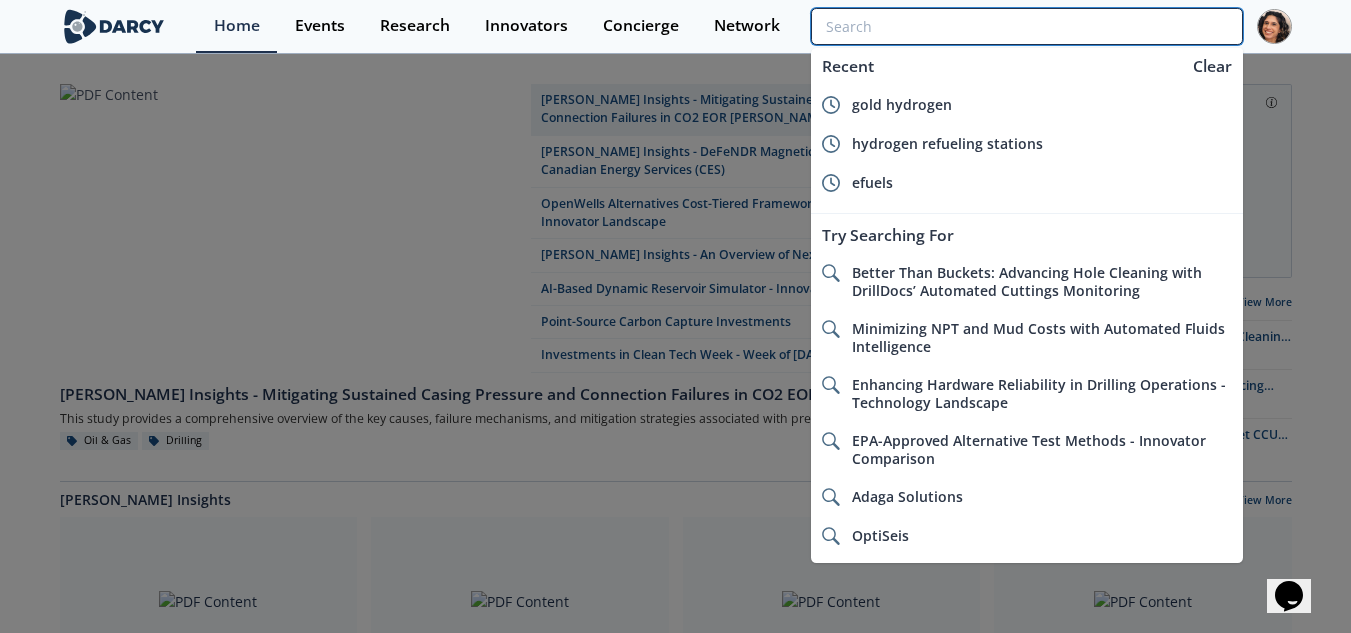scroll, scrollTop: 0, scrollLeft: 0, axis: both 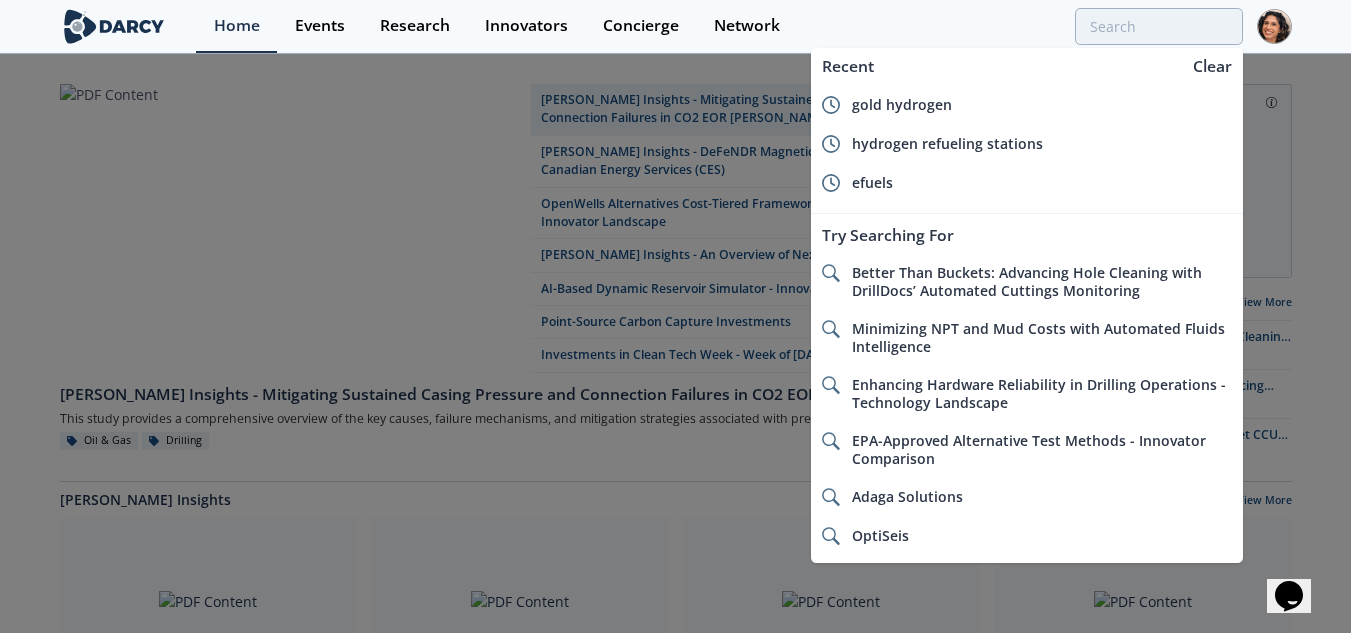 click at bounding box center (675, 316) 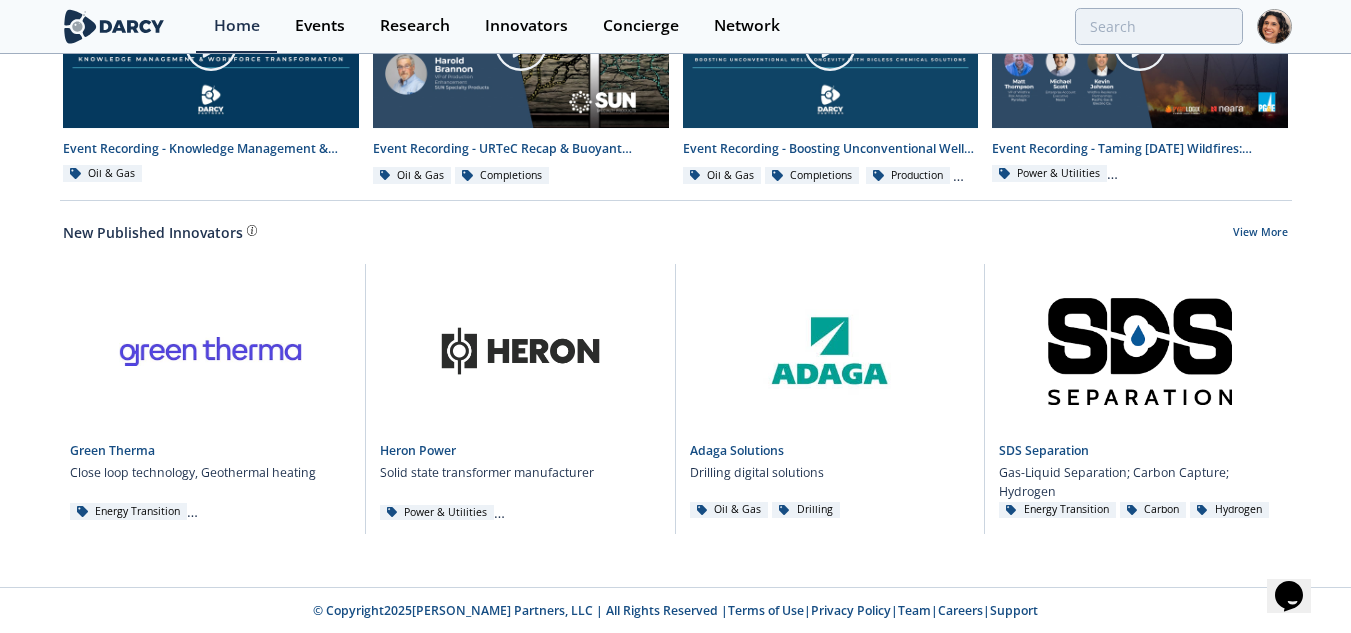 scroll, scrollTop: 1163, scrollLeft: 0, axis: vertical 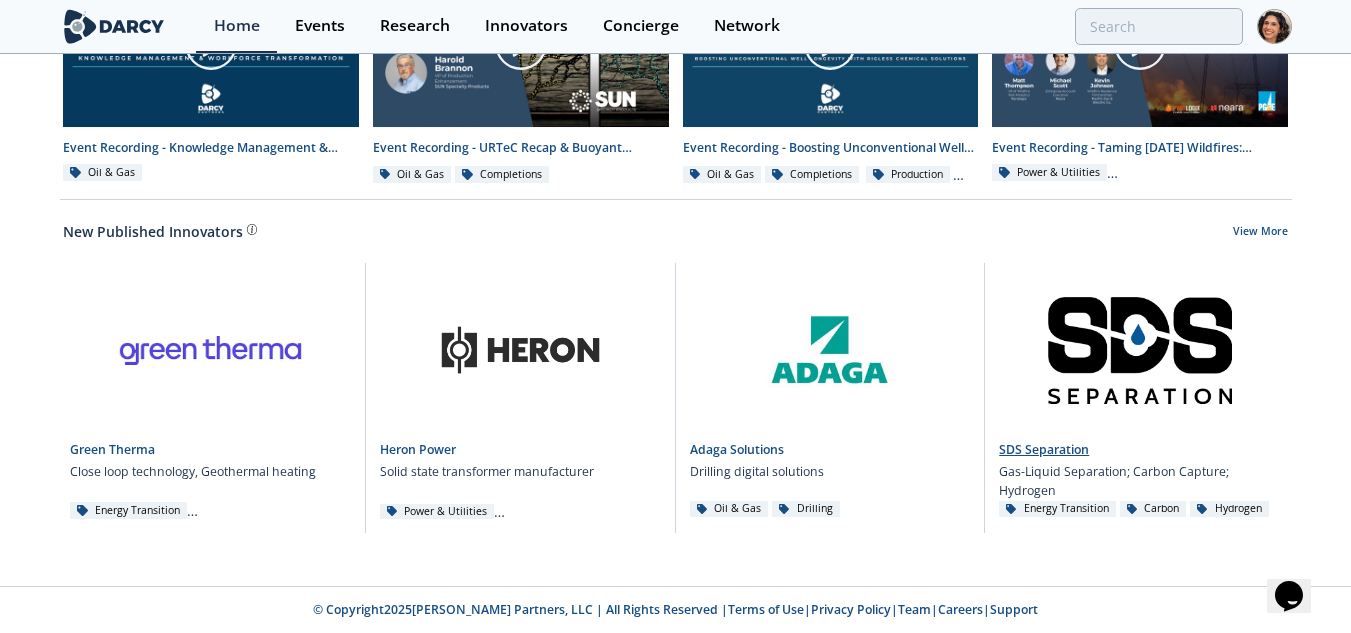 click at bounding box center [1140, 347] 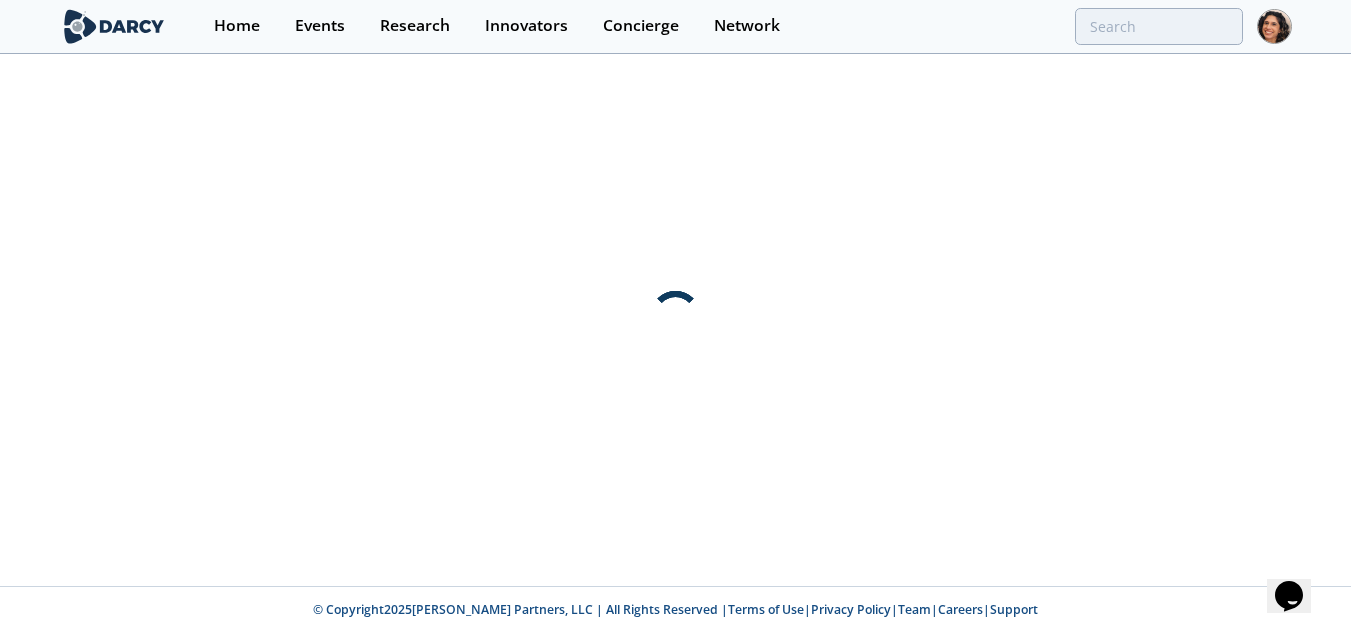 scroll, scrollTop: 0, scrollLeft: 0, axis: both 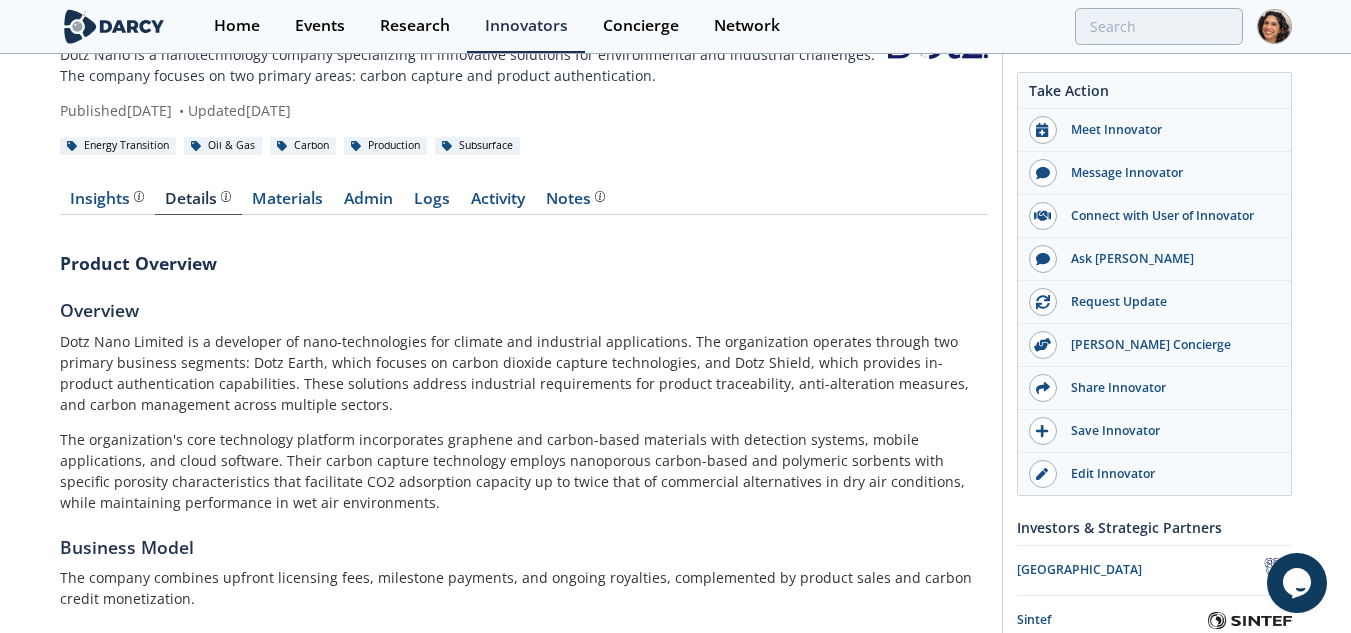click on "Insights" at bounding box center [107, 199] 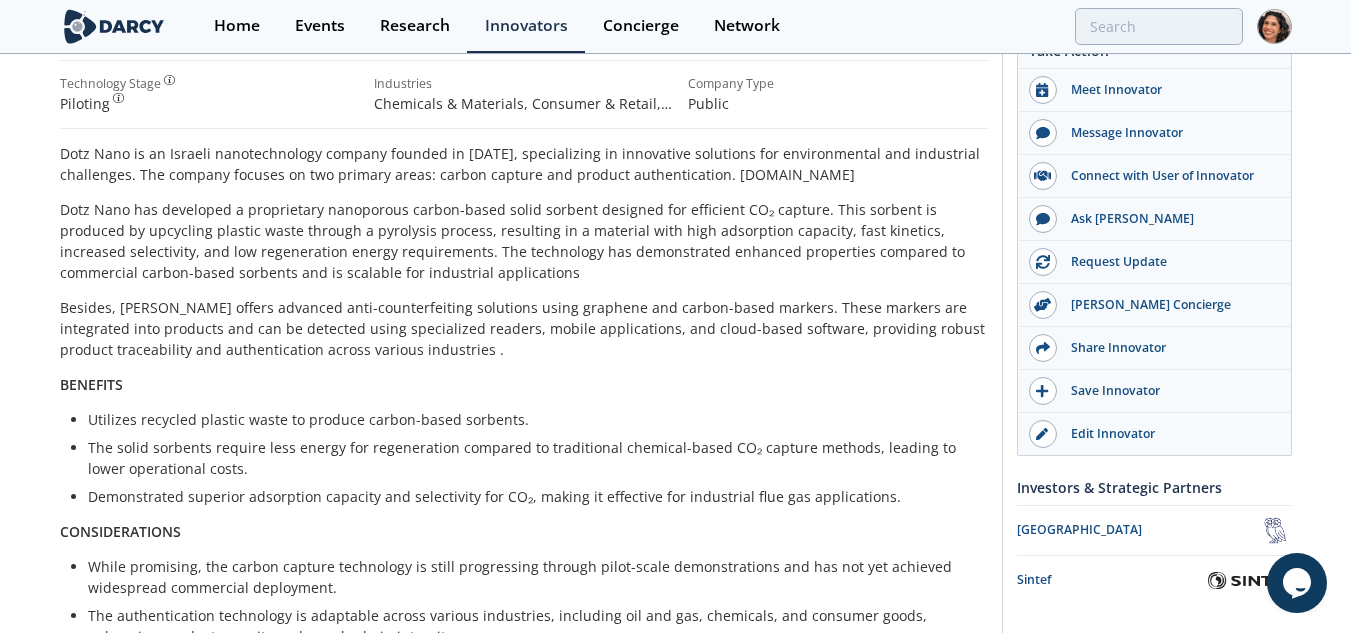 scroll, scrollTop: 400, scrollLeft: 0, axis: vertical 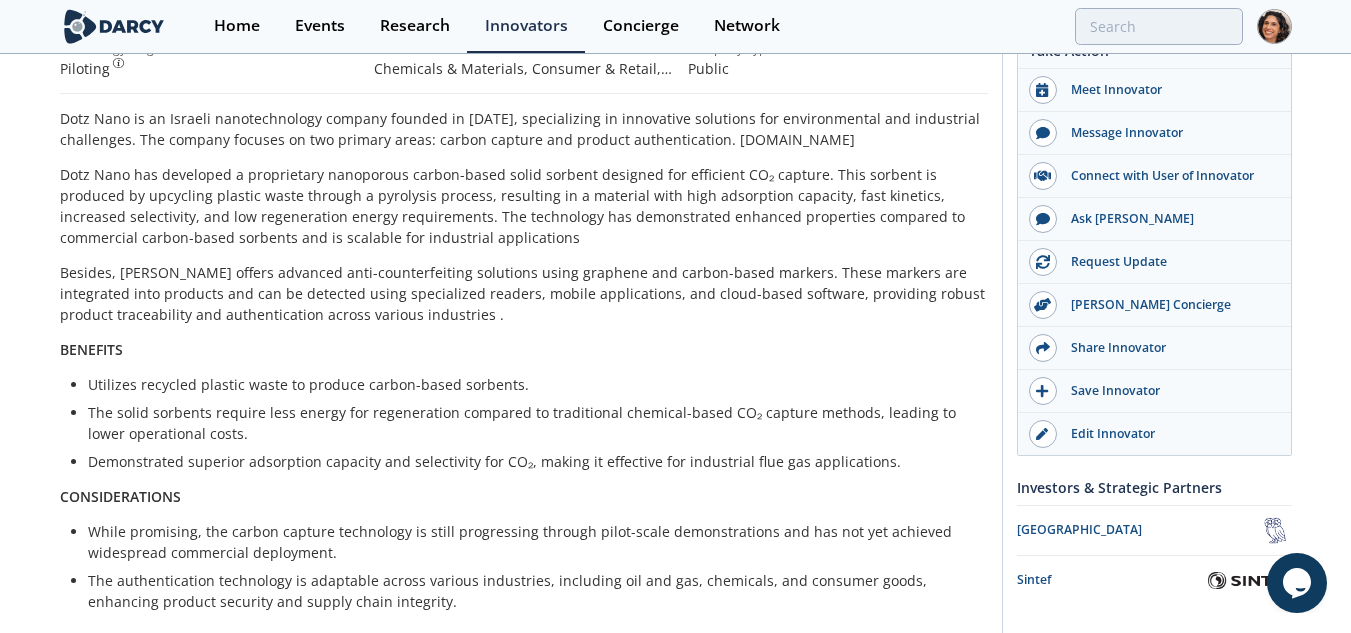 drag, startPoint x: 847, startPoint y: 138, endPoint x: 707, endPoint y: 140, distance: 140.01428 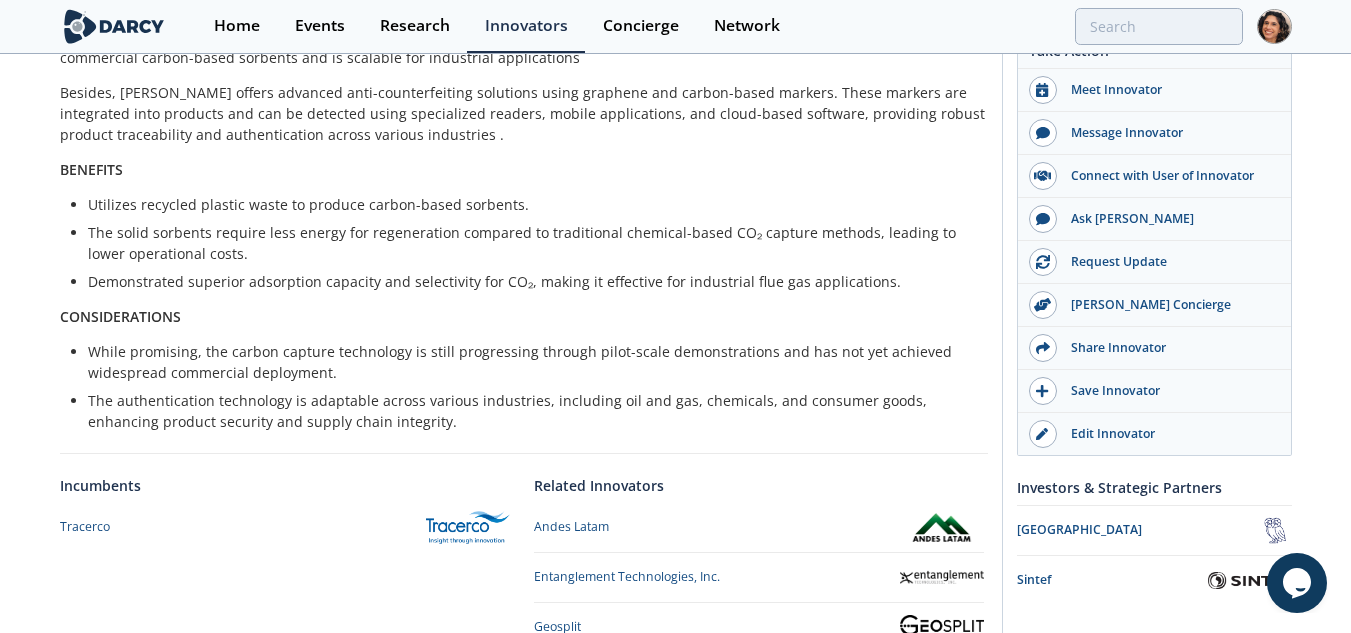 scroll, scrollTop: 600, scrollLeft: 0, axis: vertical 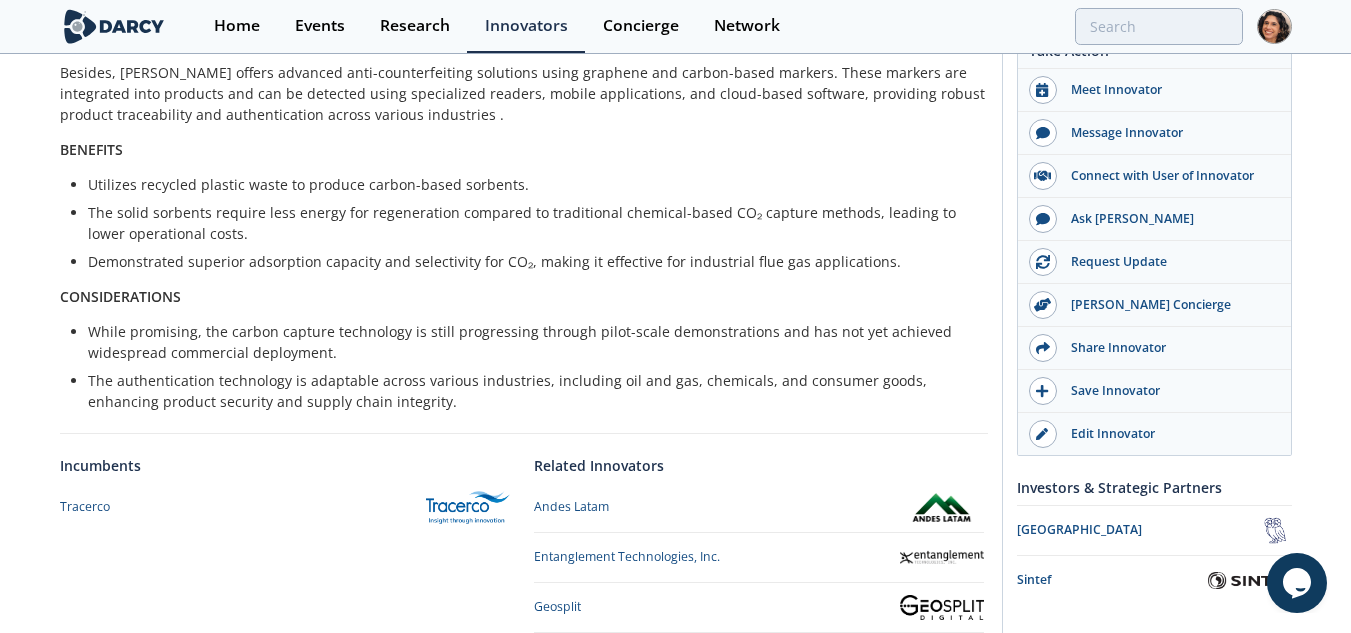 click on "Utilizes recycled plastic waste to produce carbon-based sorbents." at bounding box center (531, 184) 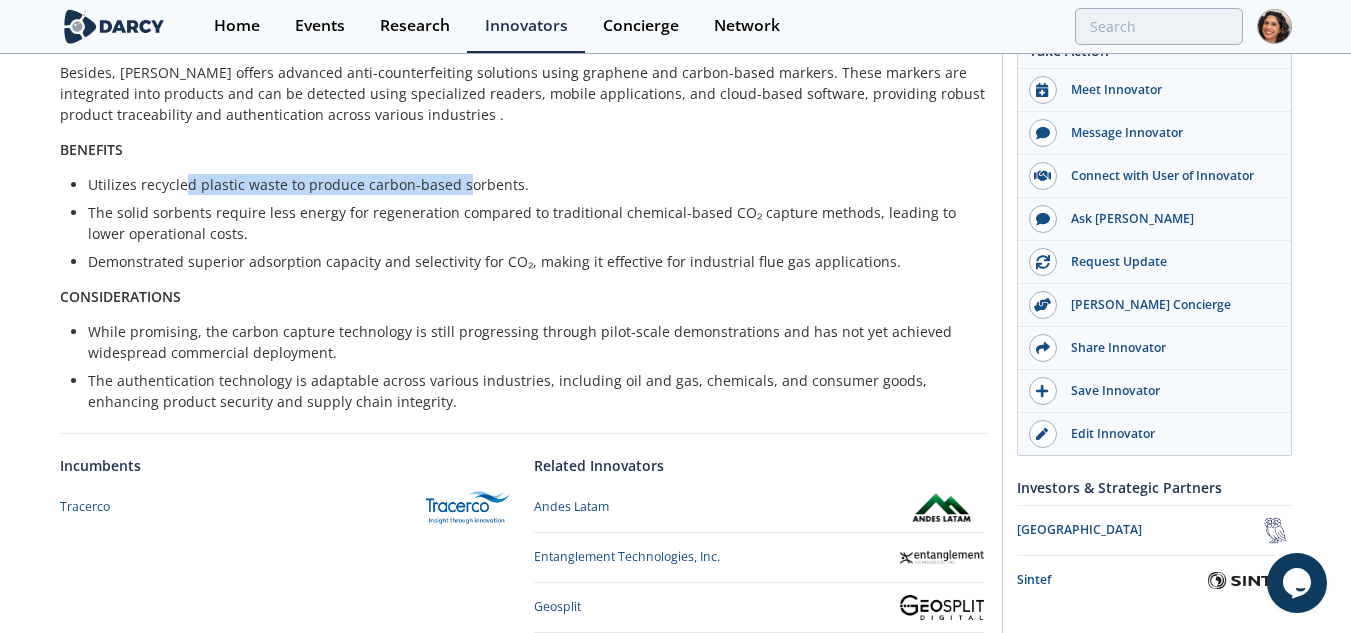drag, startPoint x: 184, startPoint y: 186, endPoint x: 460, endPoint y: 186, distance: 276 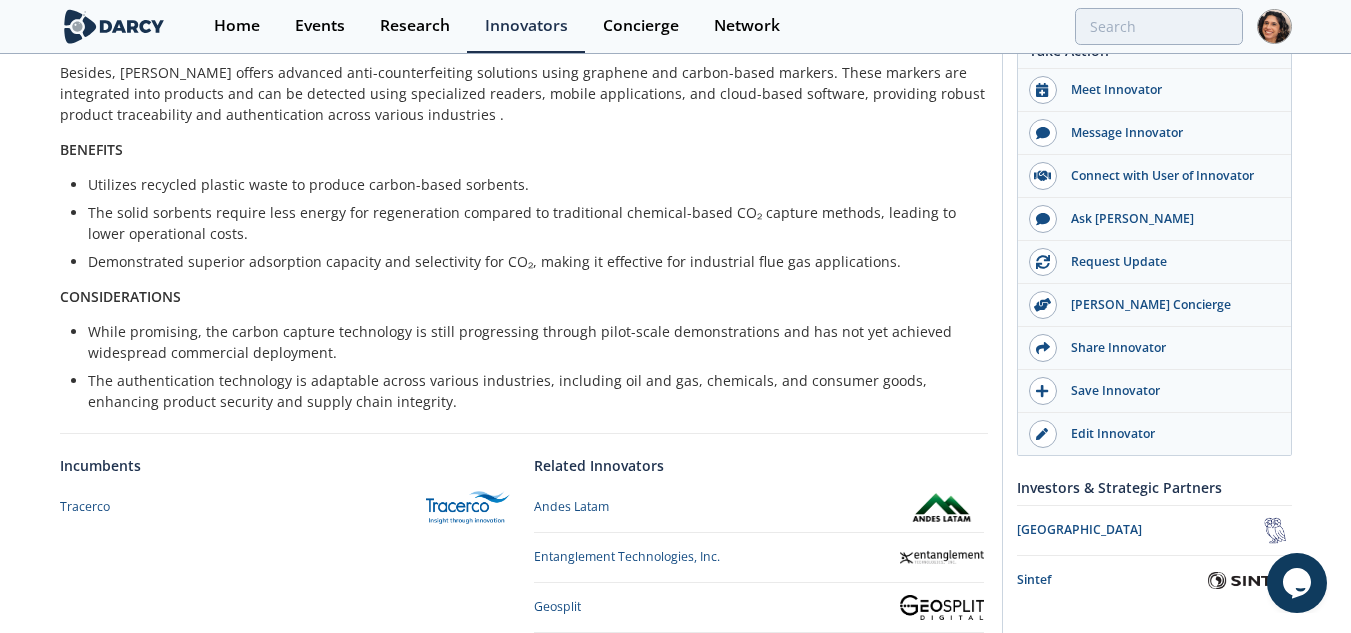 click on "Utilizes recycled plastic waste to produce carbon-based sorbents." at bounding box center (531, 184) 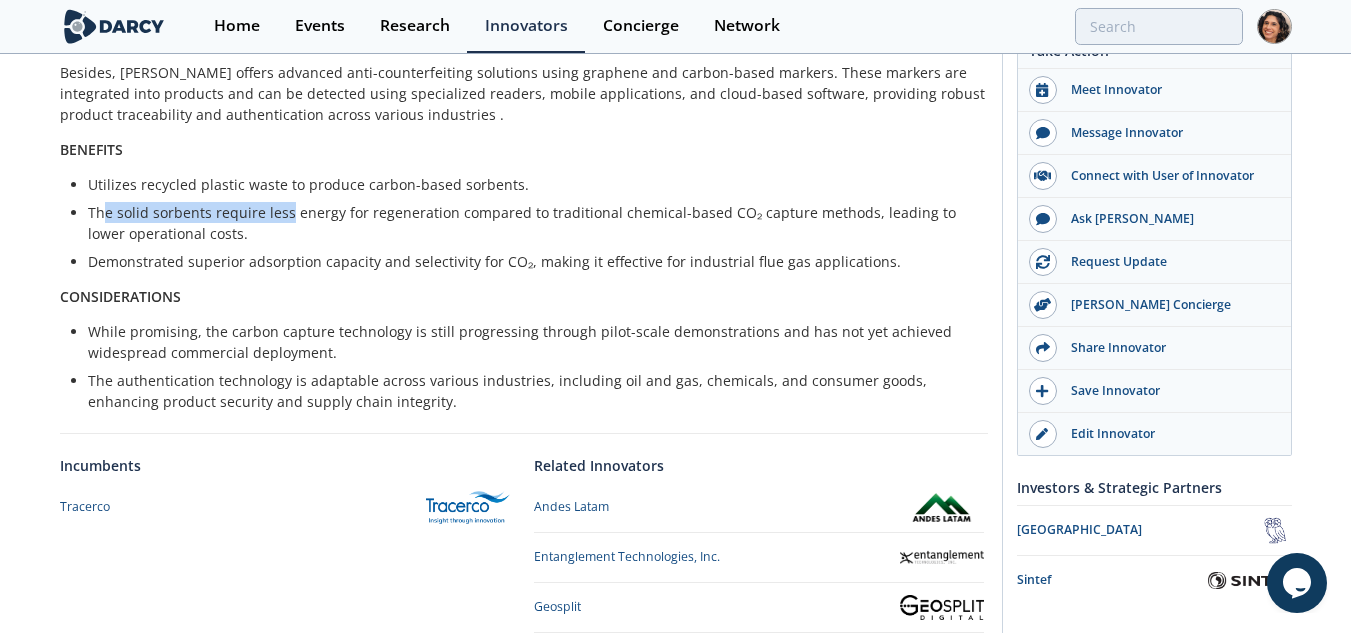 drag, startPoint x: 107, startPoint y: 217, endPoint x: 288, endPoint y: 210, distance: 181.13531 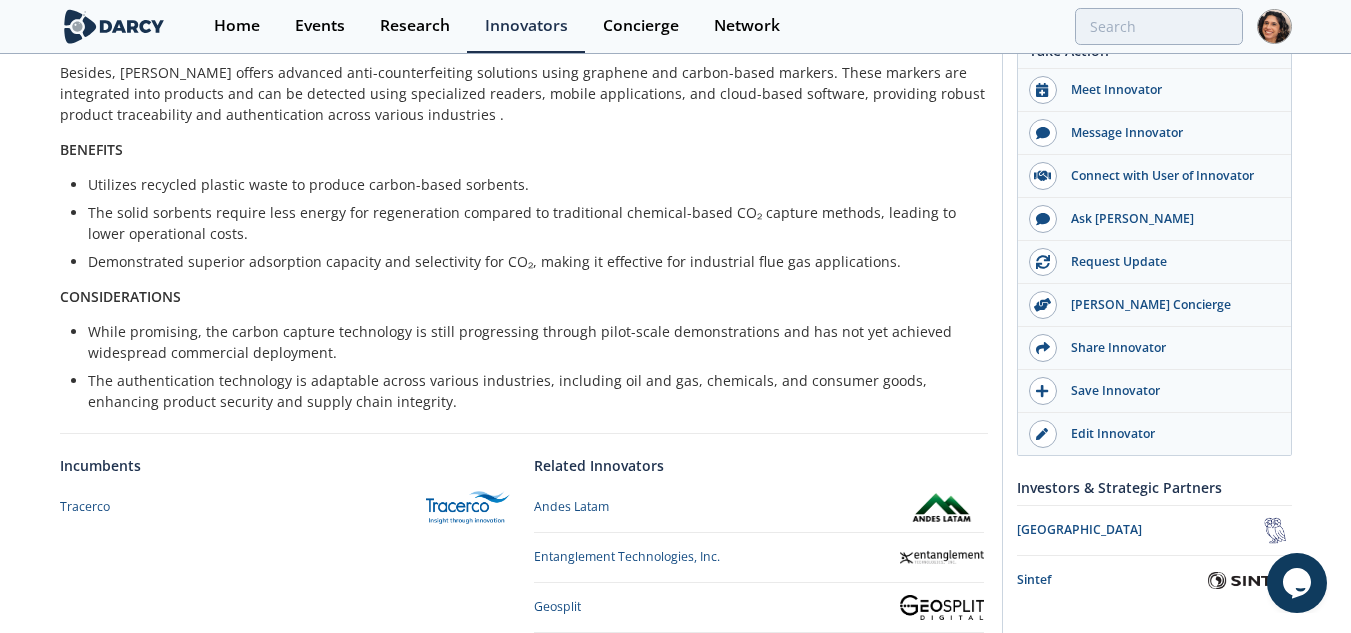 click on "The solid sorbents require less energy for regeneration compared to traditional chemical-based CO₂ capture methods, leading to lower operational costs." at bounding box center [531, 223] 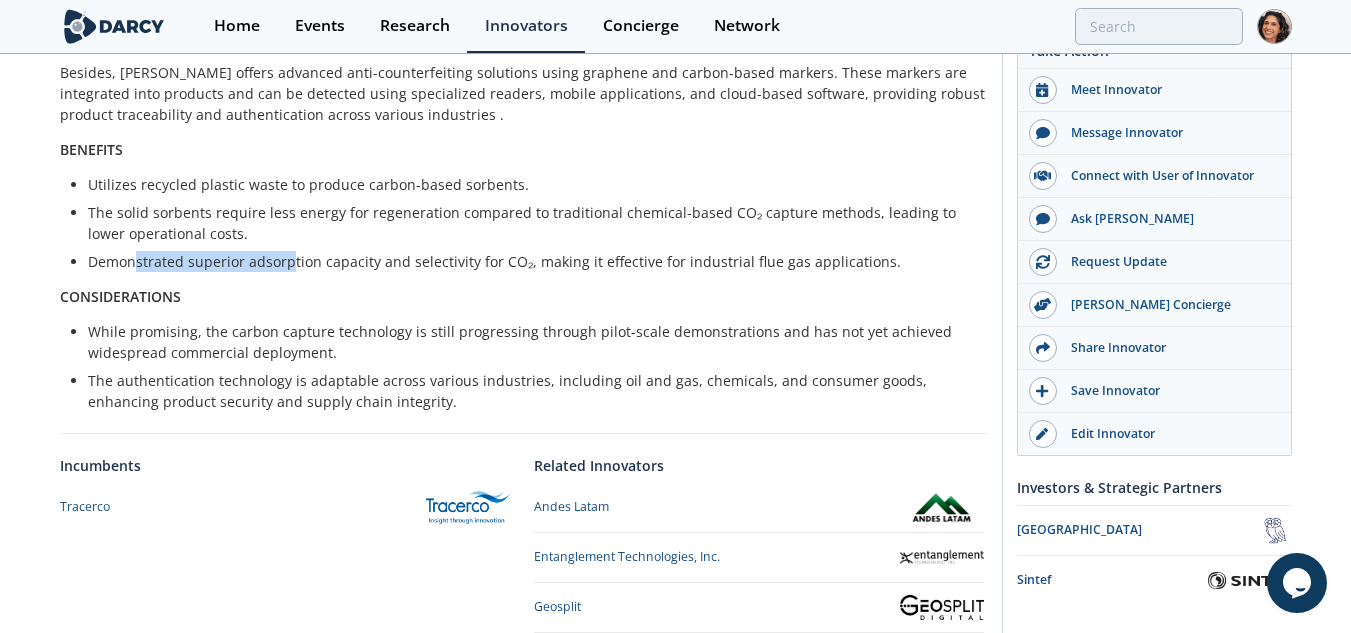 drag, startPoint x: 134, startPoint y: 257, endPoint x: 289, endPoint y: 259, distance: 155.01291 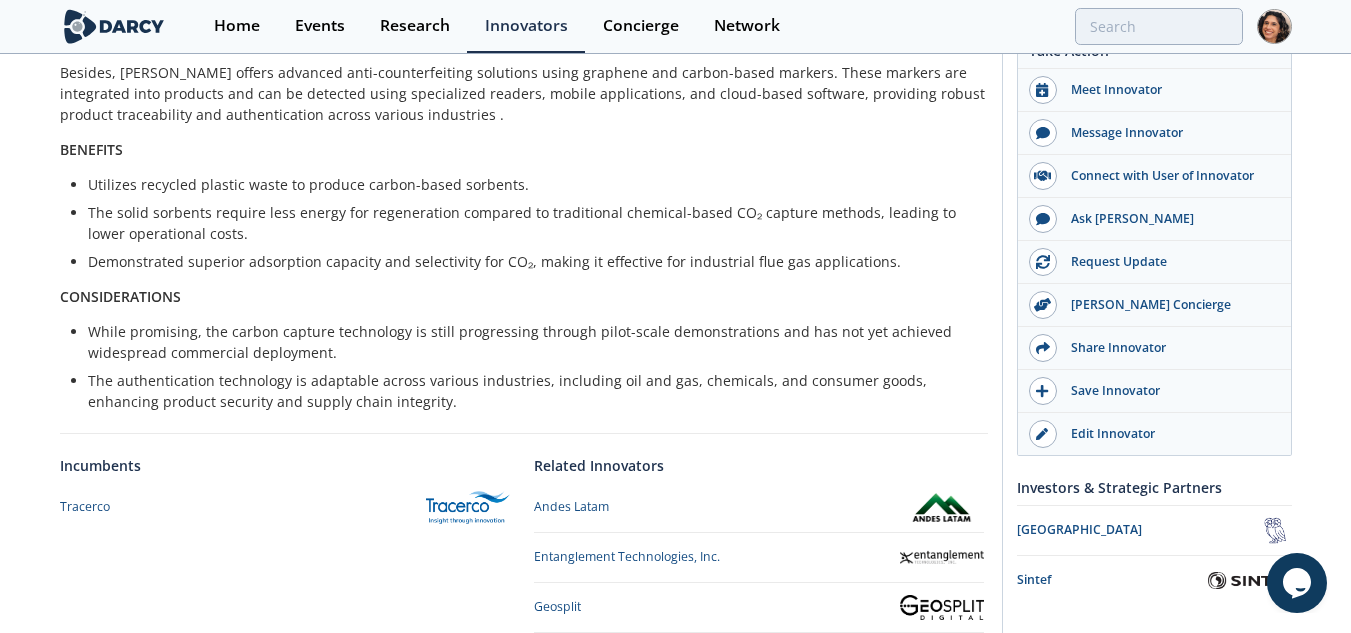 click on "Demonstrated superior adsorption capacity and selectivity for CO₂, making it effective for industrial flue gas applications." at bounding box center [531, 261] 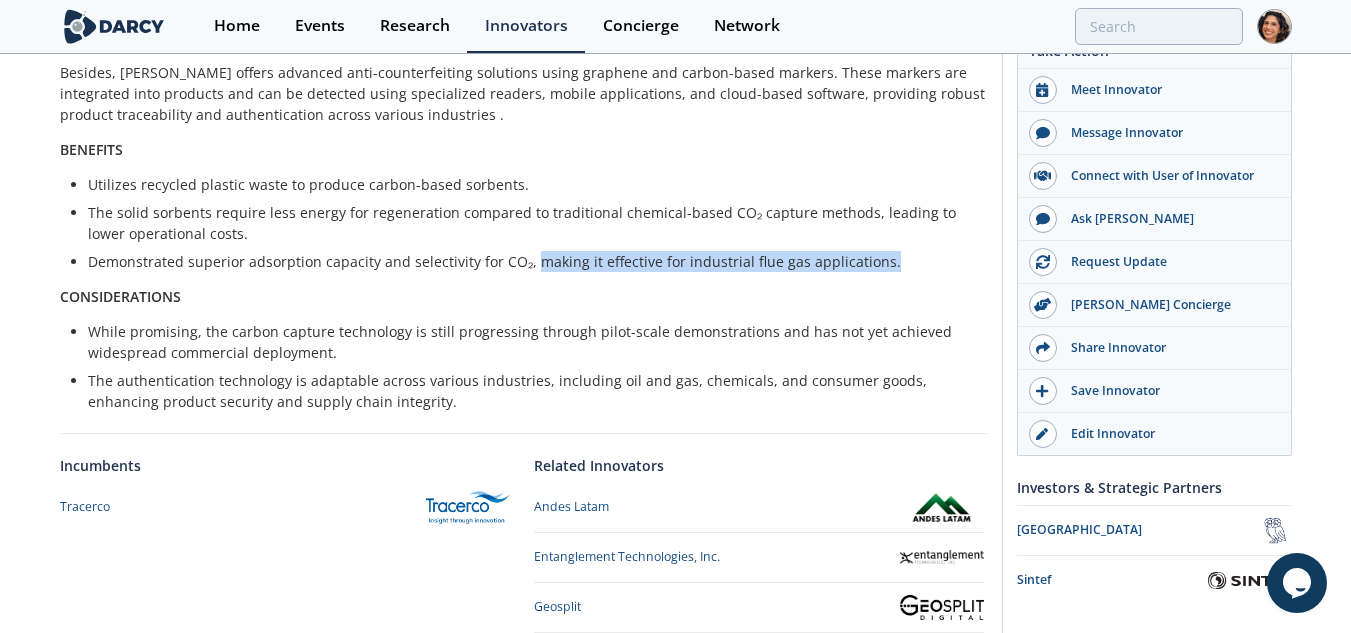 drag, startPoint x: 888, startPoint y: 260, endPoint x: 527, endPoint y: 263, distance: 361.01245 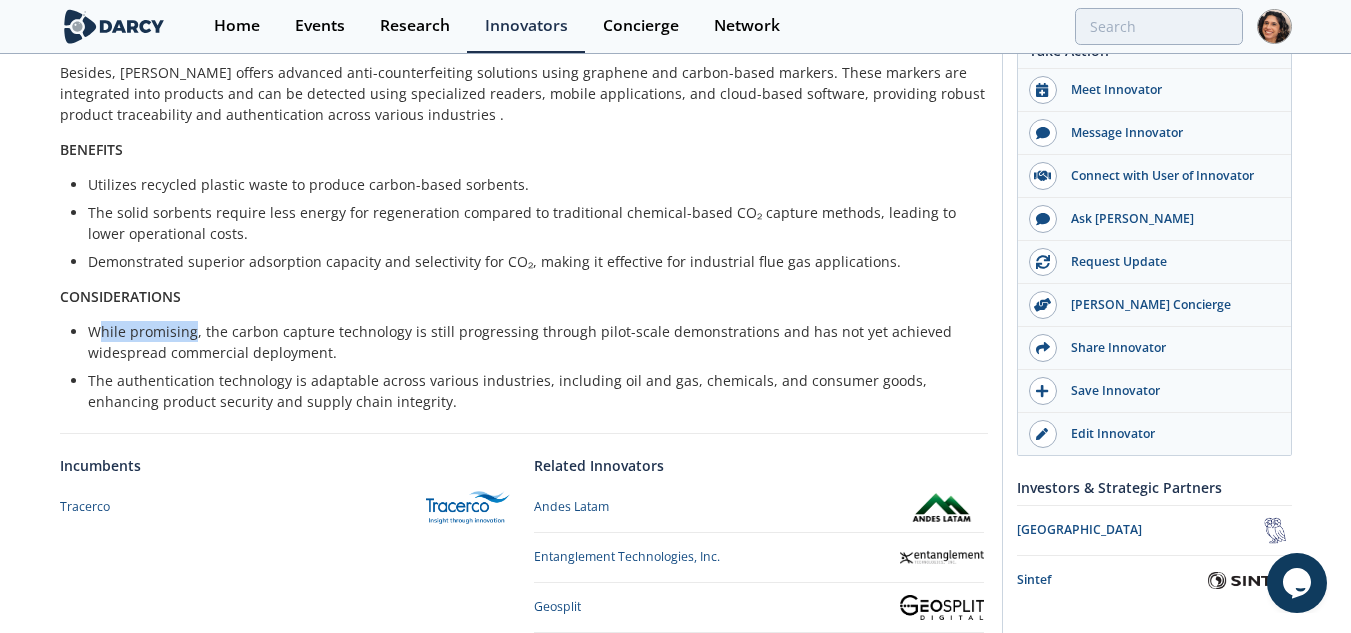 drag, startPoint x: 94, startPoint y: 332, endPoint x: 193, endPoint y: 334, distance: 99.0202 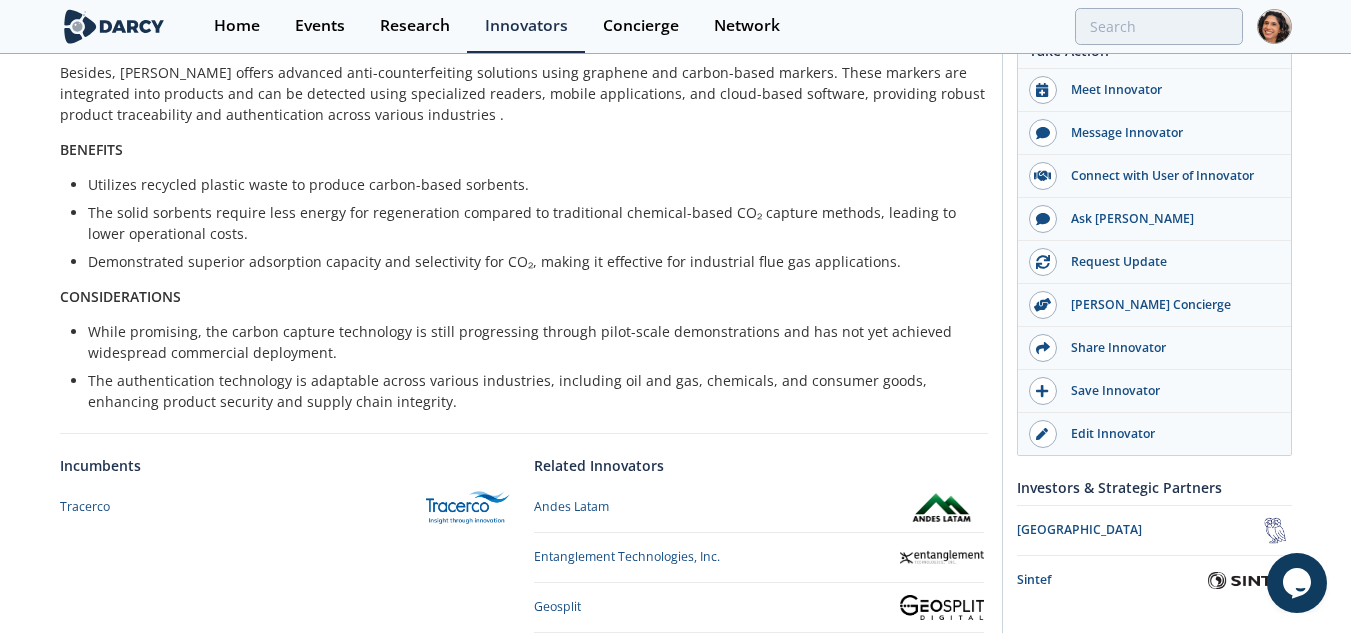 click on "While promising, the carbon capture technology is still progressing through pilot-scale demonstrations and has not yet achieved widespread commercial deployment." at bounding box center [531, 342] 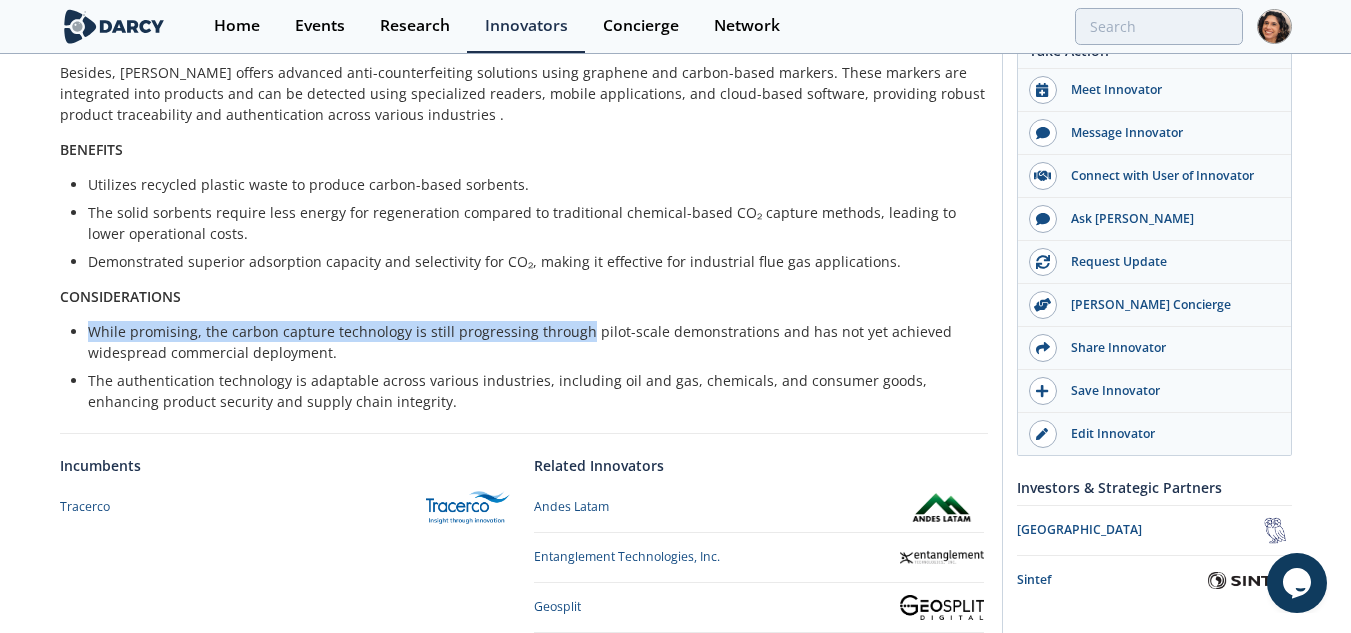 drag, startPoint x: 86, startPoint y: 335, endPoint x: 573, endPoint y: 329, distance: 487.03696 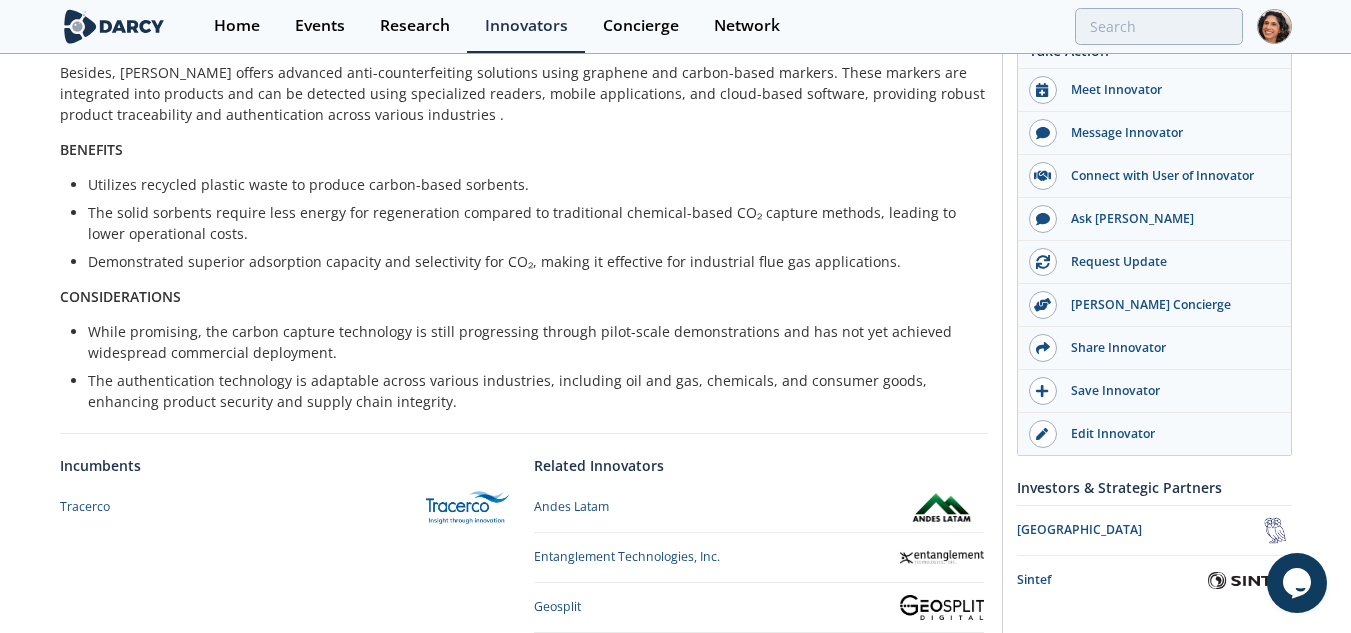 click on "While promising, the carbon capture technology is still progressing through pilot-scale demonstrations and has not yet achieved widespread commercial deployment." at bounding box center (531, 342) 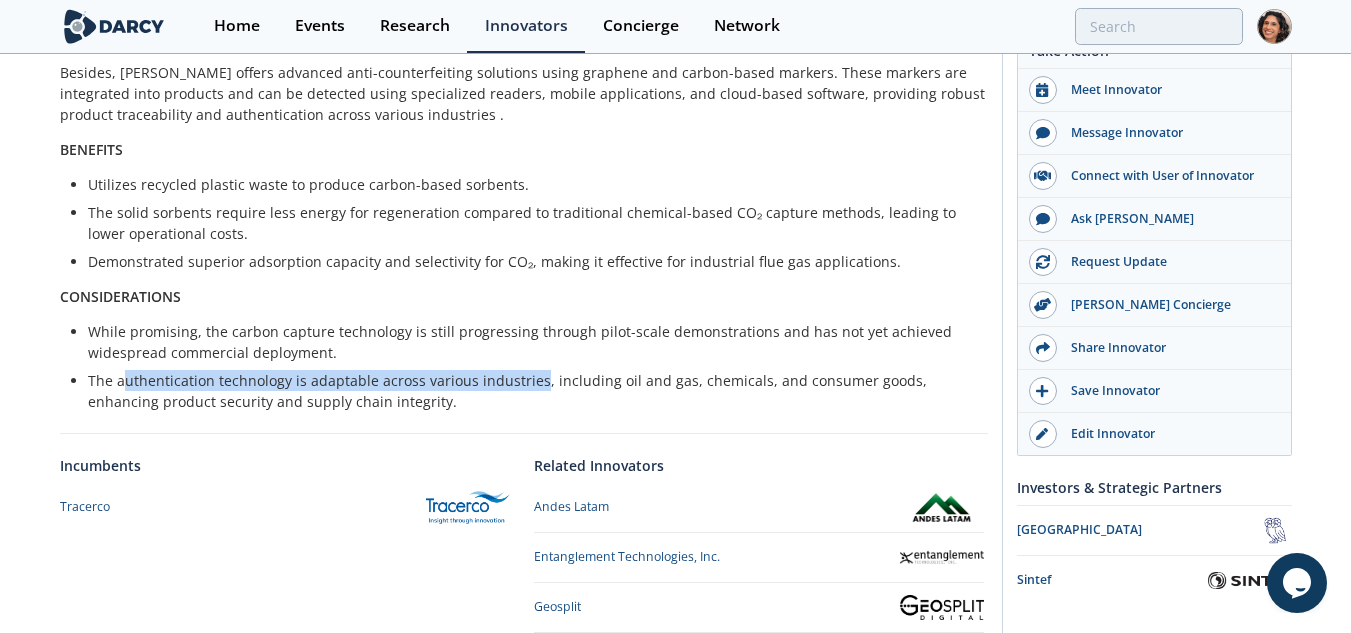 drag, startPoint x: 135, startPoint y: 388, endPoint x: 533, endPoint y: 381, distance: 398.06155 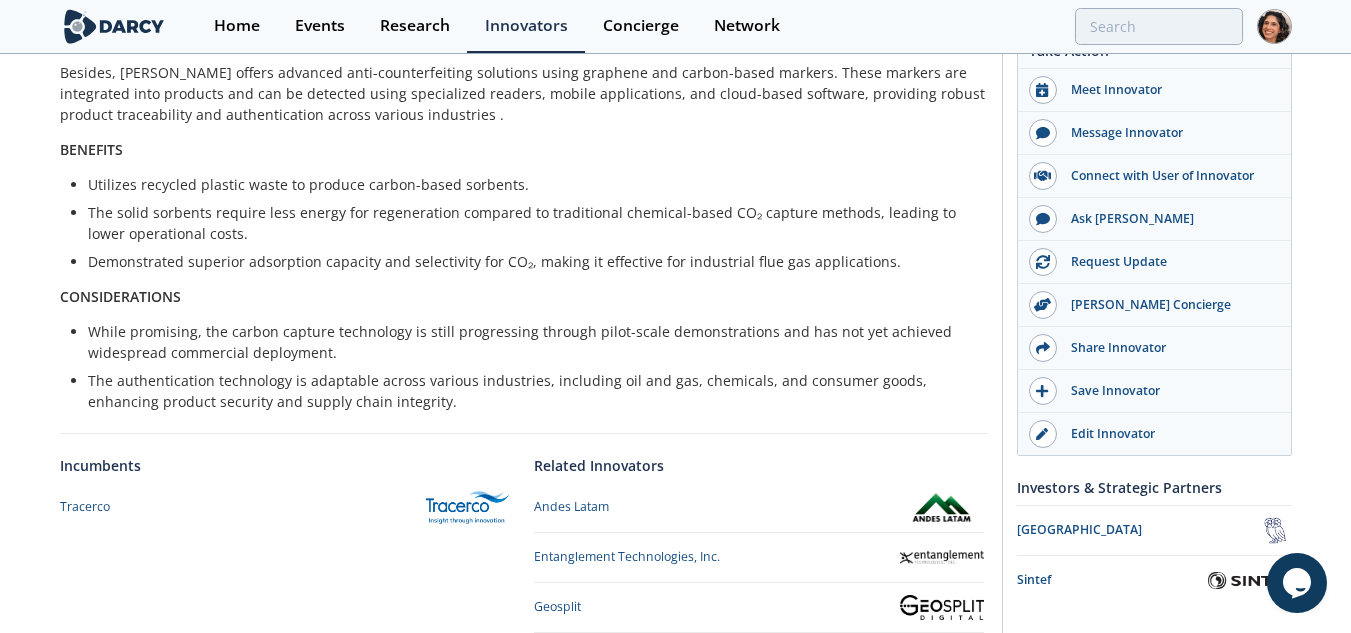 click on "The authentication technology is adaptable across various industries, including oil and gas, chemicals, and consumer goods, enhancing product security and supply chain integrity." at bounding box center [531, 391] 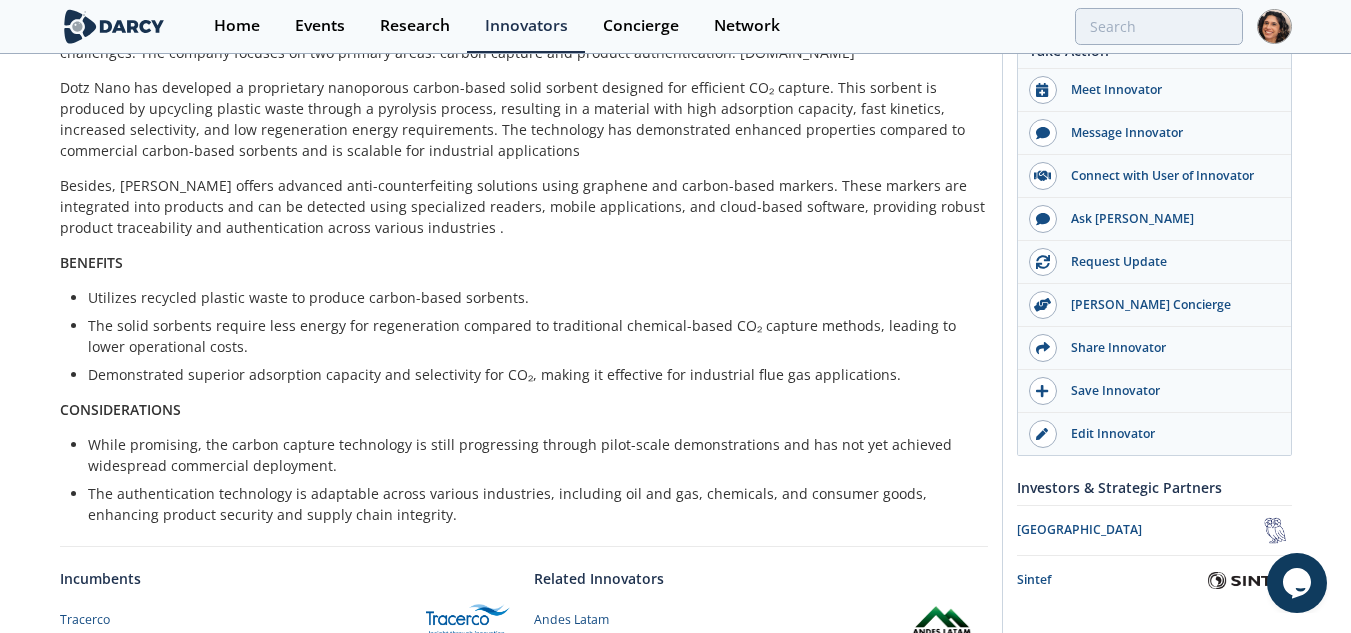 scroll, scrollTop: 488, scrollLeft: 0, axis: vertical 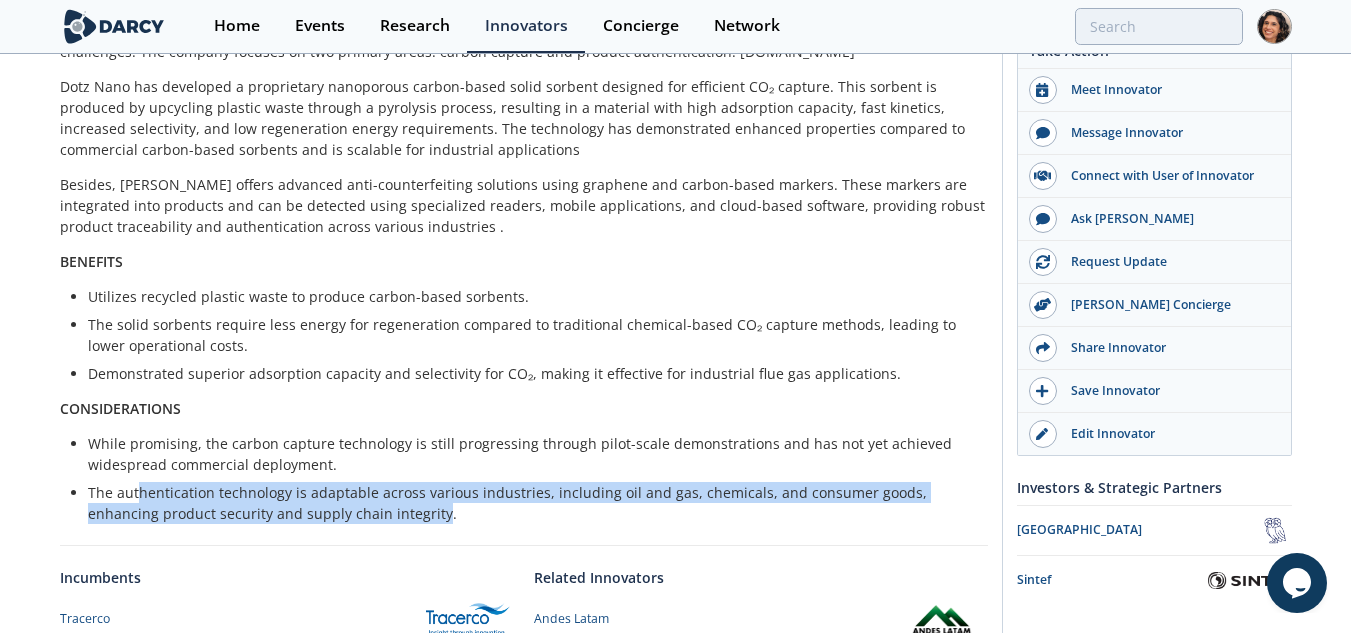 drag, startPoint x: 137, startPoint y: 497, endPoint x: 366, endPoint y: 513, distance: 229.55827 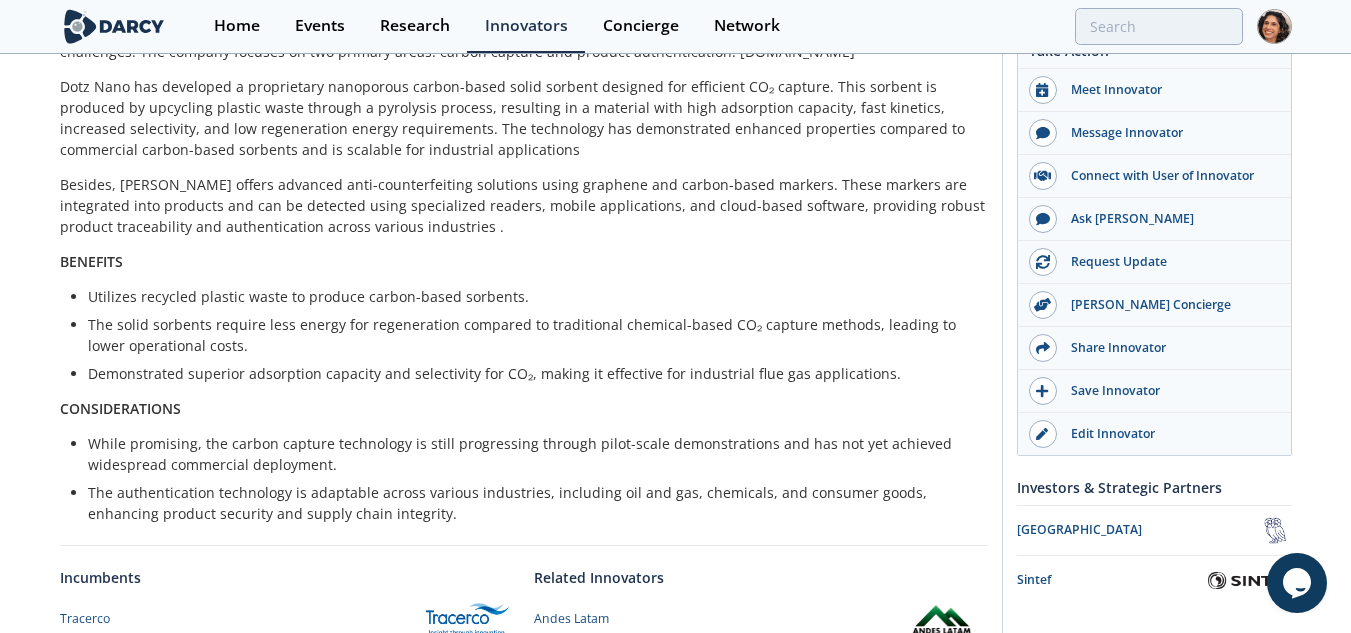 click on "The authentication technology is adaptable across various industries, including oil and gas, chemicals, and consumer goods, enhancing product security and supply chain integrity." at bounding box center (531, 503) 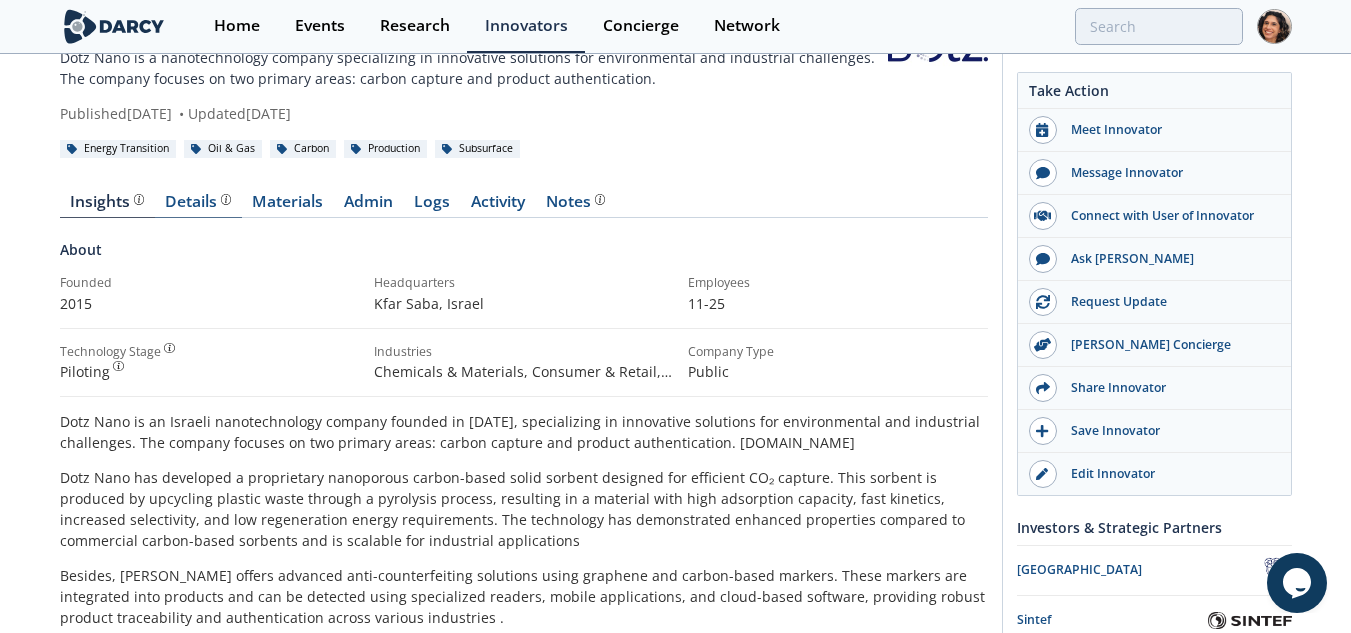 scroll, scrollTop: 88, scrollLeft: 0, axis: vertical 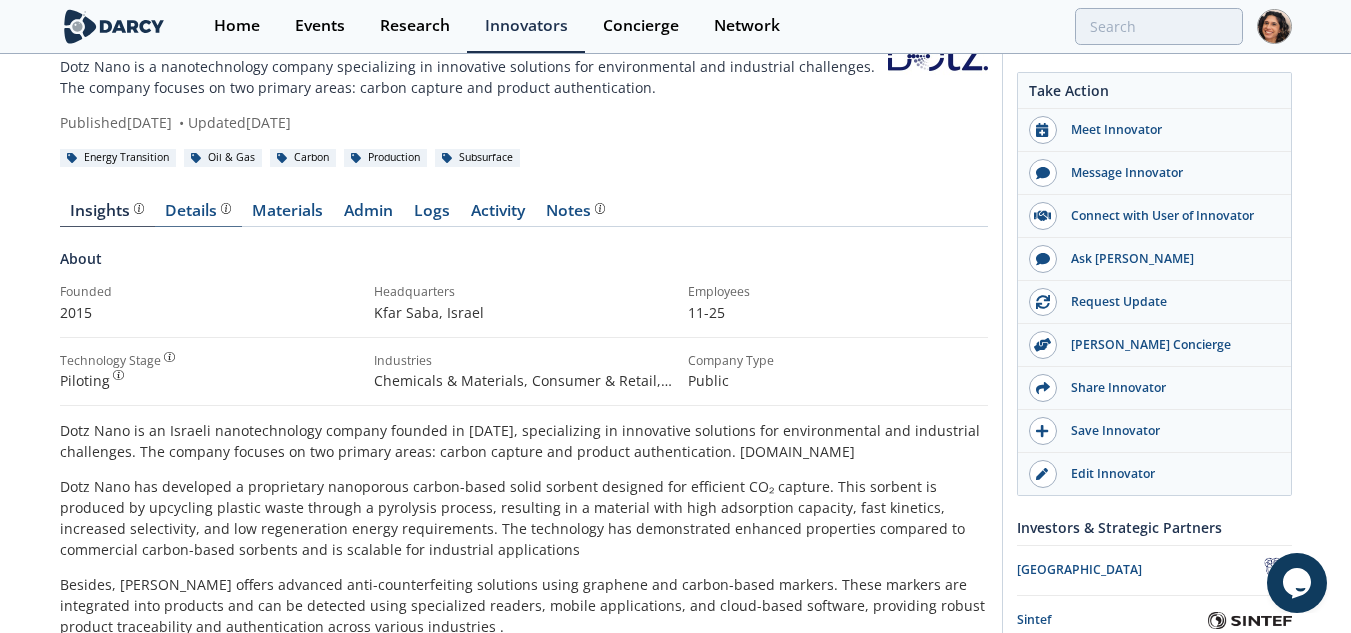 click on "Details" at bounding box center (198, 211) 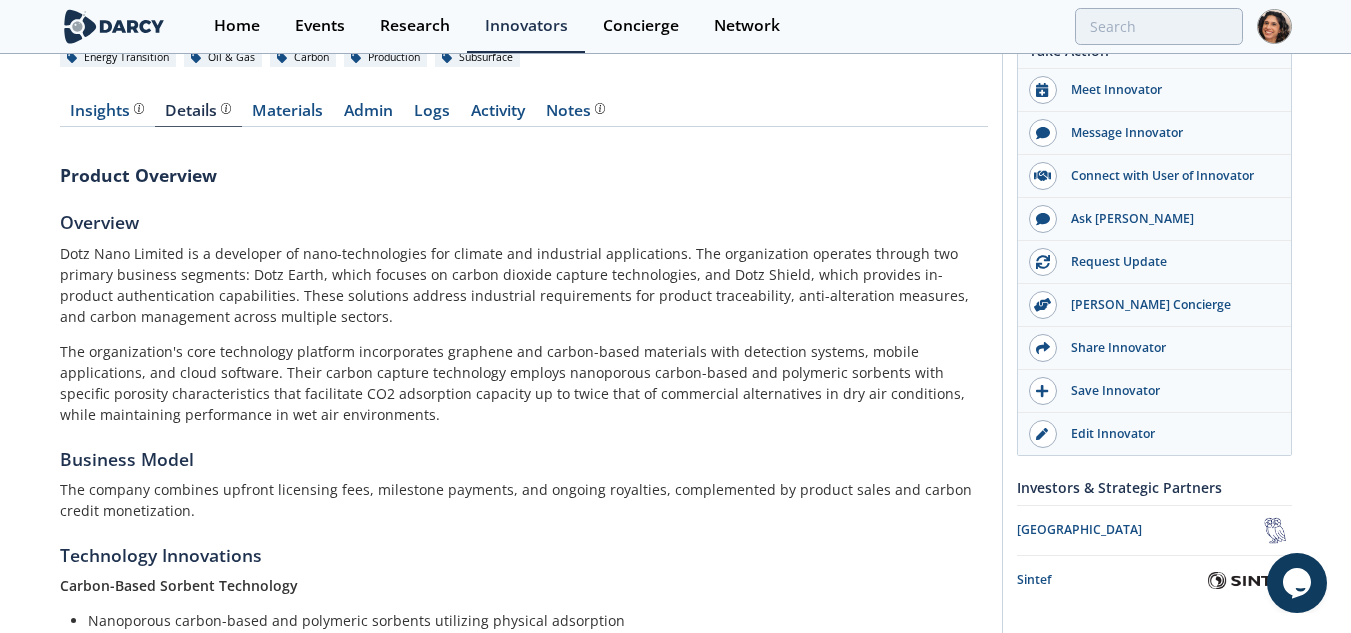 scroll, scrollTop: 288, scrollLeft: 0, axis: vertical 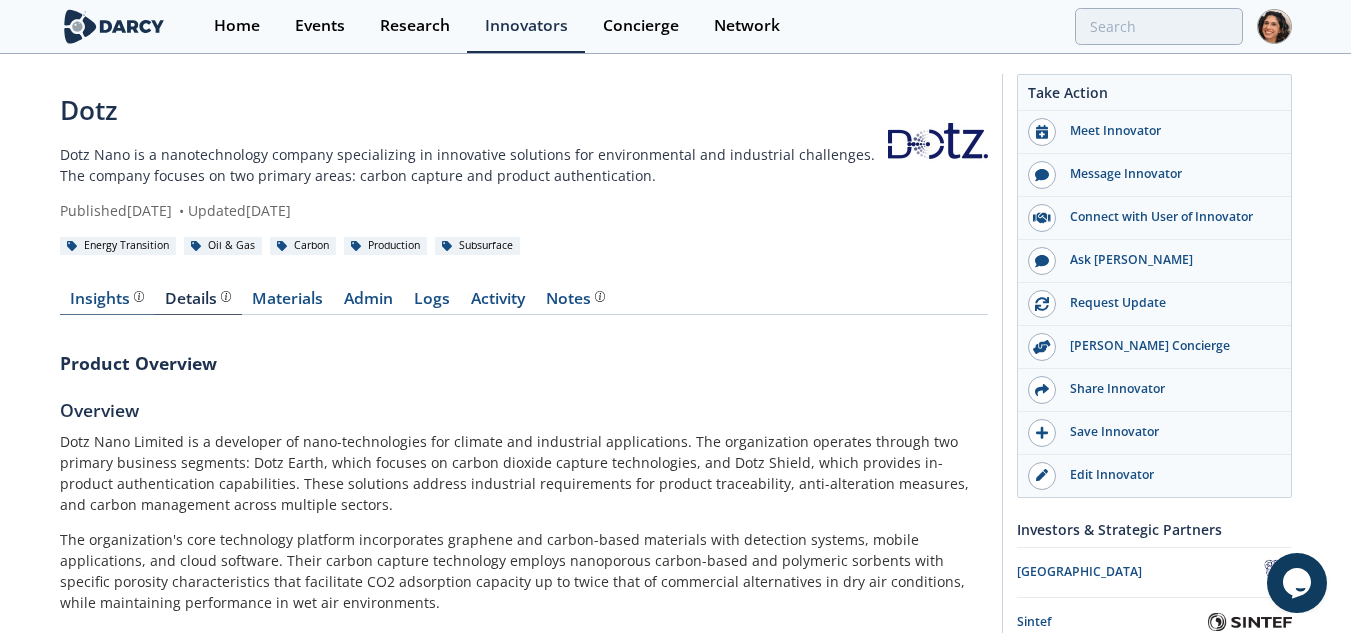 click on "Insights" at bounding box center [107, 299] 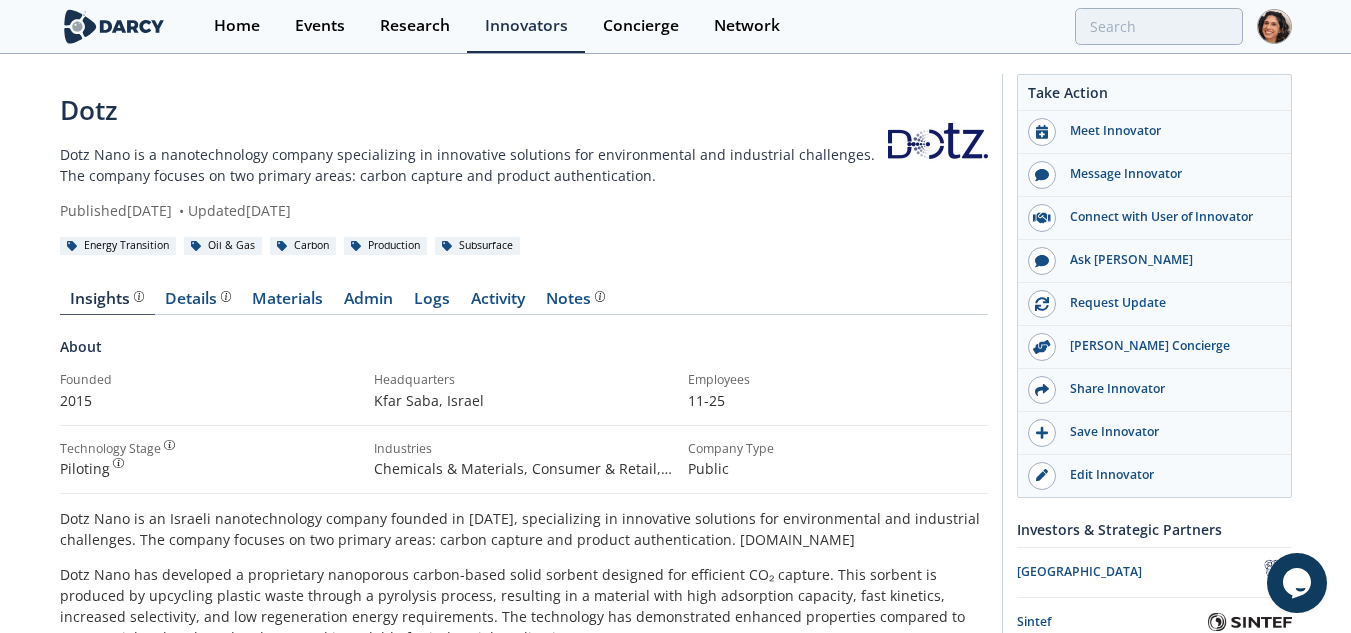 click on "Dotz Nano is an Israeli nanotechnology company founded in 2015, specializing in innovative solutions for environmental and industrial challenges. The company focuses on two primary areas: carbon capture and product authentication.
finance.yahoo.com" at bounding box center (524, 529) 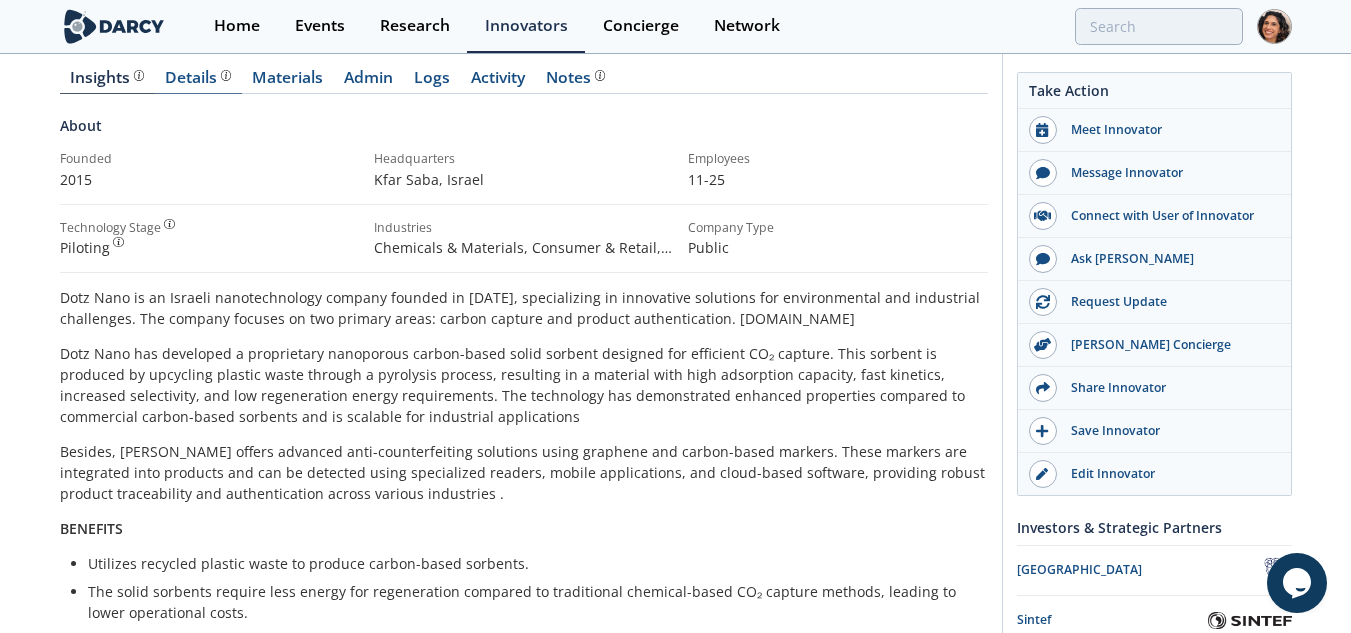 scroll, scrollTop: 100, scrollLeft: 0, axis: vertical 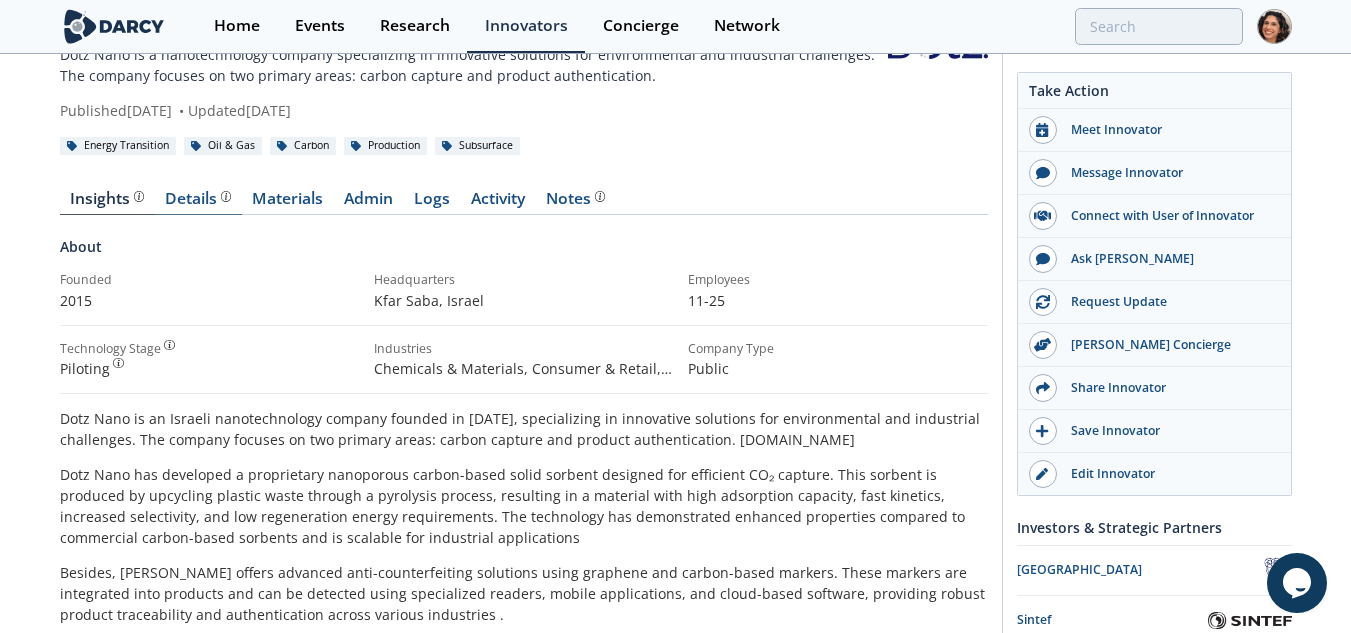 click on "Details" at bounding box center (198, 203) 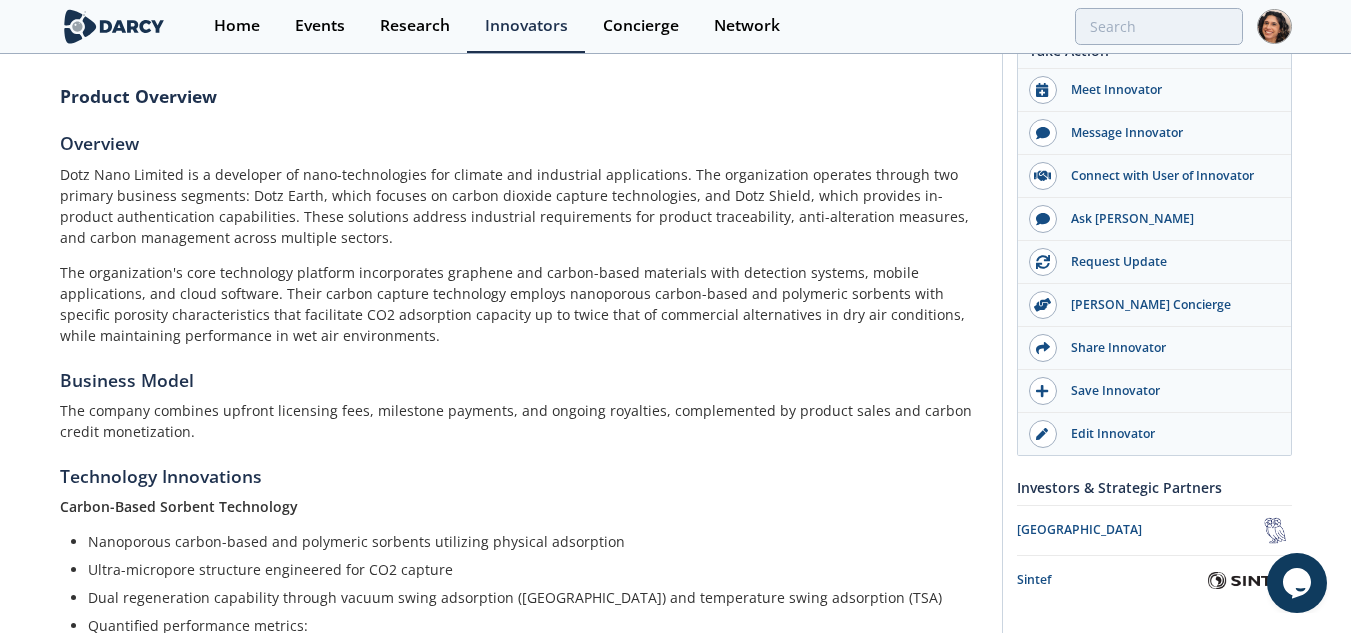 scroll, scrollTop: 300, scrollLeft: 0, axis: vertical 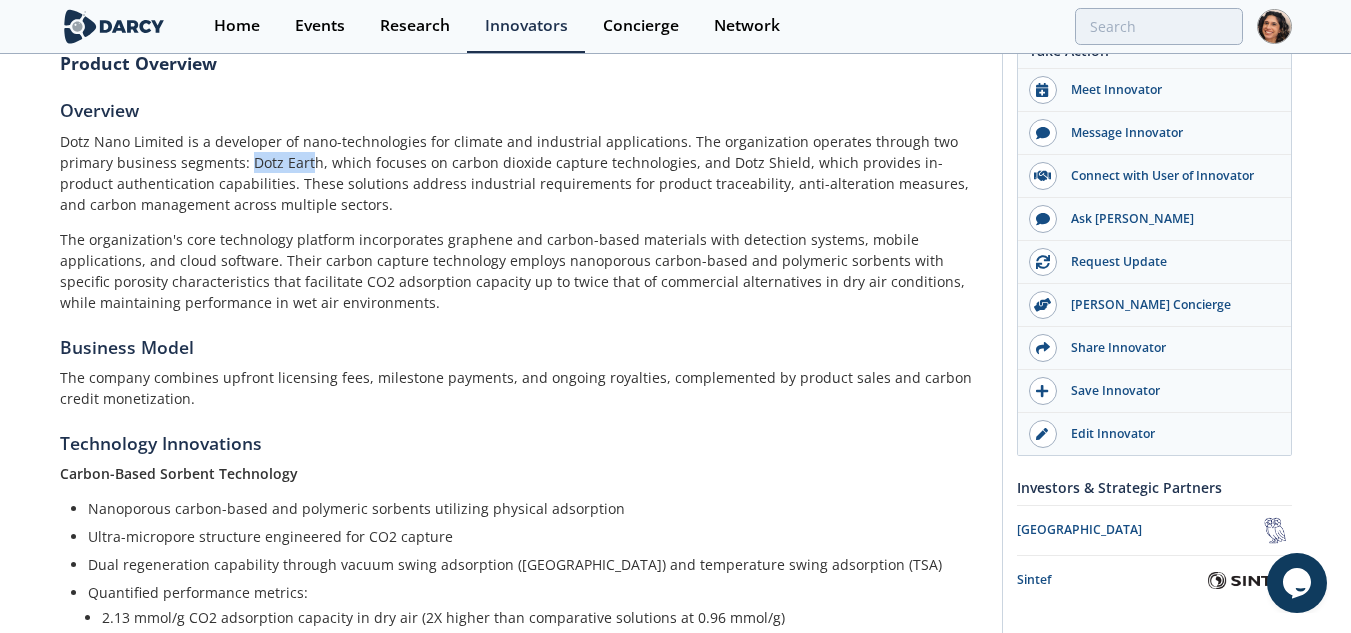 drag, startPoint x: 193, startPoint y: 162, endPoint x: 255, endPoint y: 162, distance: 62 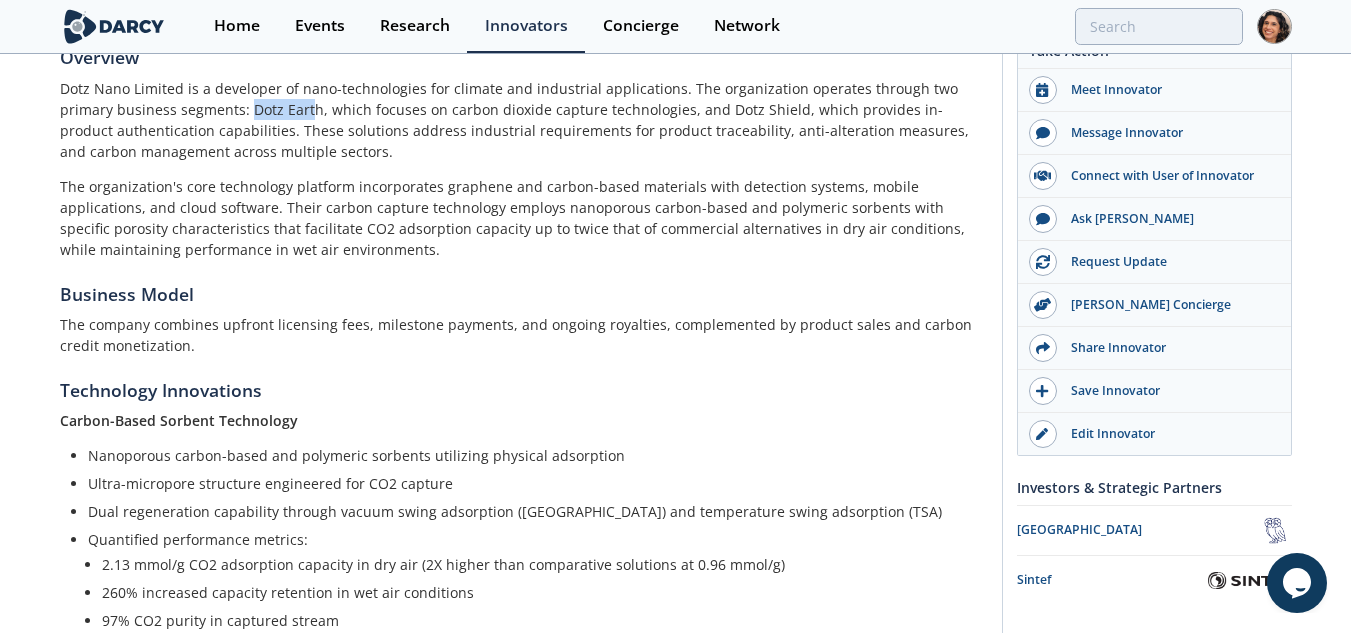 scroll, scrollTop: 400, scrollLeft: 0, axis: vertical 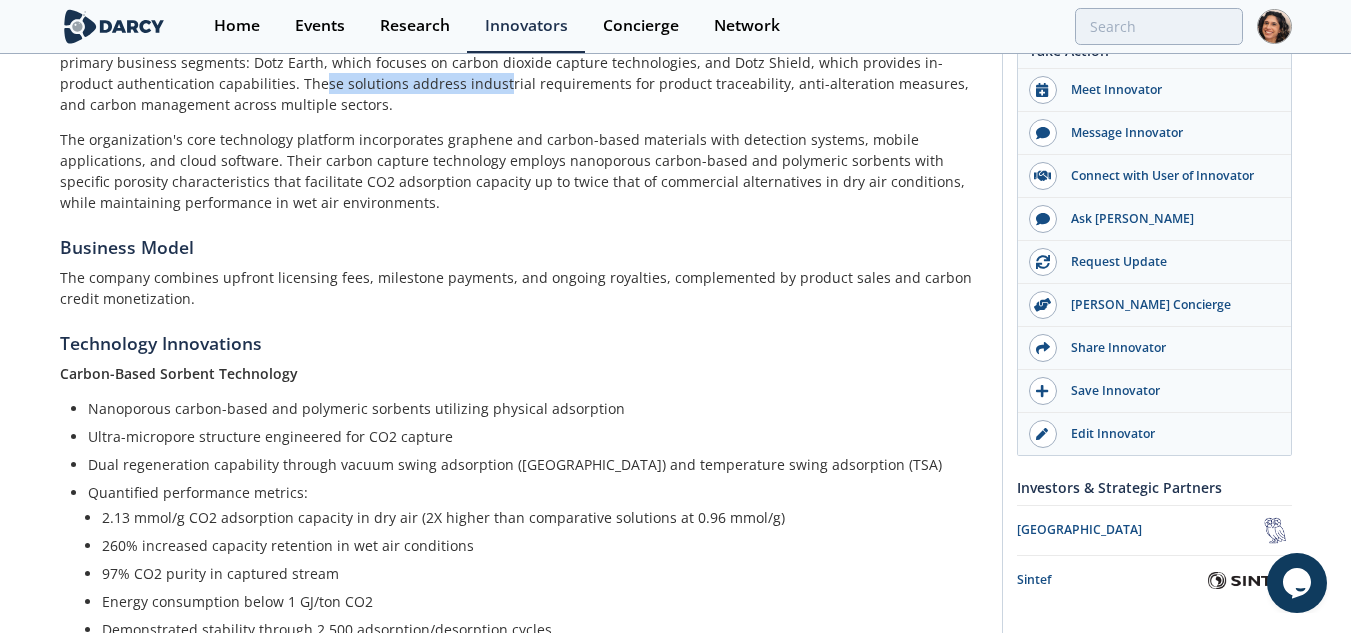 drag, startPoint x: 265, startPoint y: 85, endPoint x: 438, endPoint y: 86, distance: 173.00288 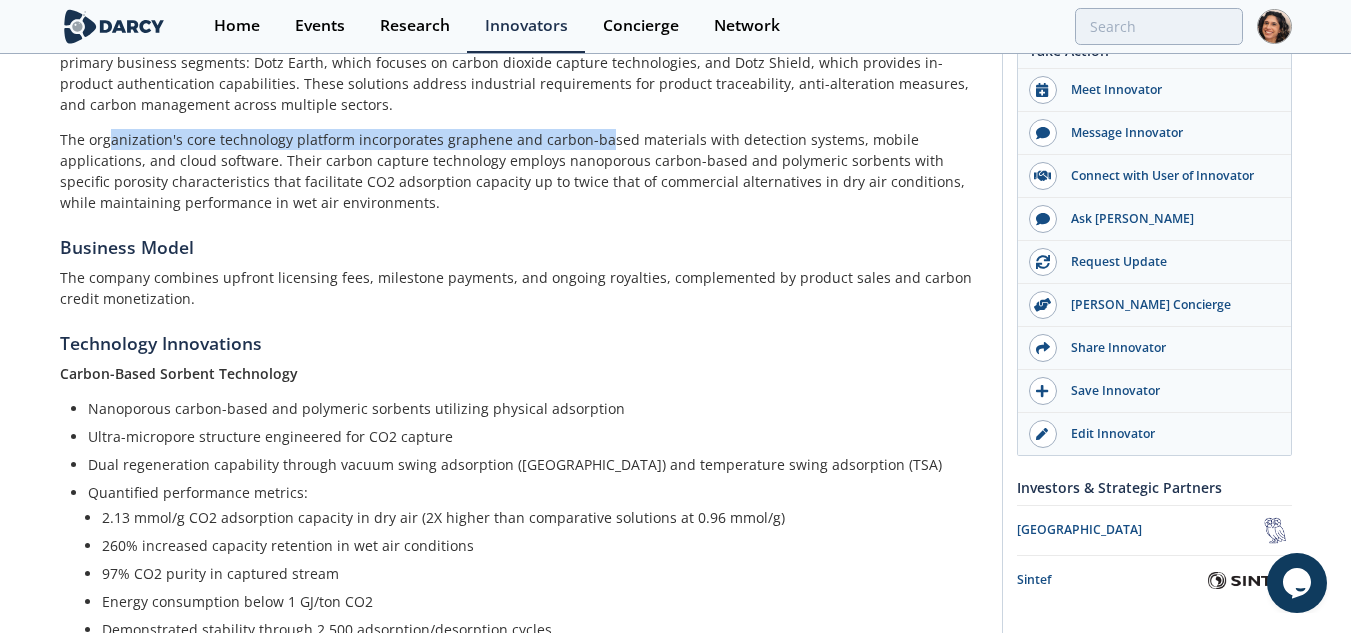 drag, startPoint x: 112, startPoint y: 142, endPoint x: 597, endPoint y: 138, distance: 485.01648 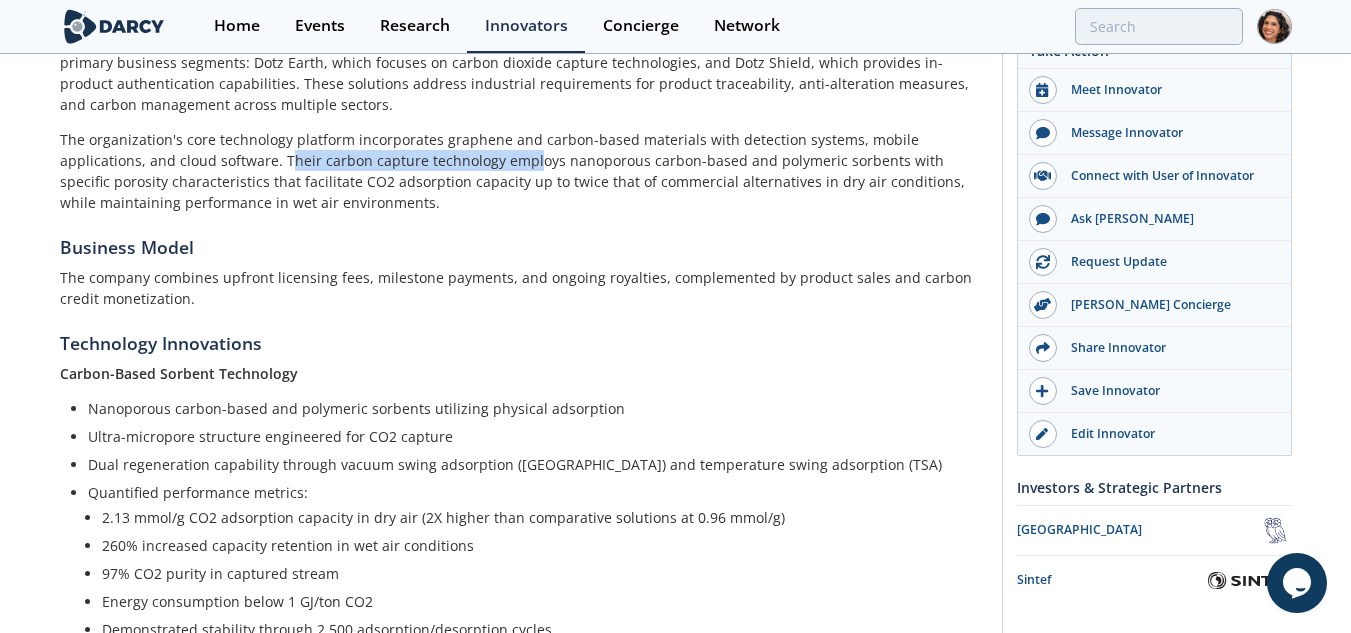 drag, startPoint x: 196, startPoint y: 160, endPoint x: 444, endPoint y: 164, distance: 248.03226 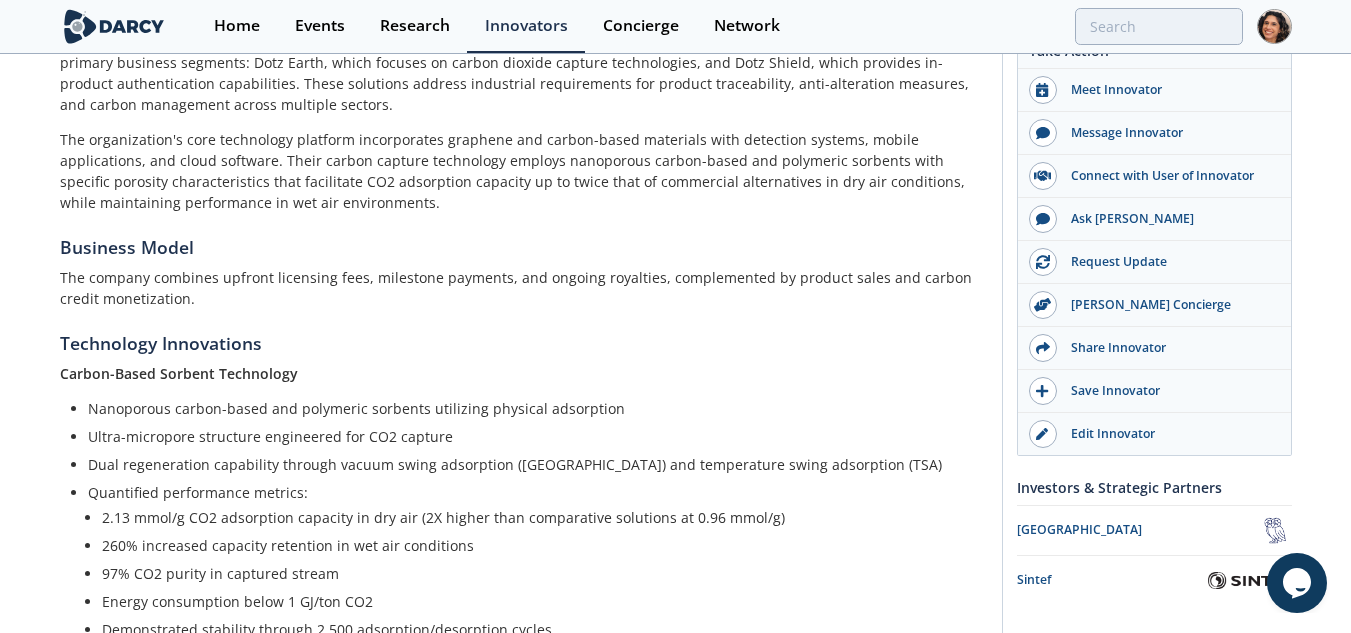 click on "The organization's core technology platform incorporates graphene and carbon-based materials with detection systems, mobile applications, and cloud software. Their carbon capture technology employs nanoporous carbon-based and polymeric sorbents with specific porosity characteristics that facilitate CO2 adsorption capacity up to twice that of commercial alternatives in dry air conditions, while maintaining performance in wet air environments." at bounding box center (524, 171) 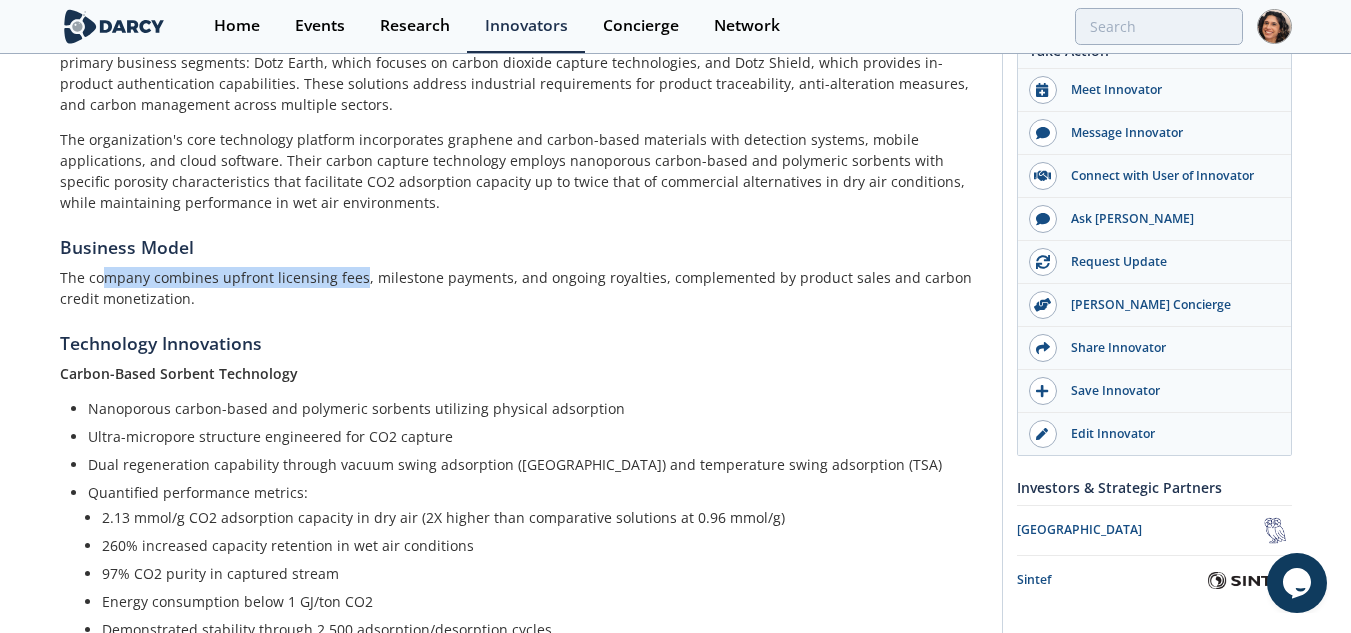 drag, startPoint x: 106, startPoint y: 281, endPoint x: 359, endPoint y: 285, distance: 253.03162 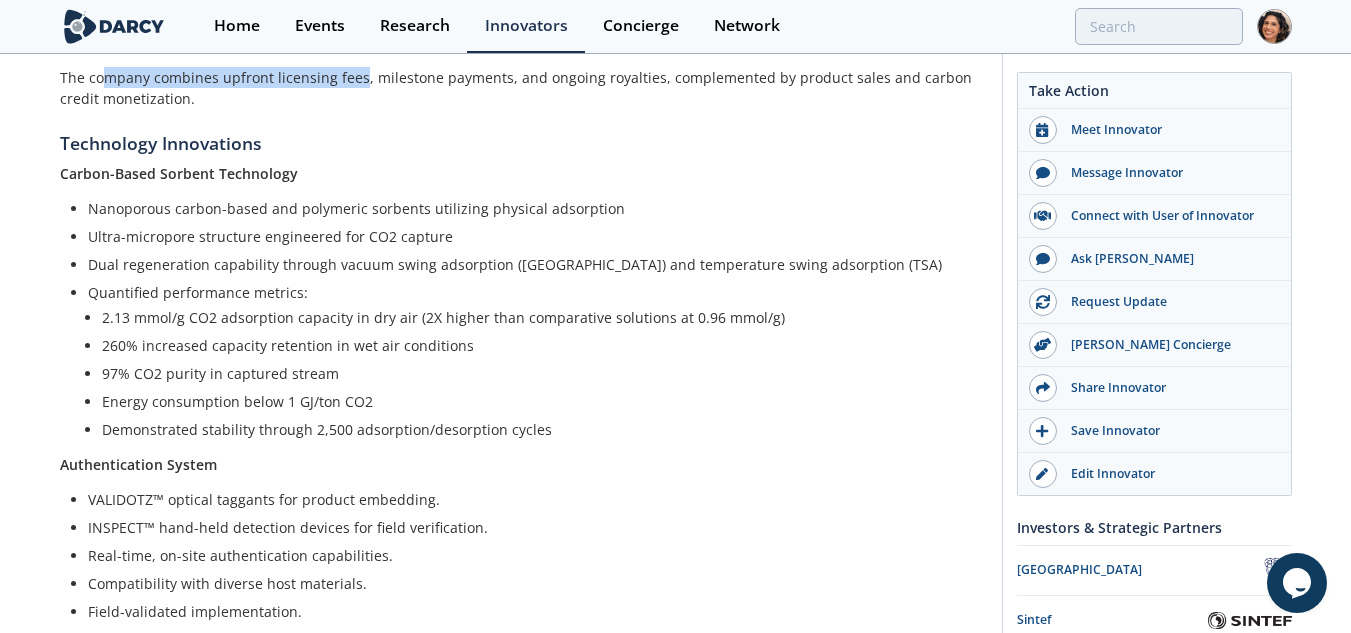 scroll, scrollTop: 100, scrollLeft: 0, axis: vertical 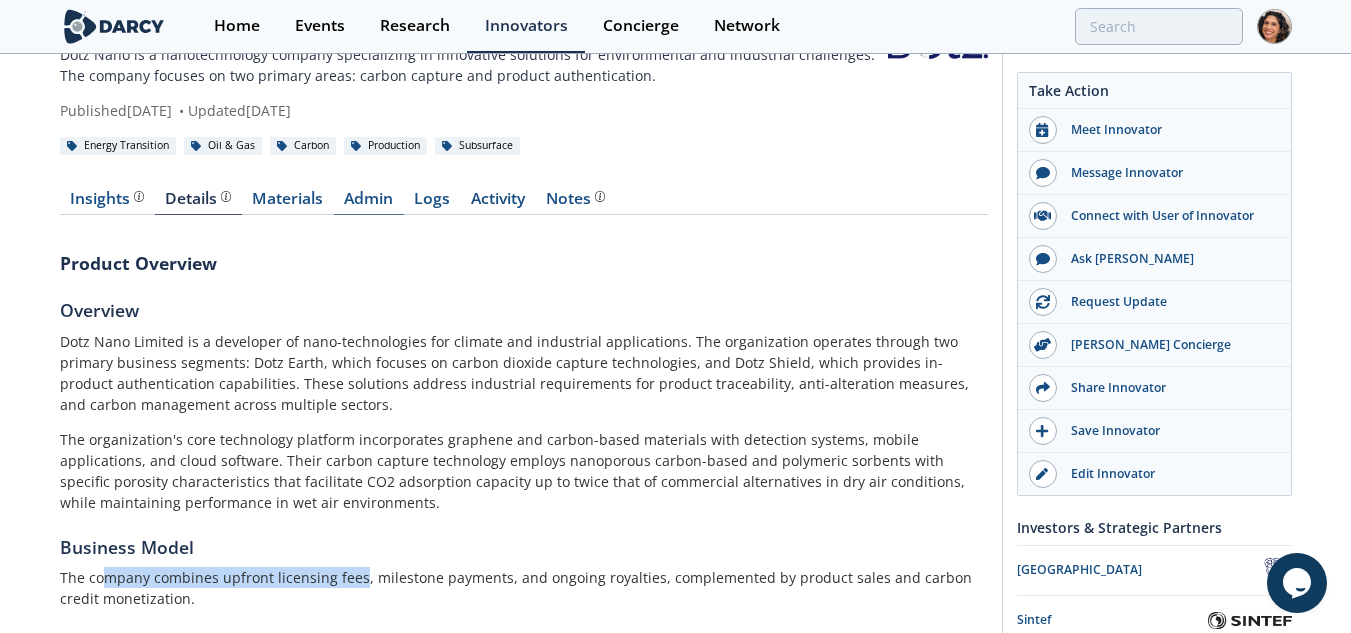 click on "Admin" at bounding box center (369, 203) 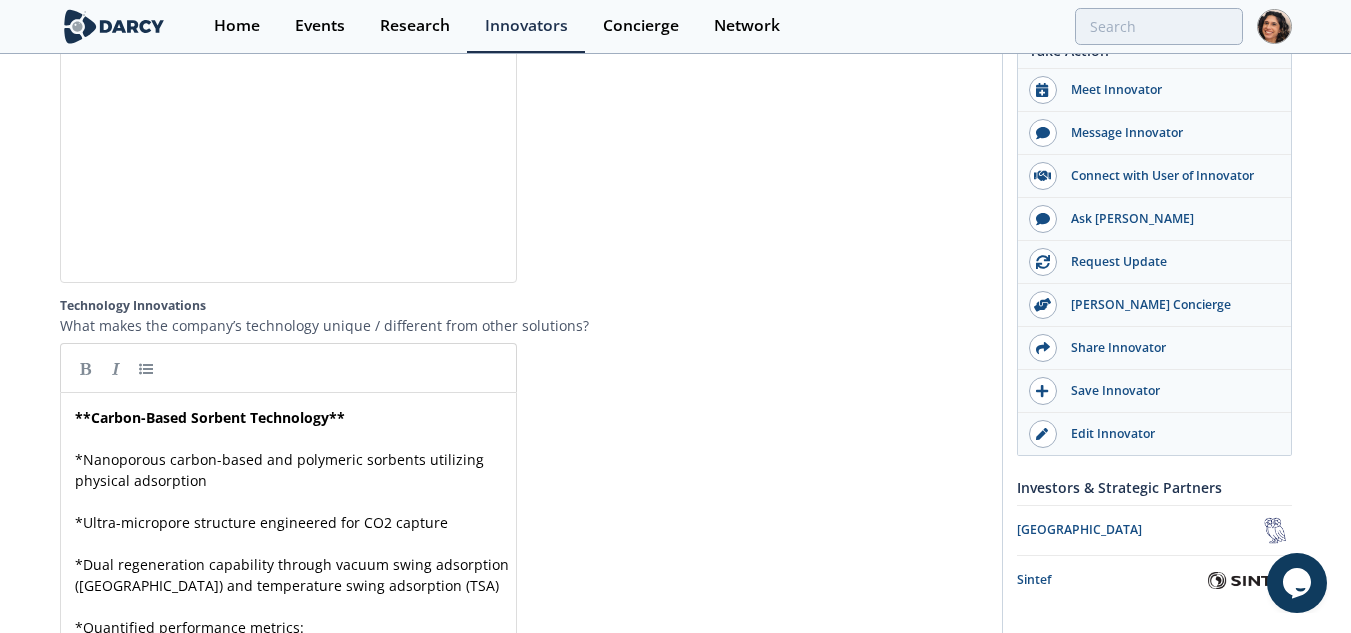 scroll, scrollTop: 4200, scrollLeft: 0, axis: vertical 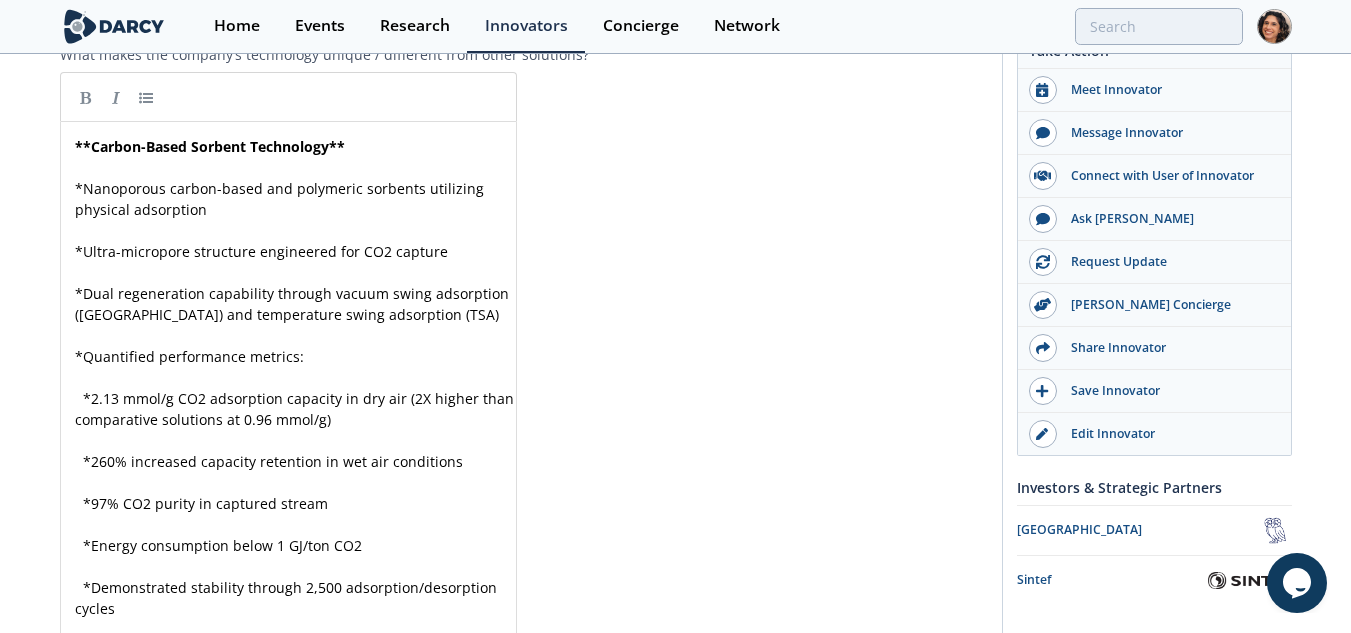 click on "*  Nanoporous carbon-based and polymeric sorbents utilizing physical adsorption" at bounding box center [296, 199] 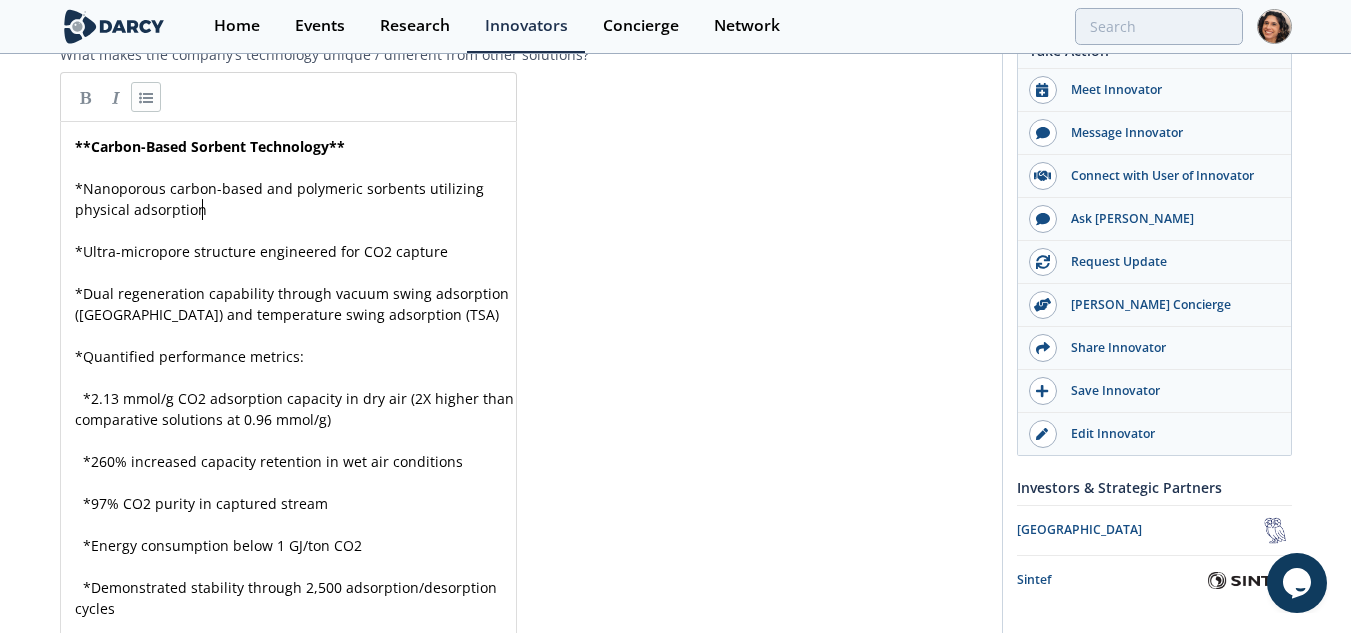 scroll, scrollTop: 7, scrollLeft: 0, axis: vertical 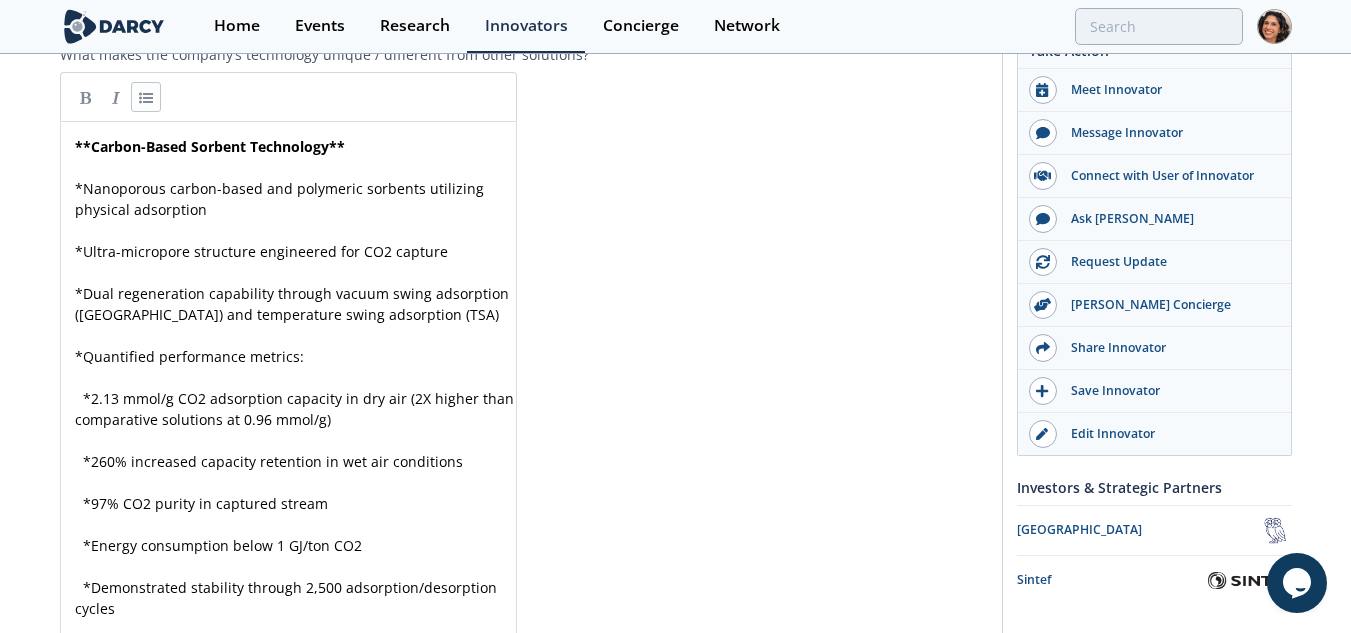 type 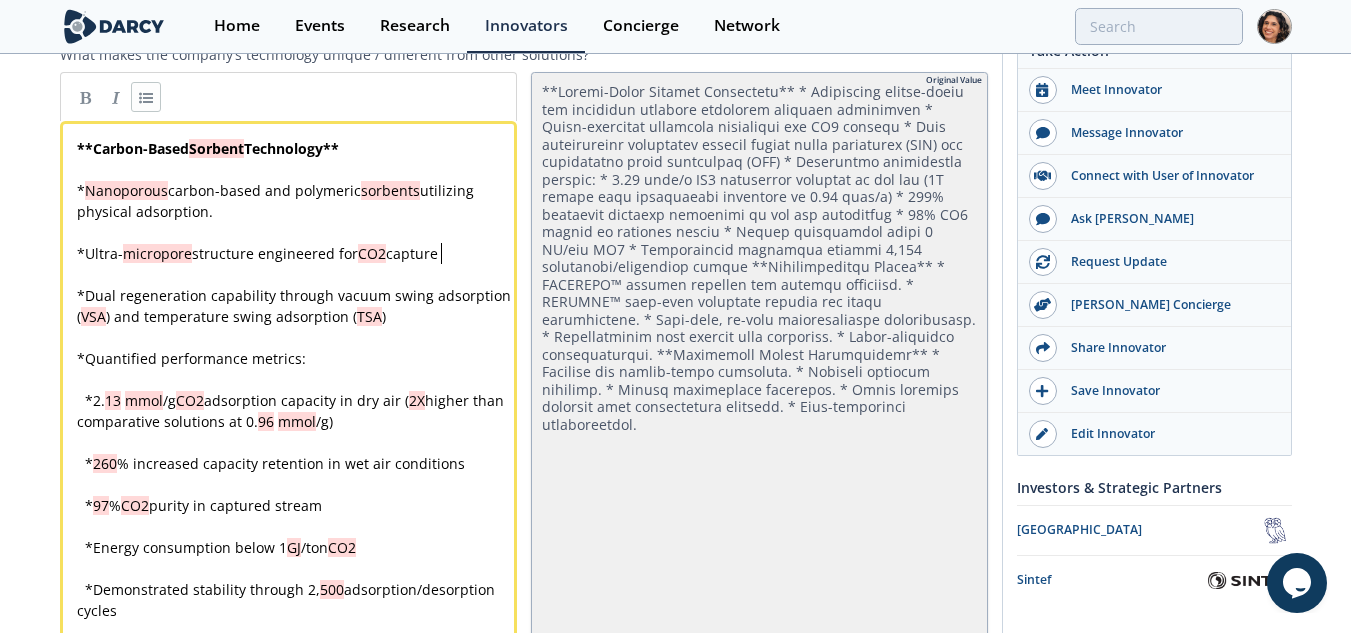 click on "*  Ultra- micropore  structure engineered for  CO2  capture" at bounding box center (296, 253) 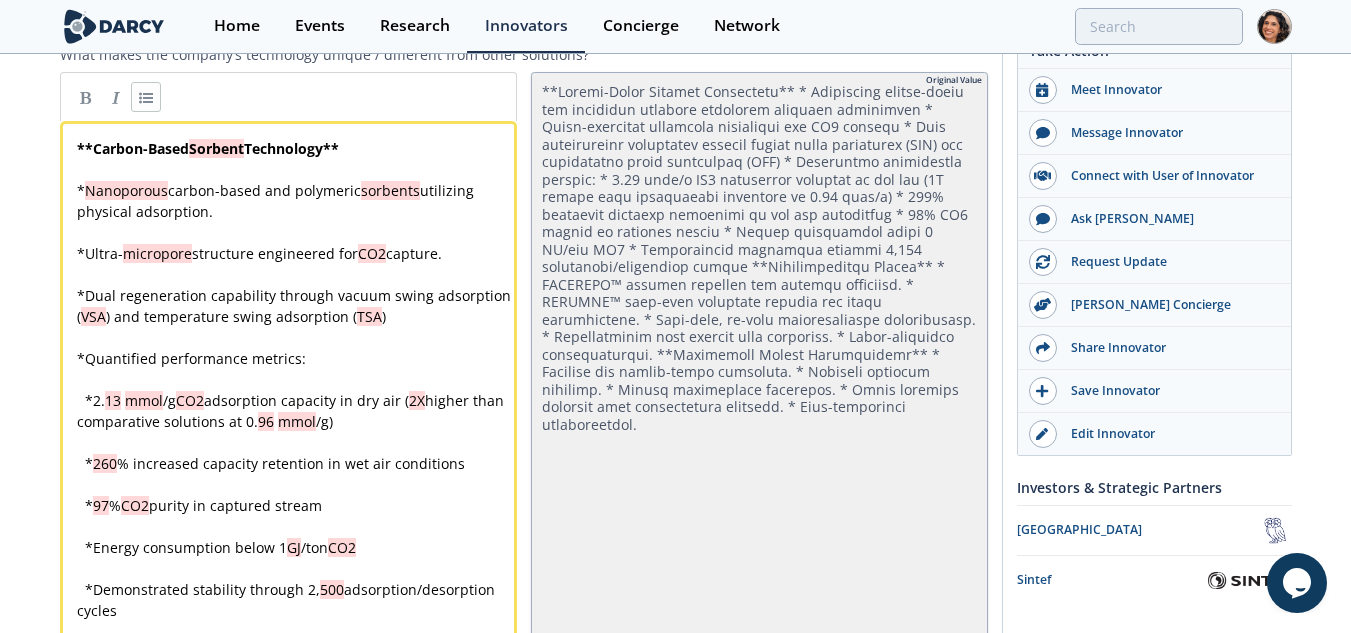 click on "​" at bounding box center (296, 337) 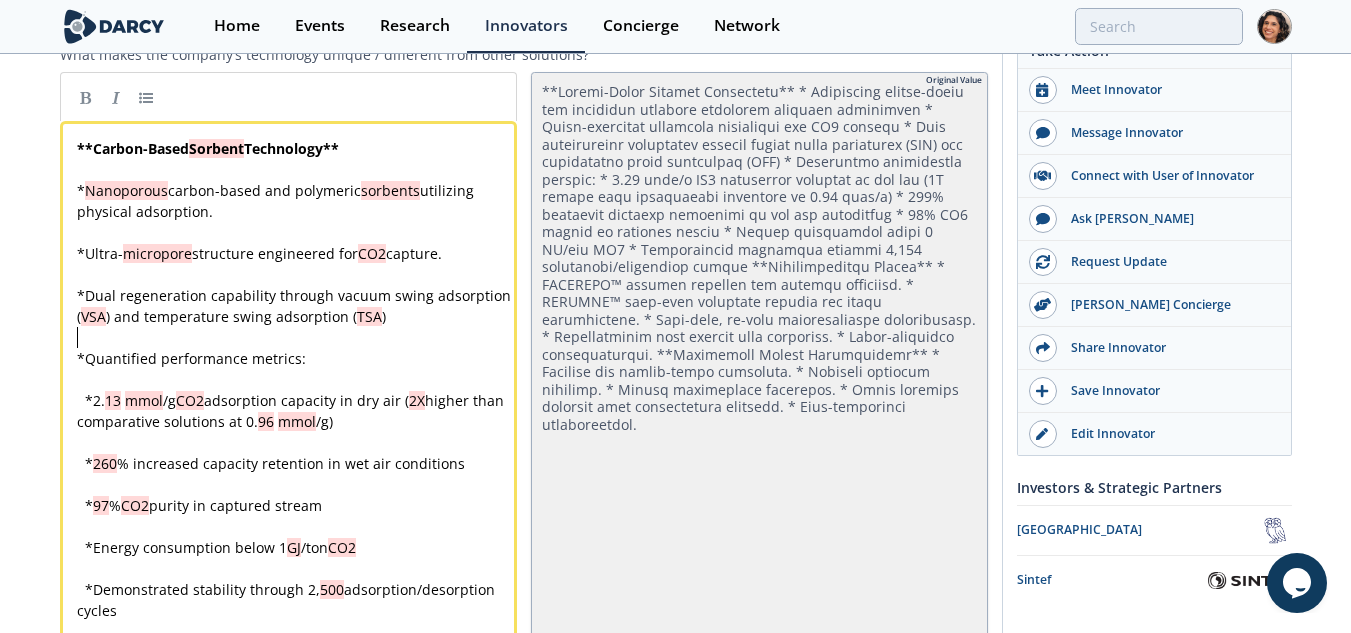 click on "*  Dual regeneration capability through vacuum swing adsorption ( VSA ) and temperature swing adsorption ( TSA )" at bounding box center [296, 306] 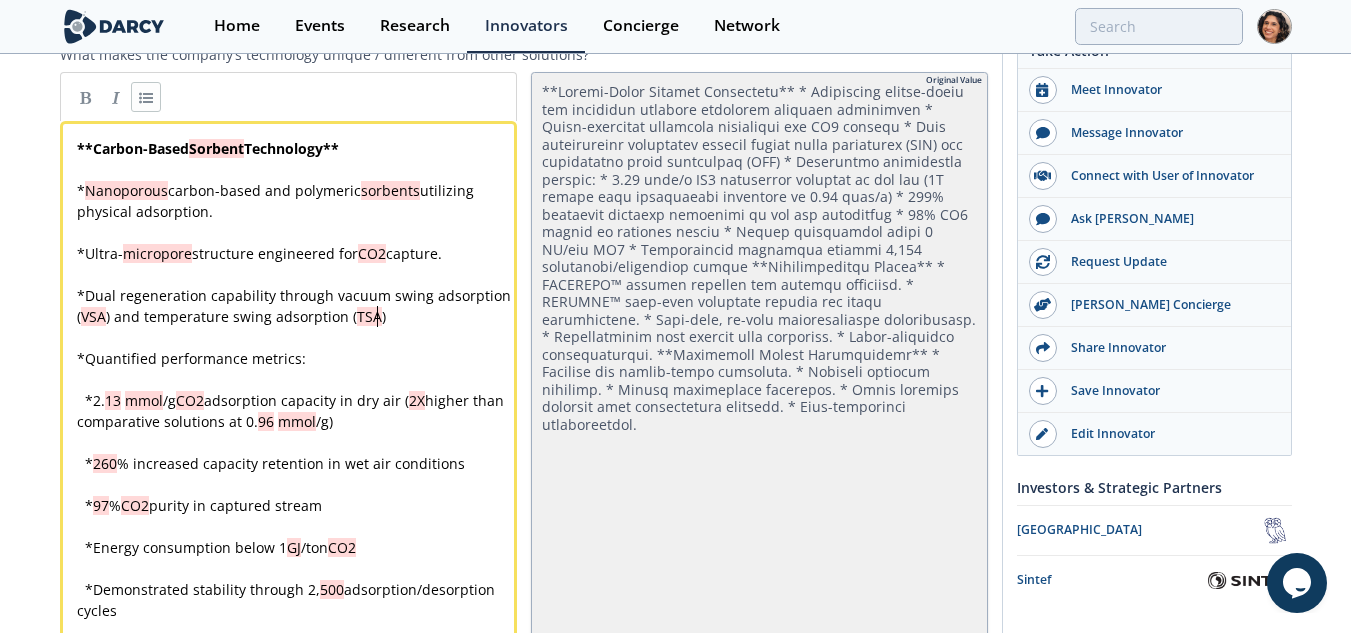 type 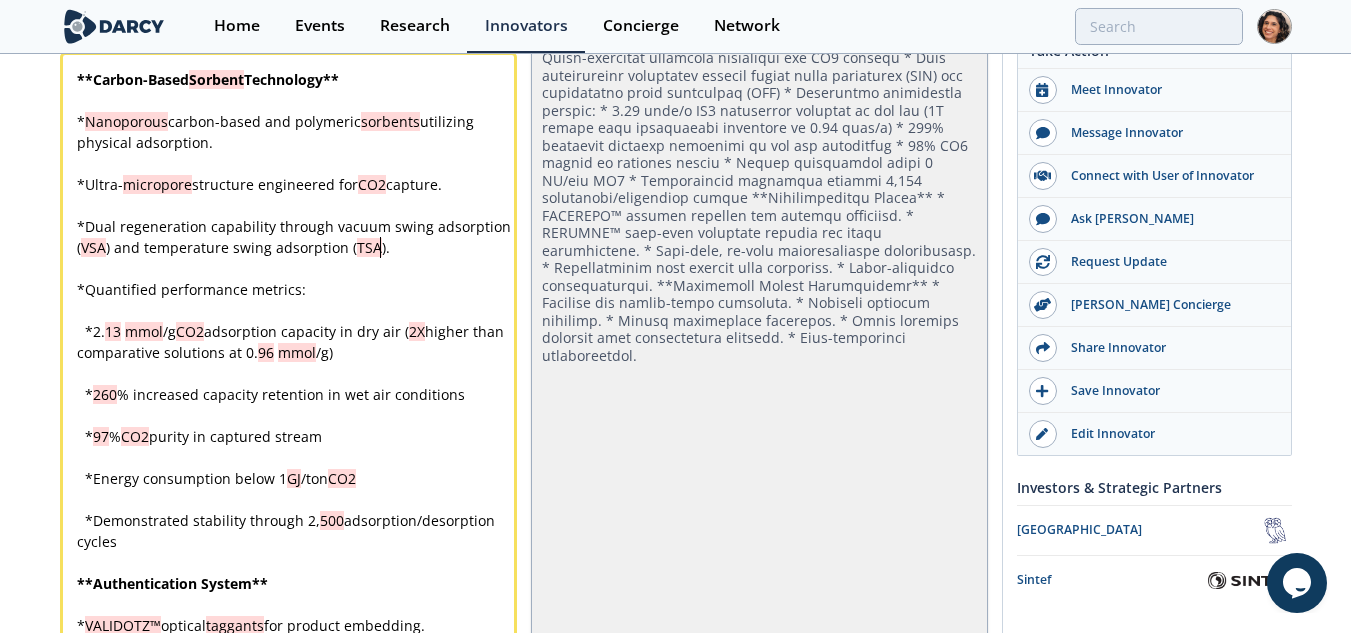 scroll, scrollTop: 4300, scrollLeft: 0, axis: vertical 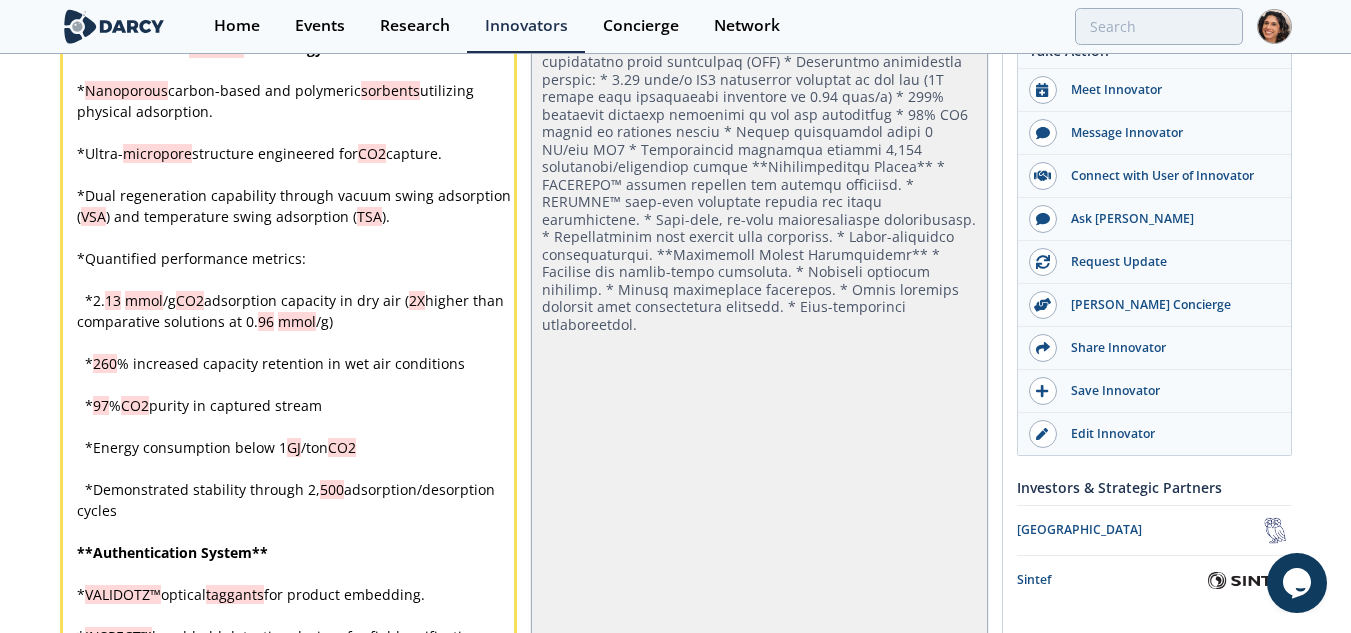 click on "*  2. 13   mmol /g  CO2  adsorption capacity in dry air ( 2X  higher than comparative solutions at 0. 96   mmol /g)" at bounding box center [296, 311] 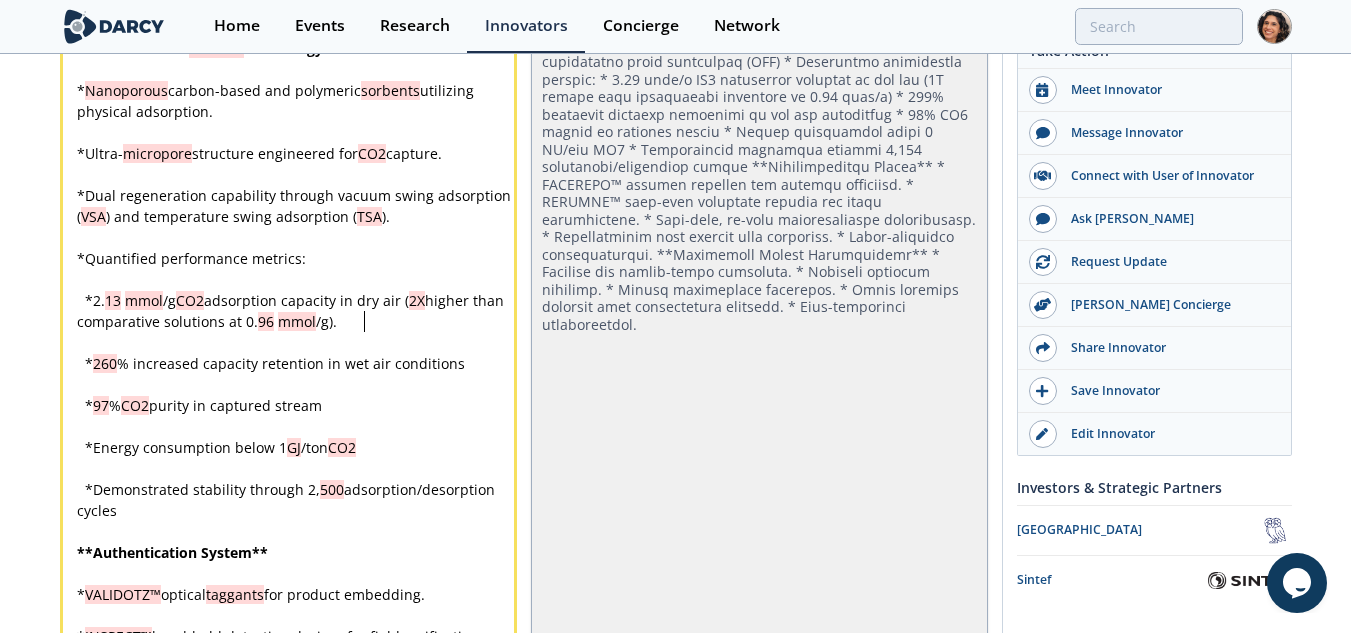 click on "*  260 % increased capacity retention in wet air conditions" at bounding box center [296, 363] 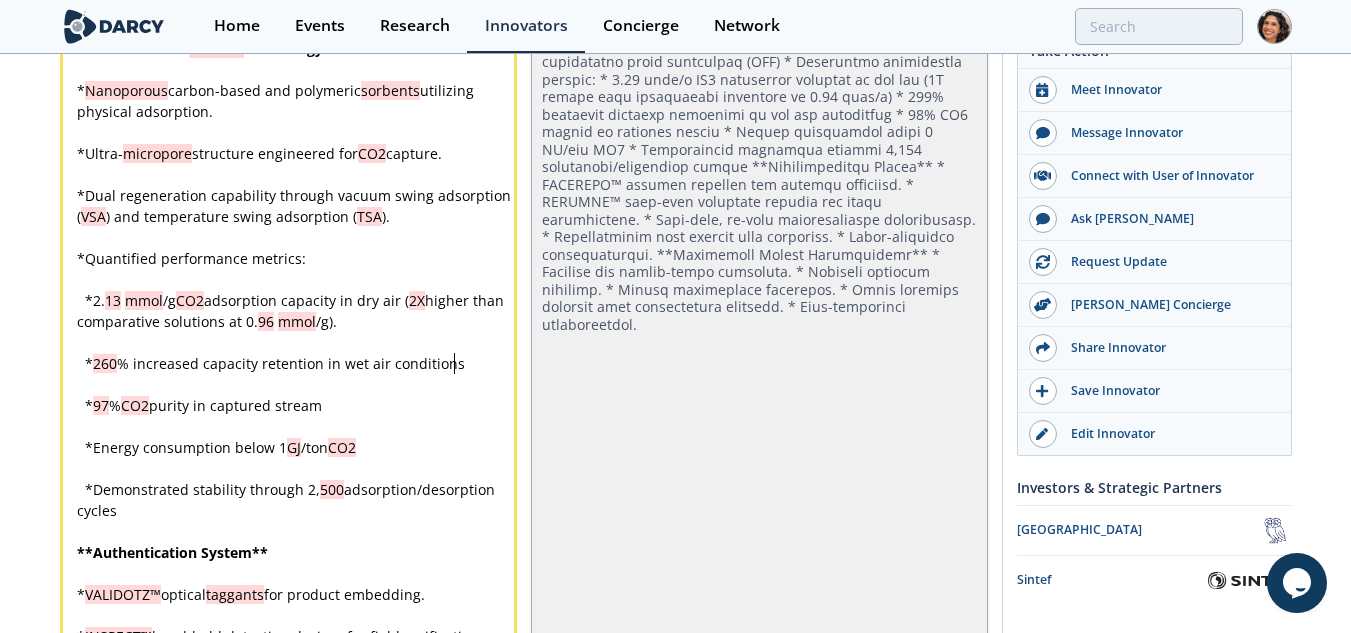 type 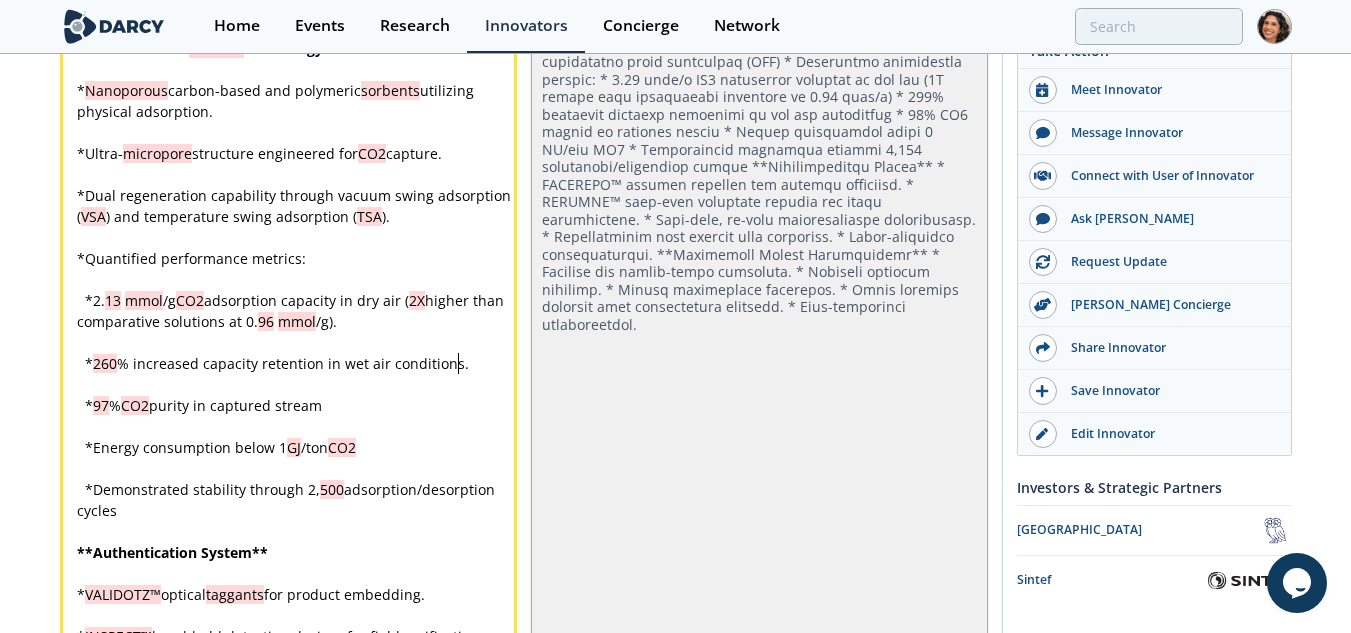 click on "*  97 %  CO2  purity in captured stream" at bounding box center (296, 405) 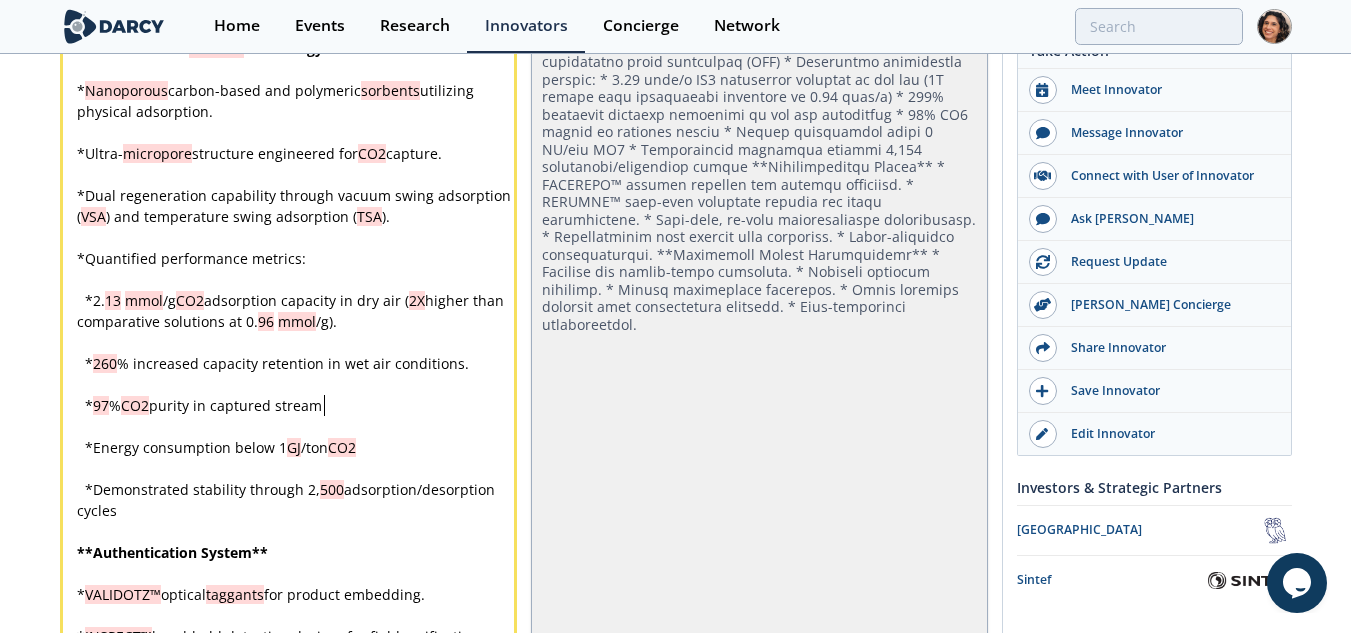 type 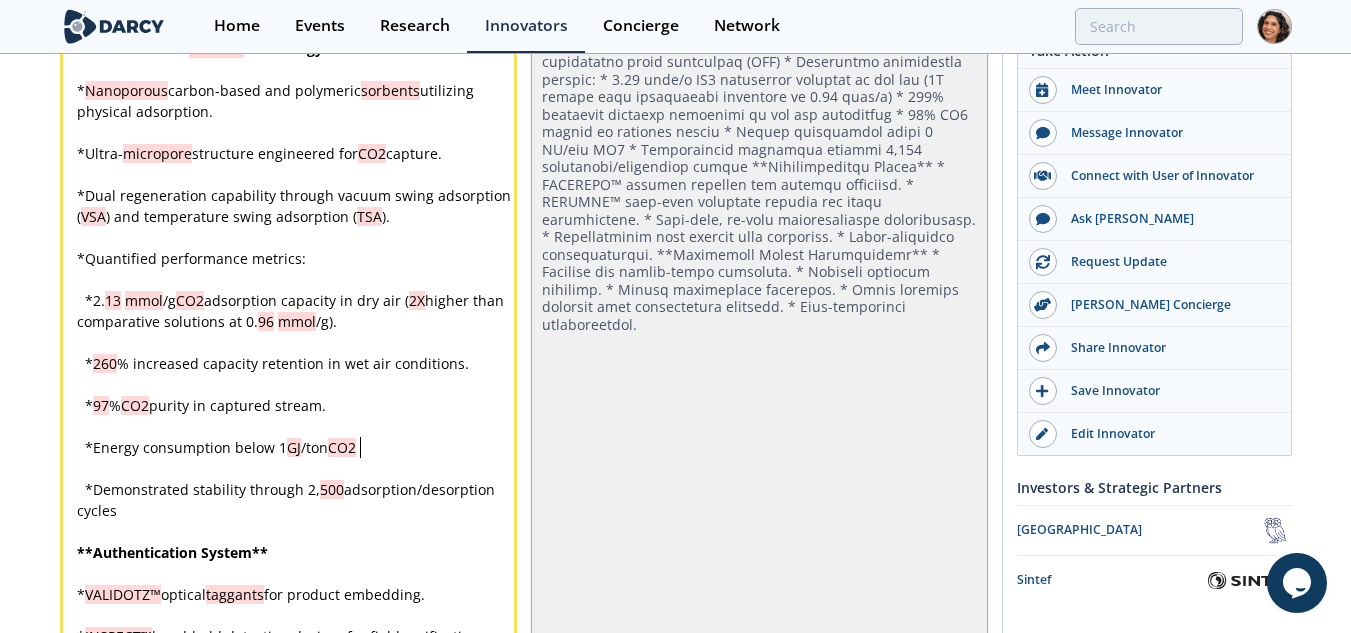 click on "*  Energy consumption below 1  GJ /ton  CO2" at bounding box center (296, 447) 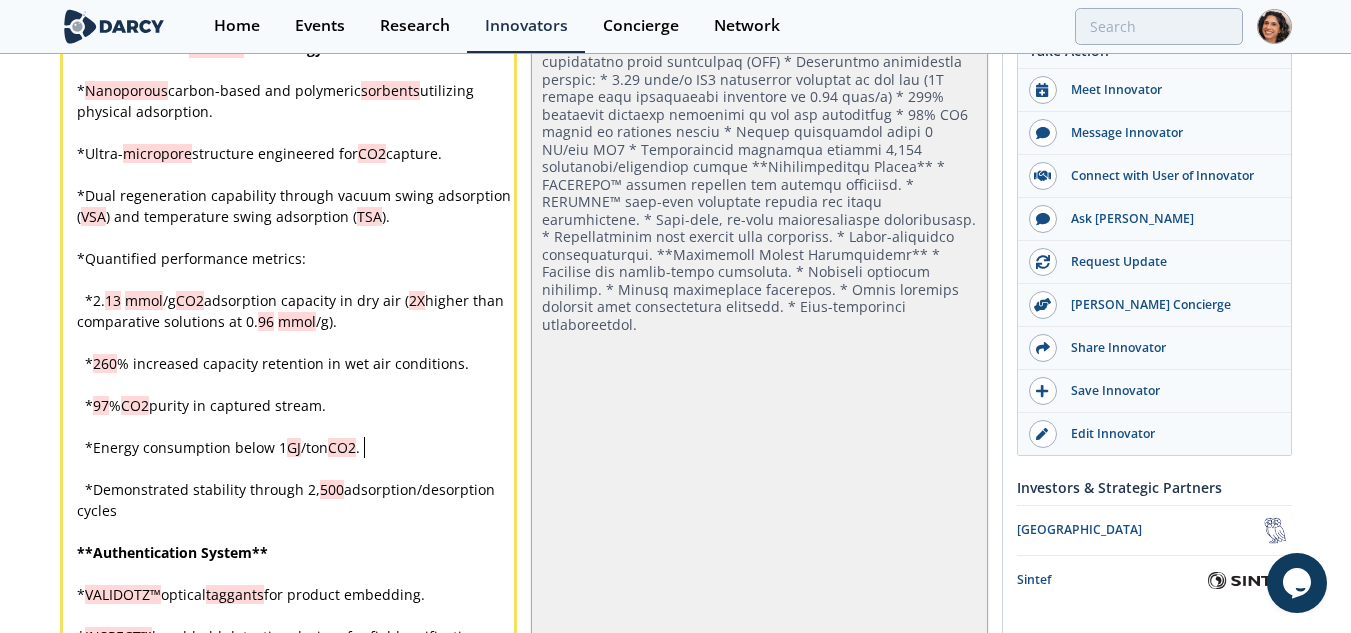 click on "​" at bounding box center [296, 531] 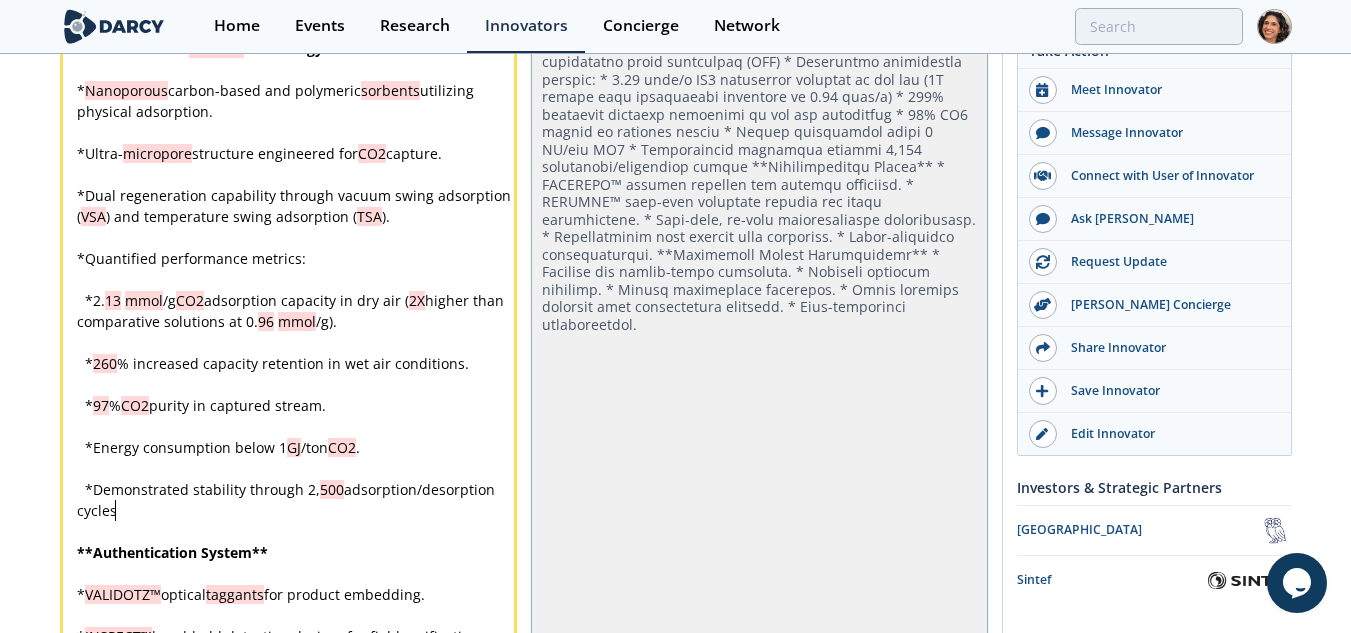 type 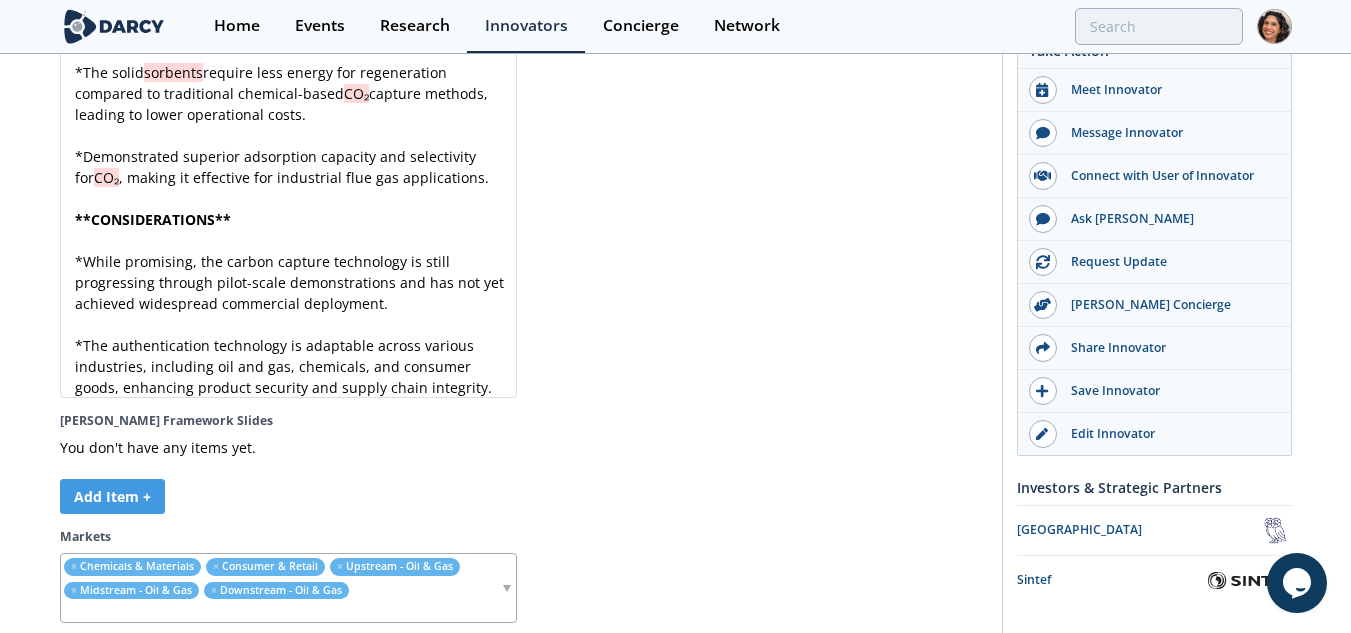scroll, scrollTop: 6946, scrollLeft: 0, axis: vertical 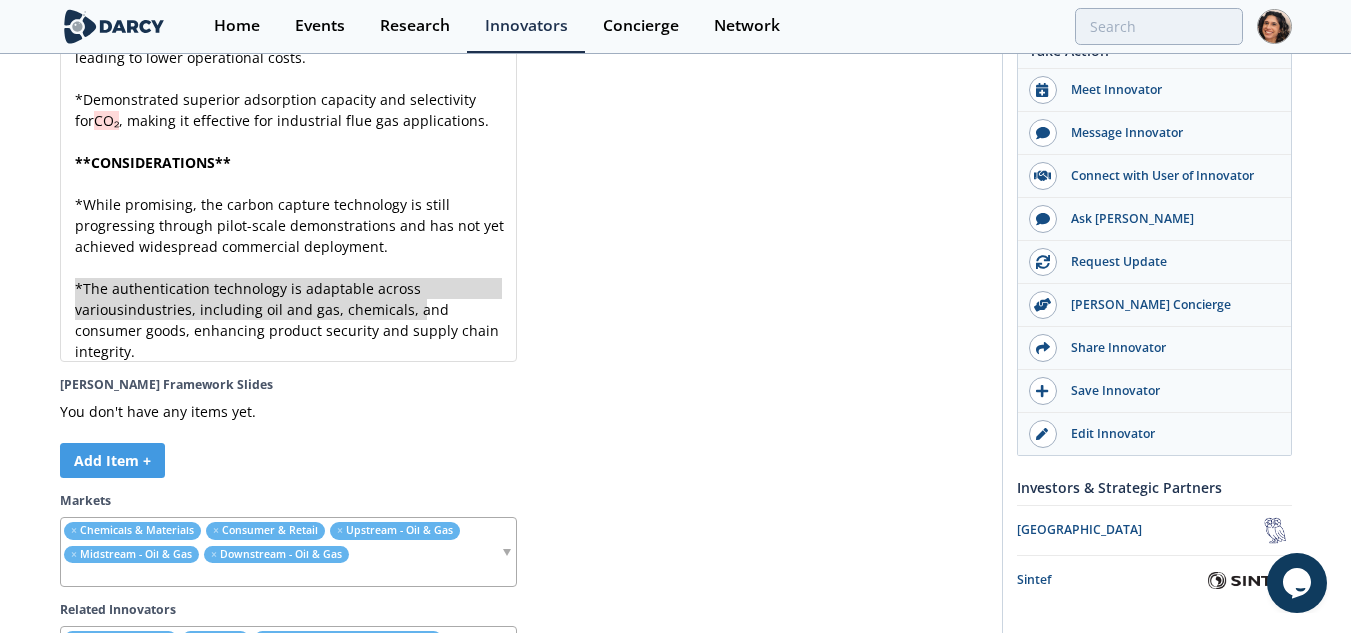 type on "* The authentication technology is adaptable across various industries, including oil and gas, chemicals, and consumer goods, enhancing product security and supply chain integrity." 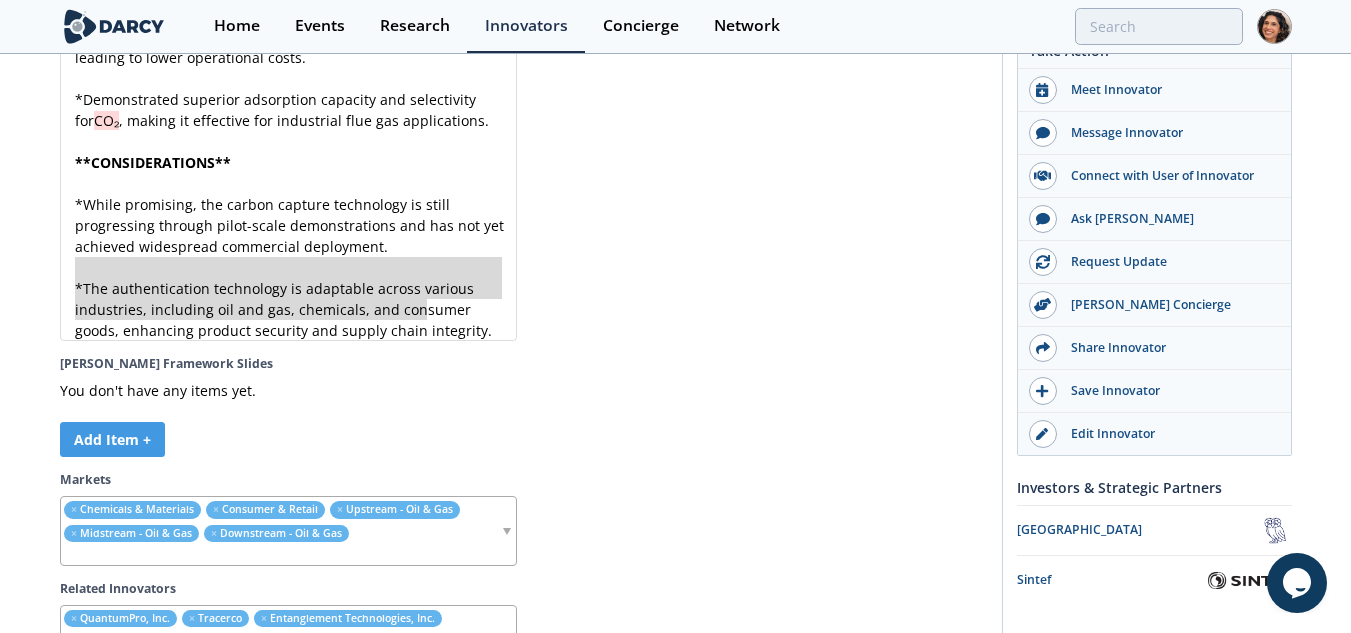 drag, startPoint x: 455, startPoint y: 364, endPoint x: 52, endPoint y: 307, distance: 407.01105 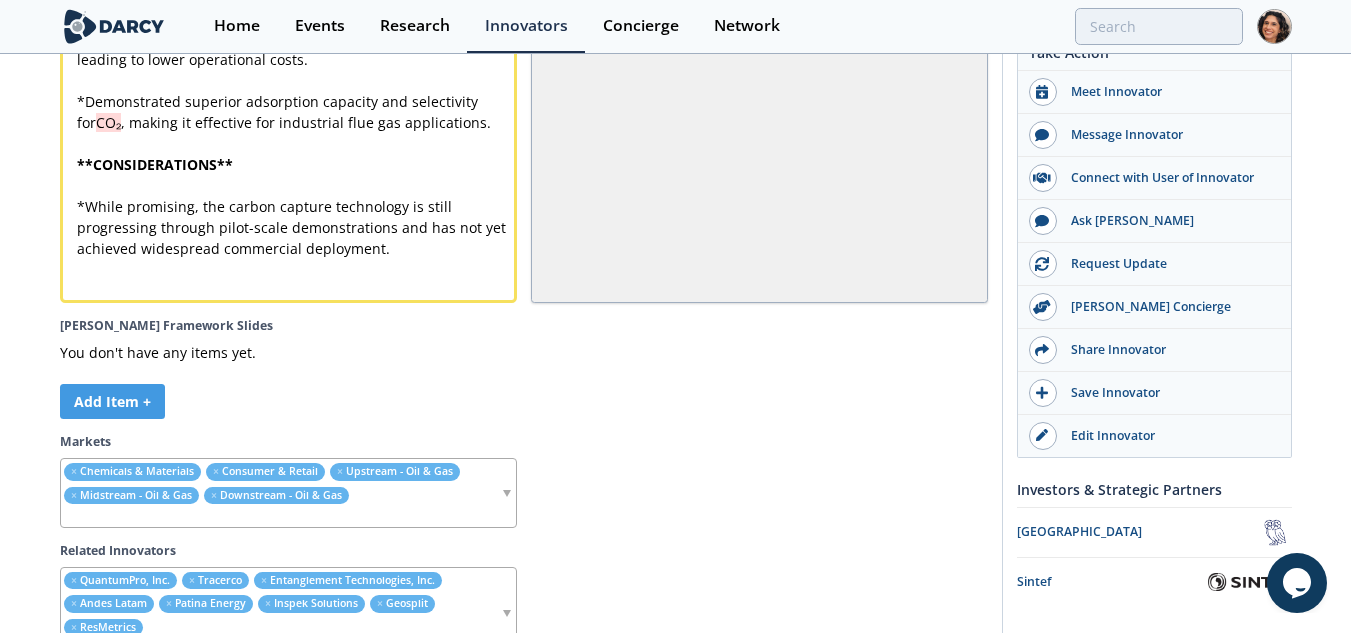 click on "*  Demonstrated superior adsorption capacity and selectivity for  CO₂ , making it effective for industrial flue gas applications." at bounding box center (296, 112) 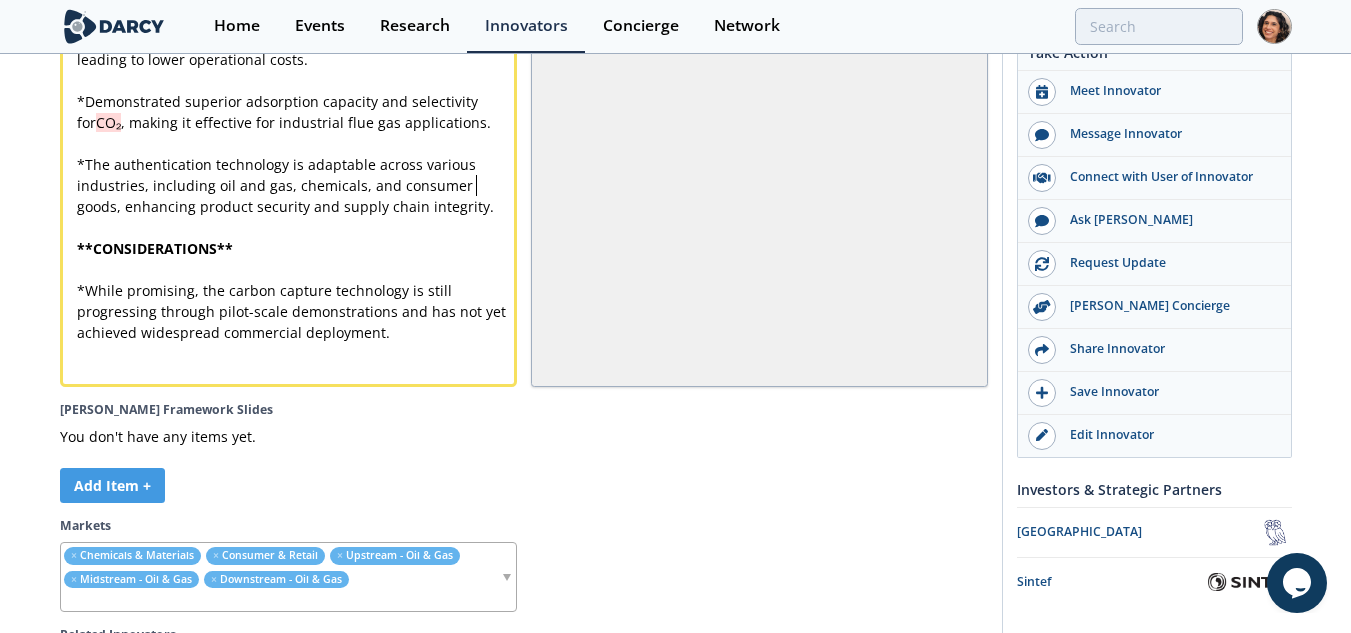 scroll, scrollTop: 0, scrollLeft: 0, axis: both 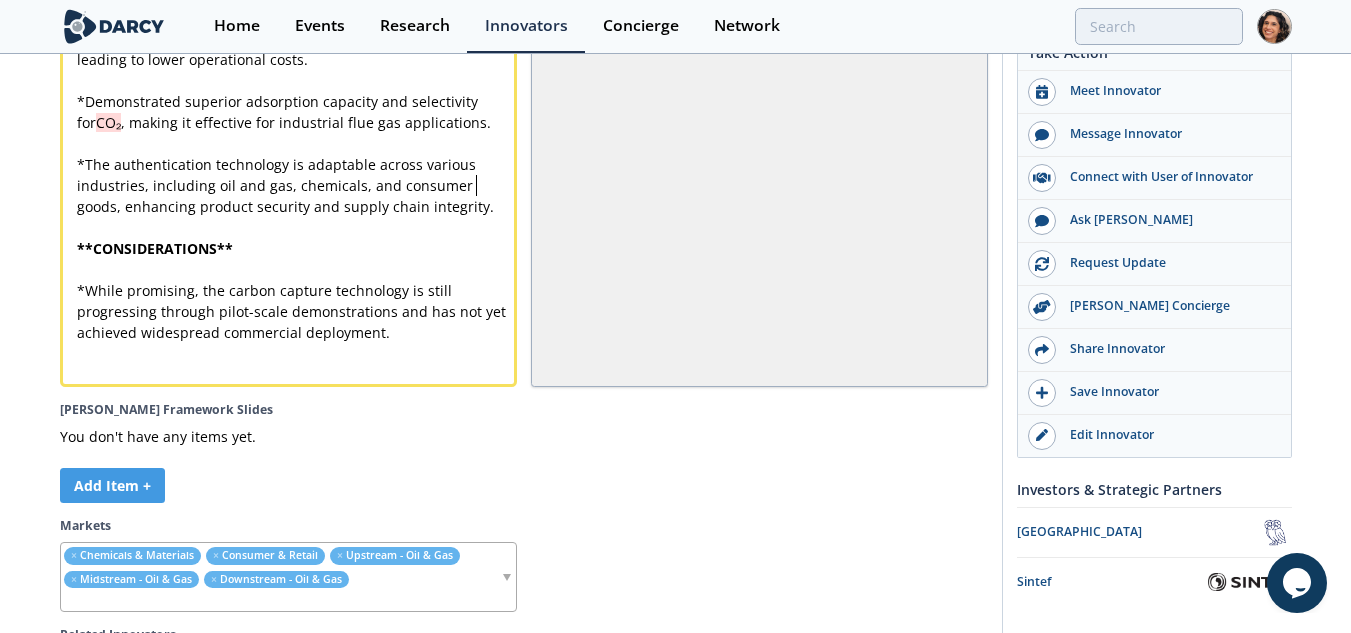 click on "​" at bounding box center (296, 374) 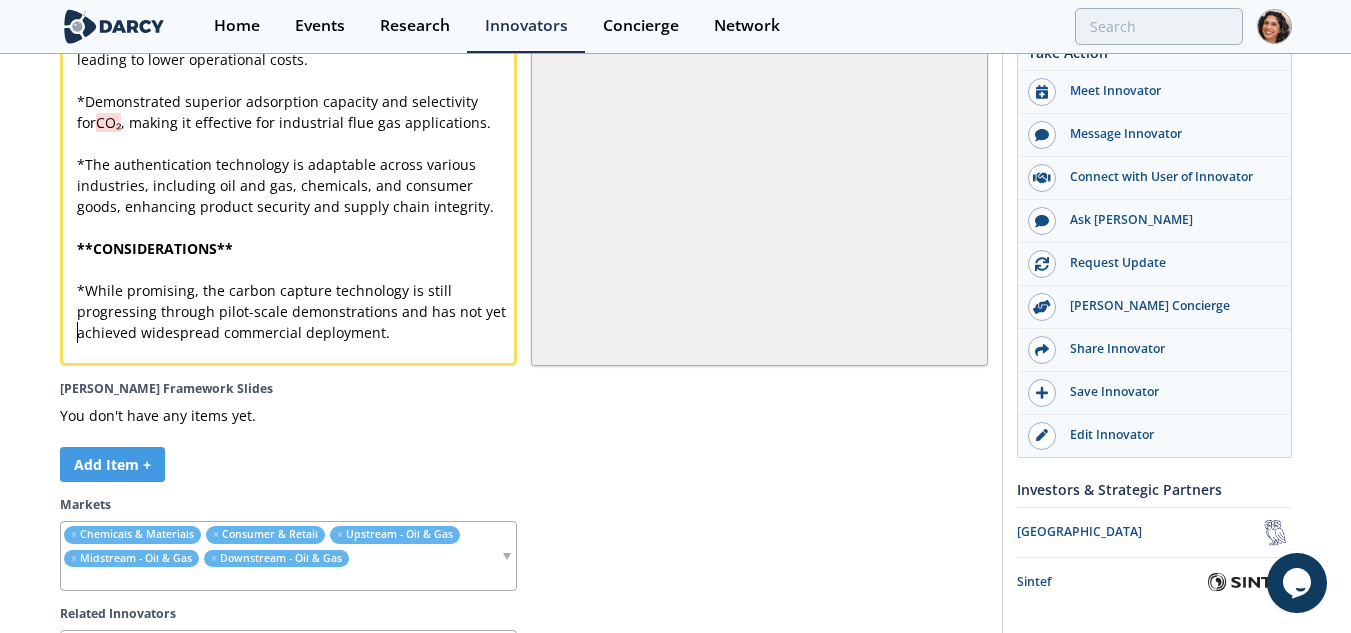 type 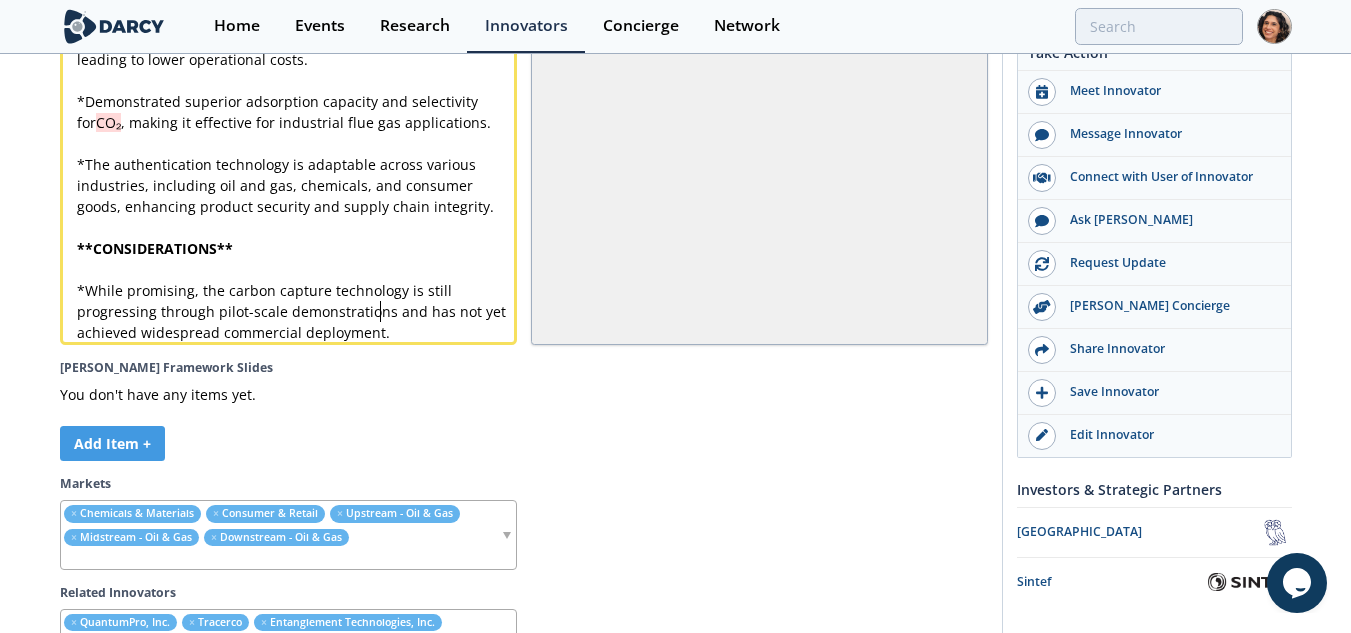 scroll, scrollTop: 0, scrollLeft: 0, axis: both 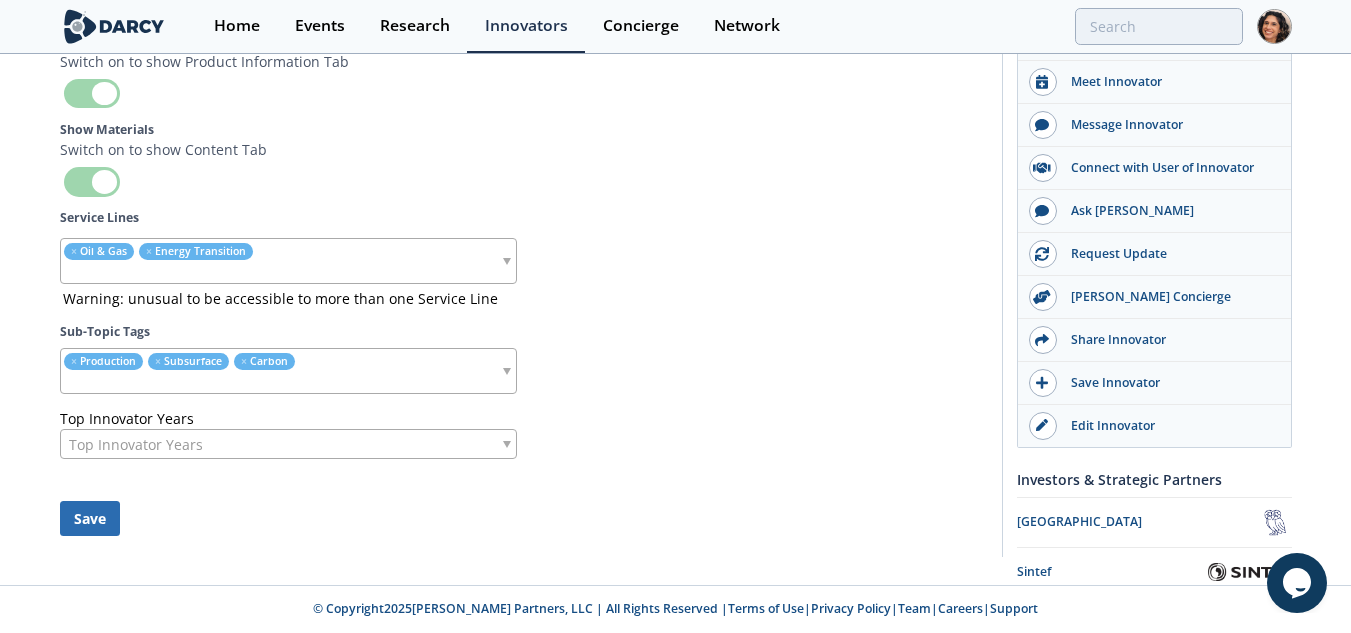 type 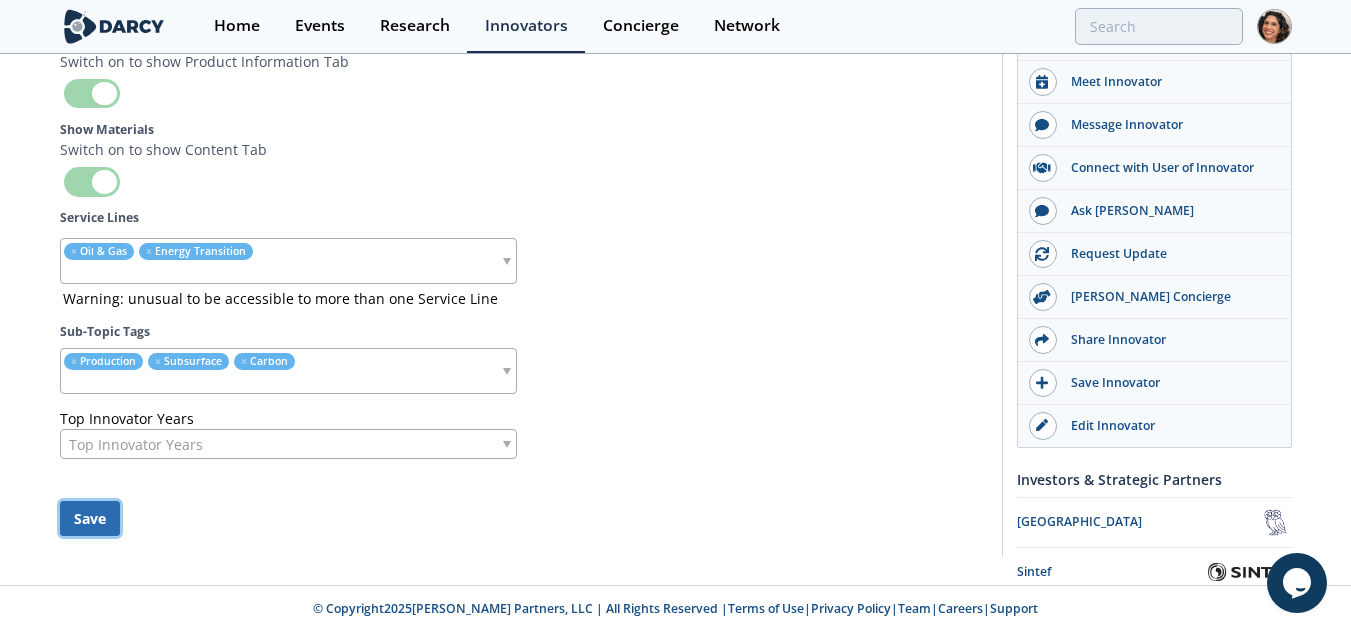 click on "Save" at bounding box center [90, 518] 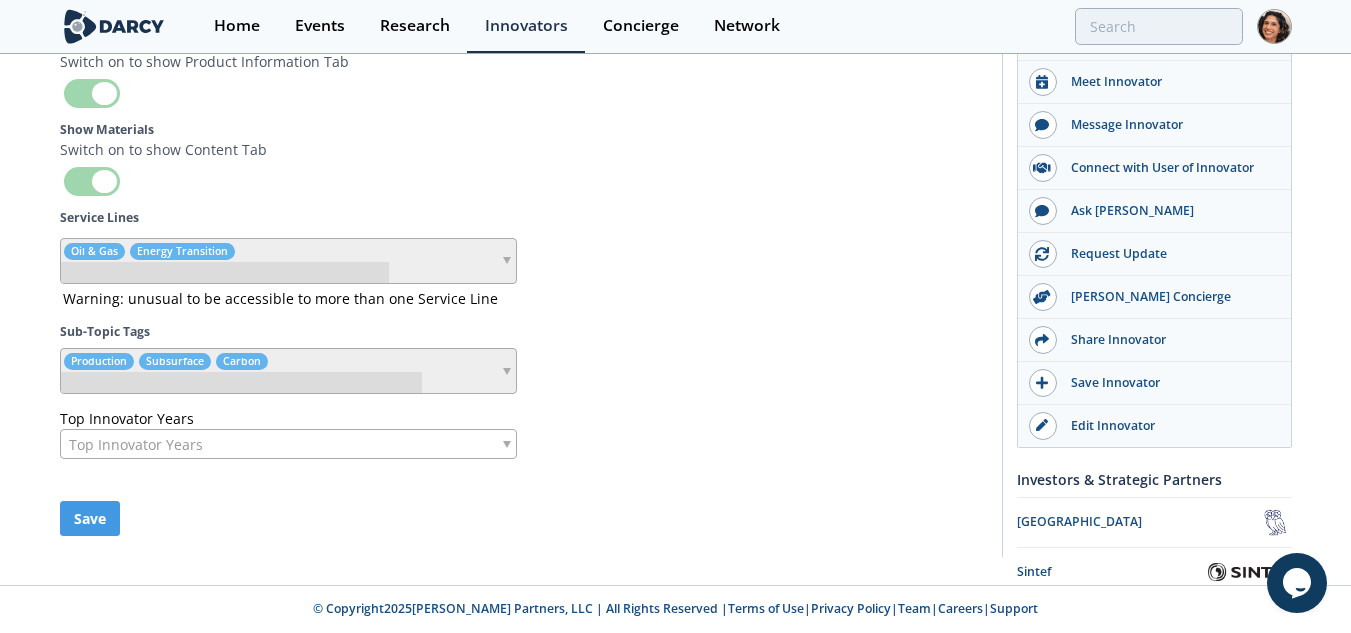 type 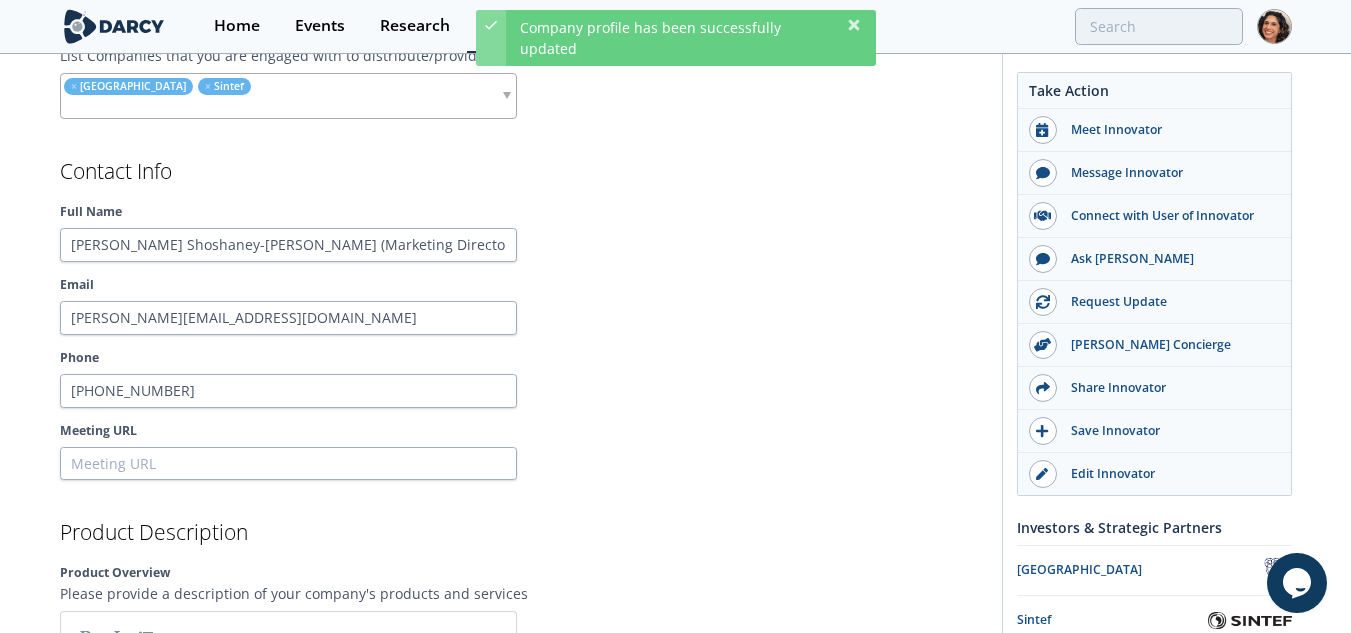 scroll, scrollTop: 0, scrollLeft: 0, axis: both 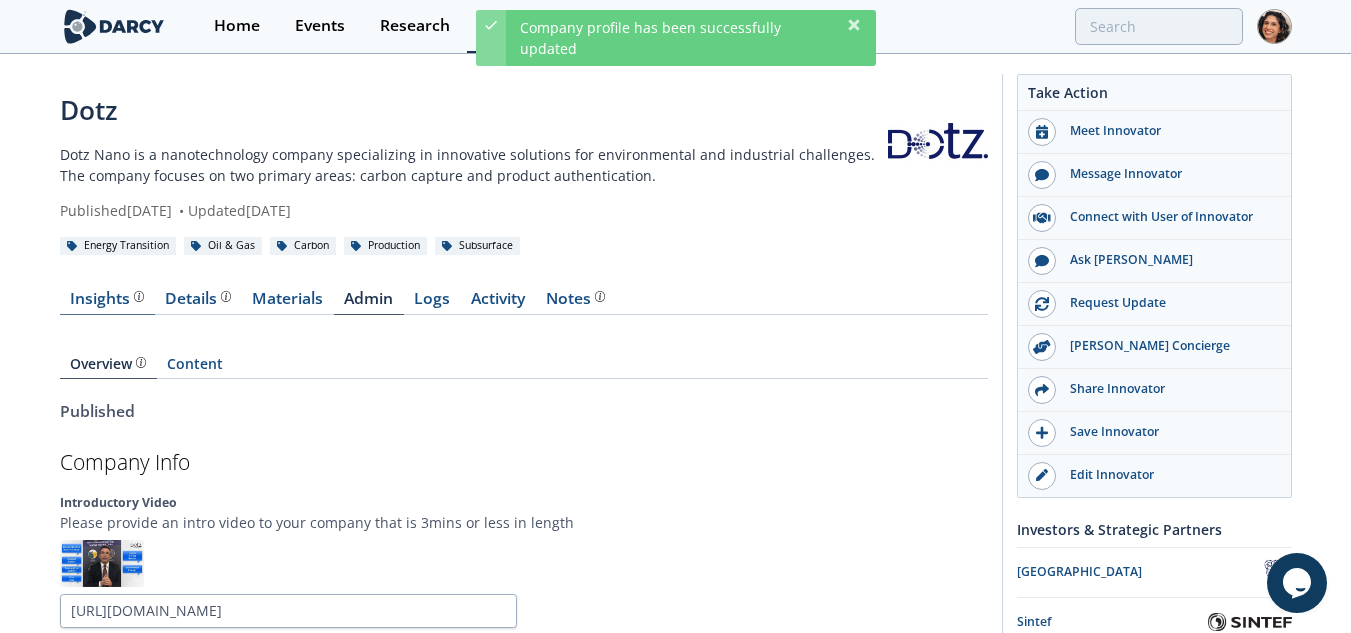 click on "Insights
The Darcy Research team’s summarized opinion of the innovator, the competitive landscape, background information of the innovator and snapshot of the customer base." at bounding box center [107, 299] 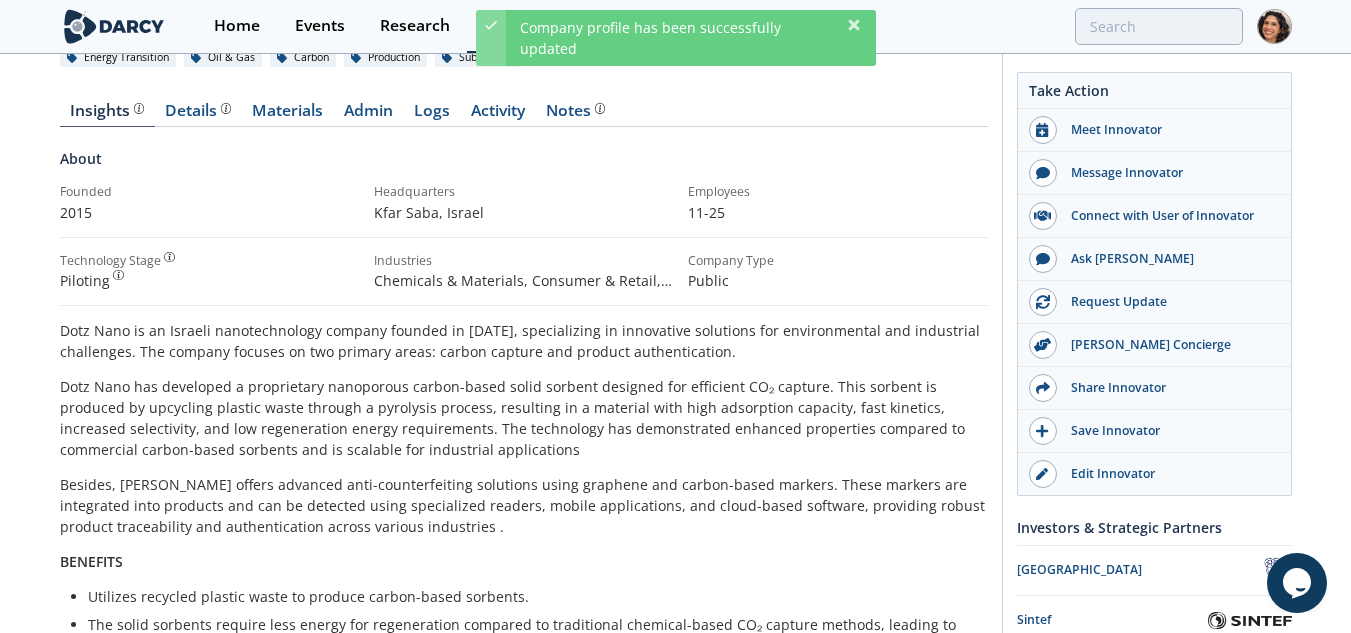 scroll, scrollTop: 0, scrollLeft: 0, axis: both 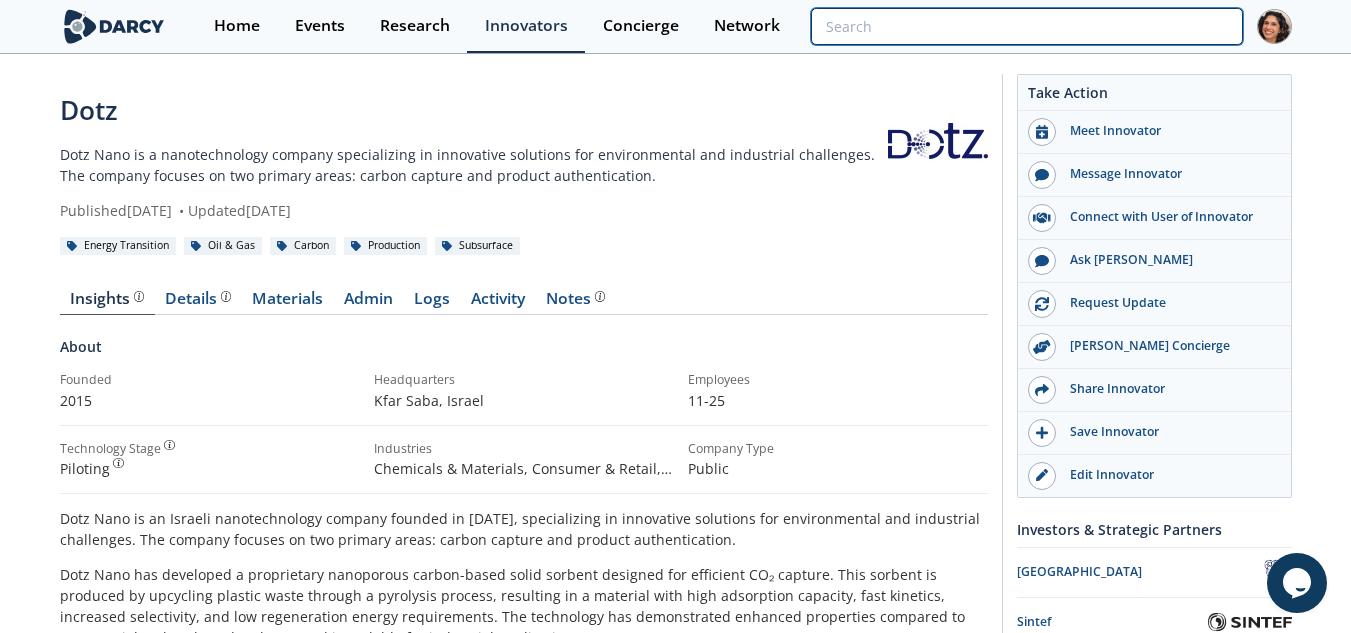 click at bounding box center (1026, 26) 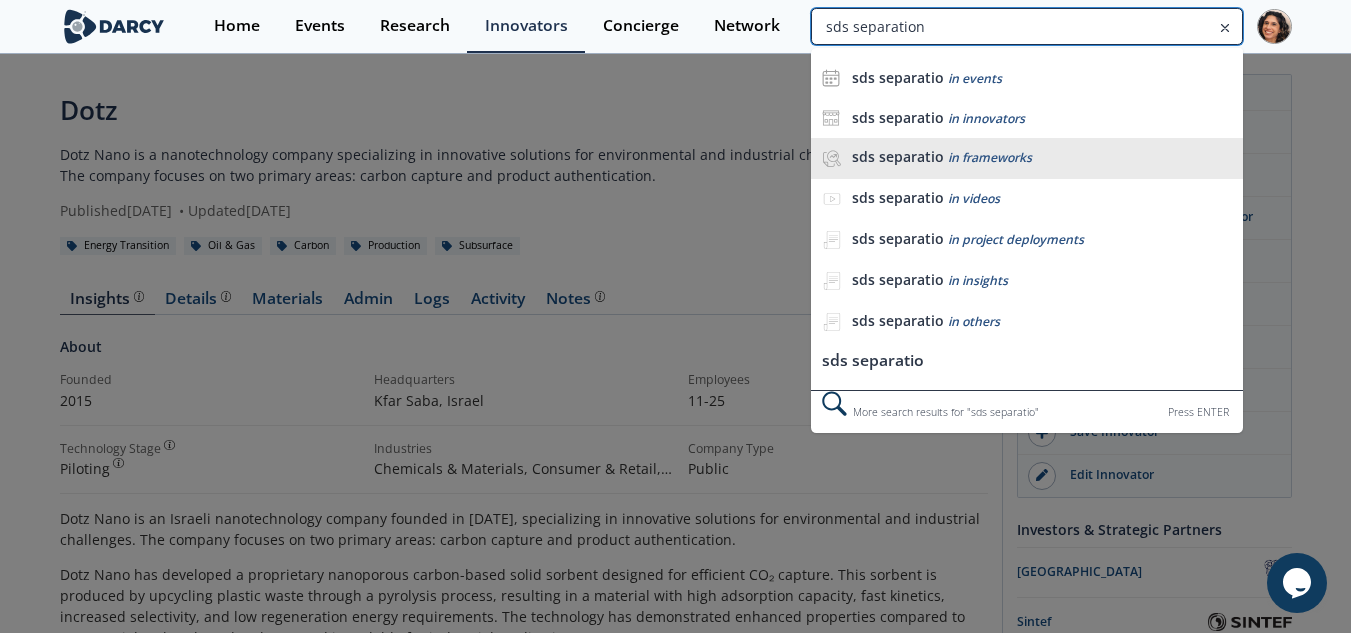 type on "sds separation" 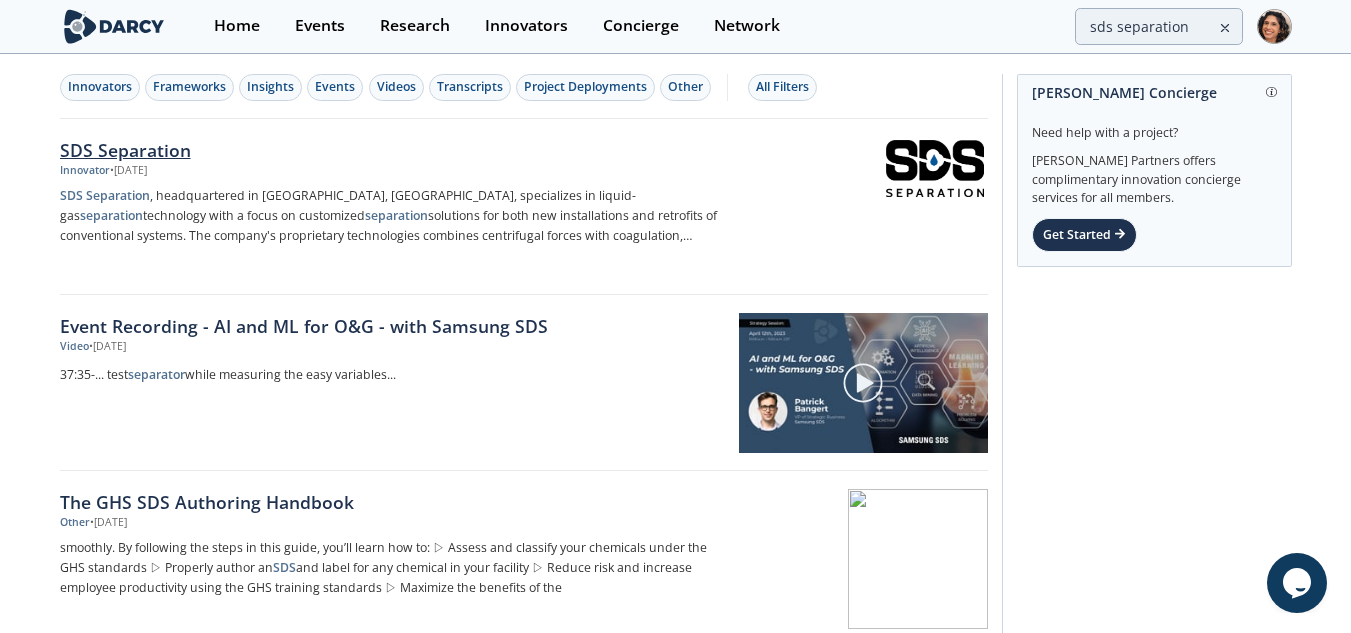 click on "SDS   Separation , headquartered in Zwijndrecht, The Netherlands, specializes in liquid-gas  separation  technology with a focus on customized  separation  solutions for both new installations and retrofits of conventional systems.
The company's proprietary technologies combines centrifugal forces with coagulation, allowing smaller footprint and offering increased gas and liquid capacities compared ... Gas-Liquid  Separation ; Carbon Capture; Hydrogen" at bounding box center [391, 216] 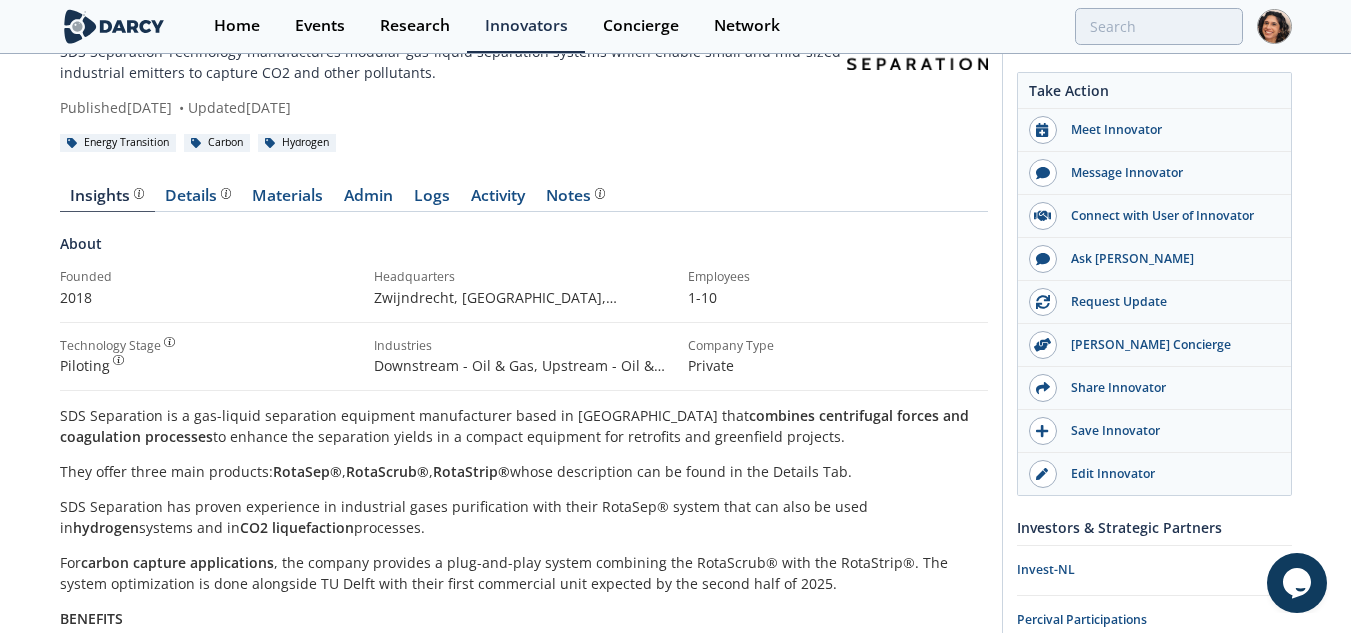 scroll, scrollTop: 100, scrollLeft: 0, axis: vertical 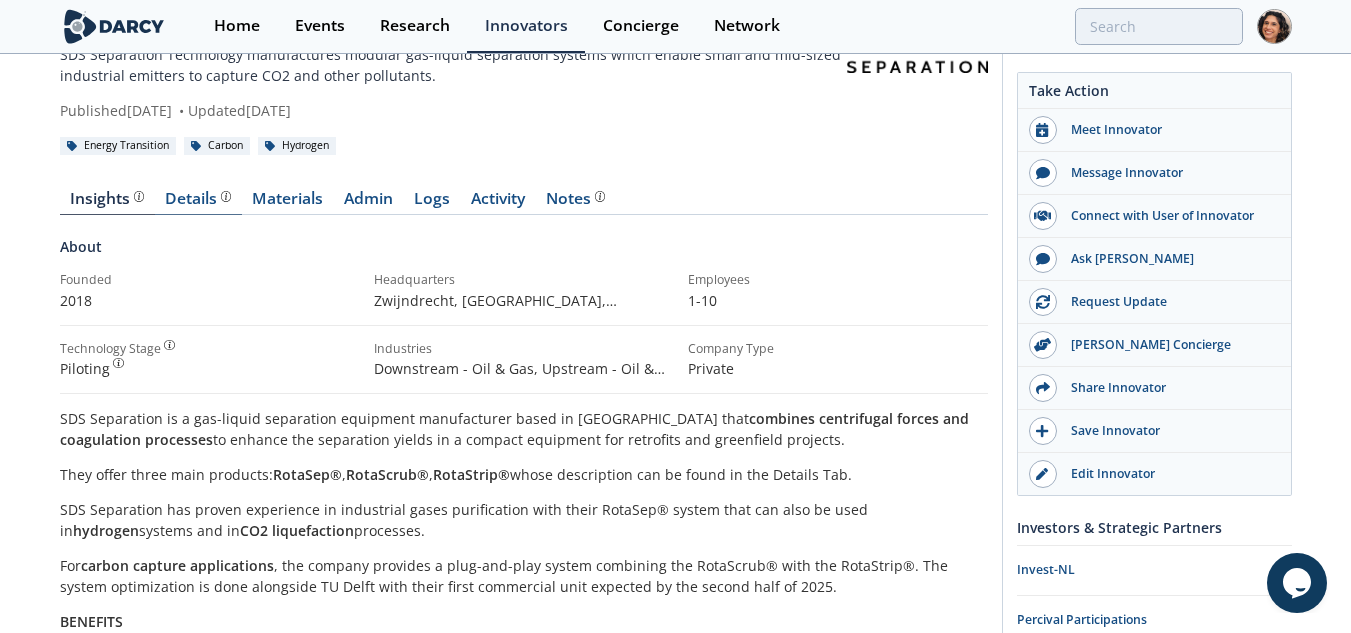 click on "Details" at bounding box center [198, 203] 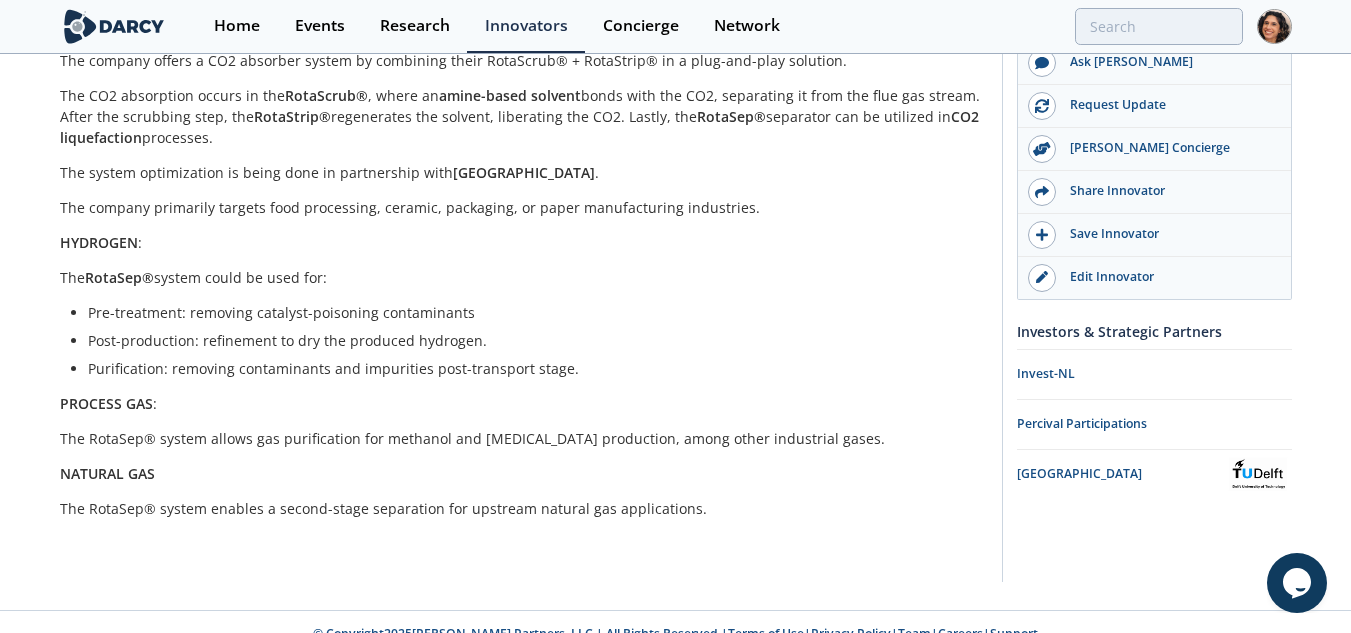 scroll, scrollTop: 1639, scrollLeft: 0, axis: vertical 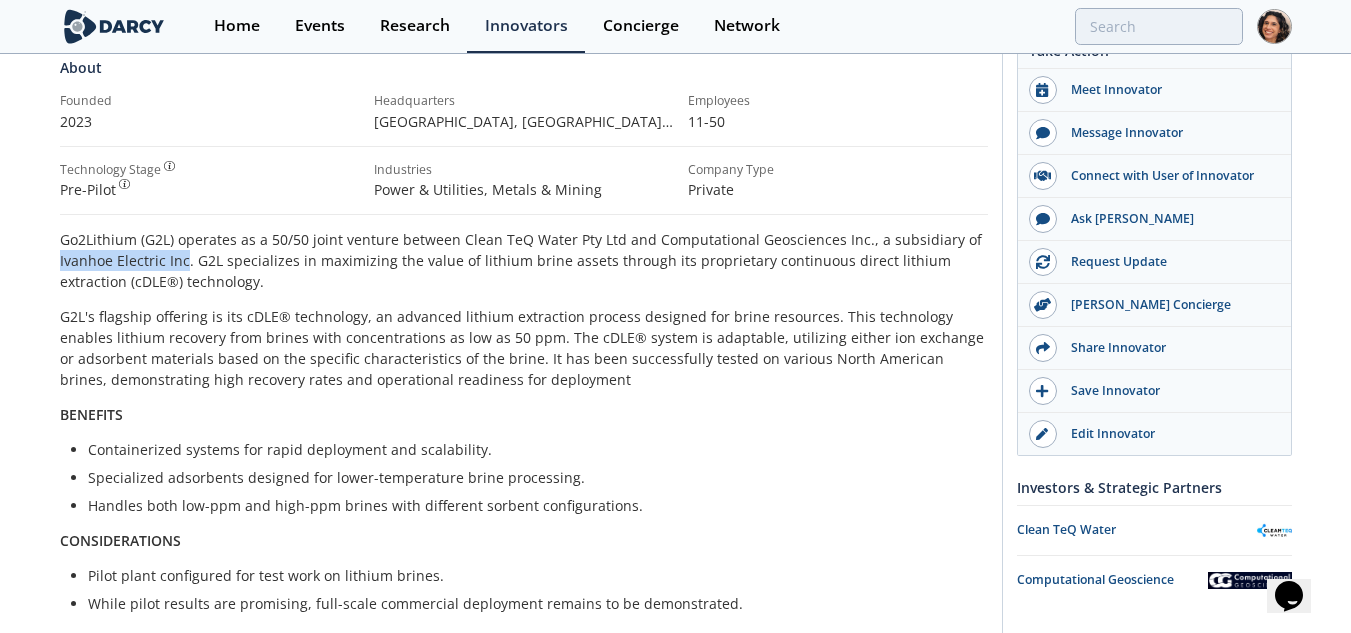 drag, startPoint x: 186, startPoint y: 264, endPoint x: 437, endPoint y: 333, distance: 260.31134 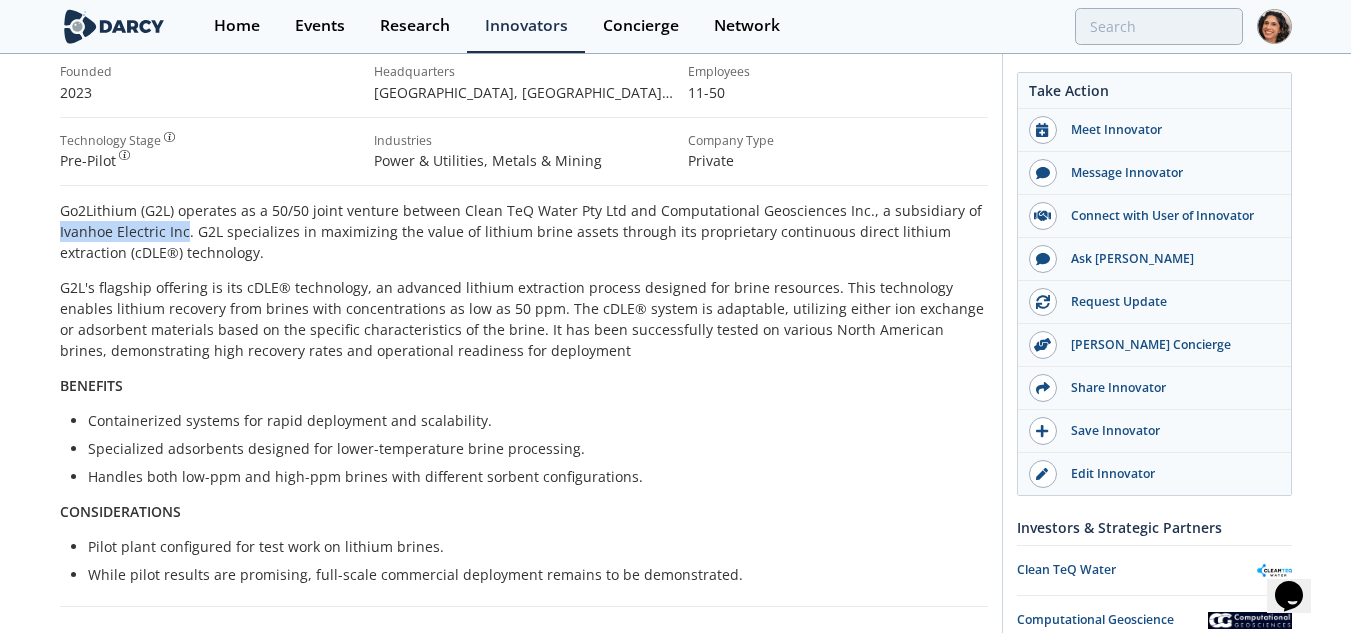 scroll, scrollTop: 229, scrollLeft: 0, axis: vertical 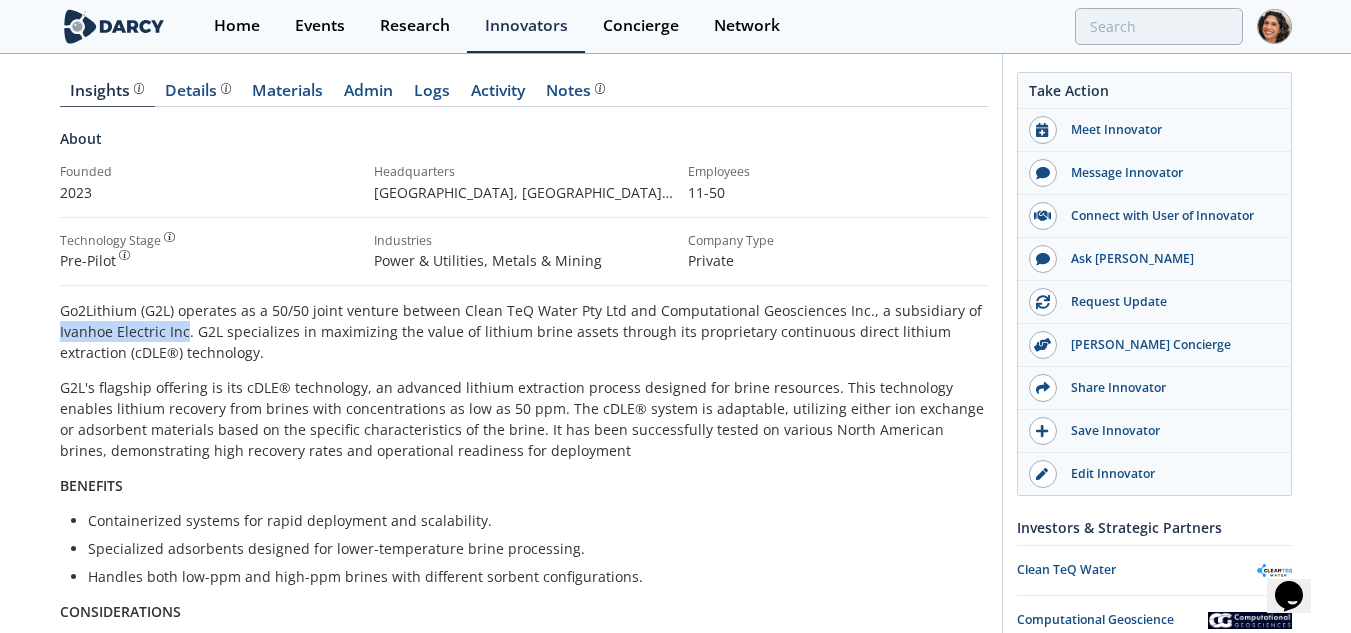 copy on "Ivanhoe Electric Inc" 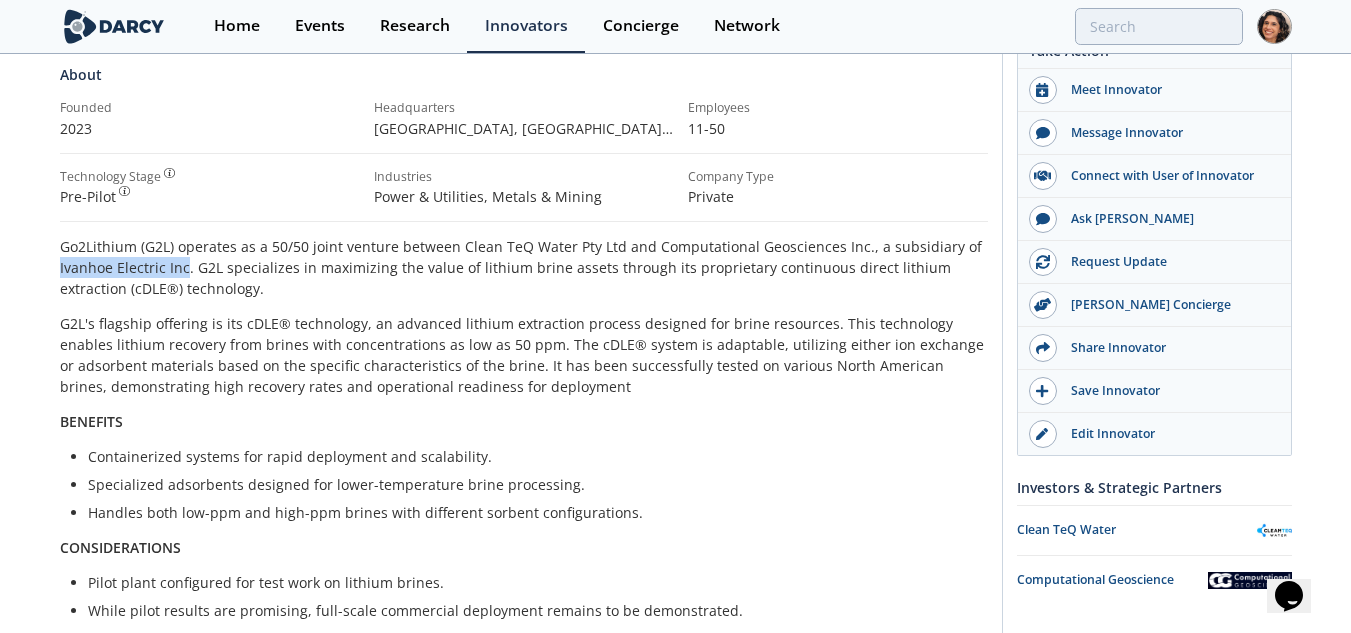 scroll, scrollTop: 329, scrollLeft: 0, axis: vertical 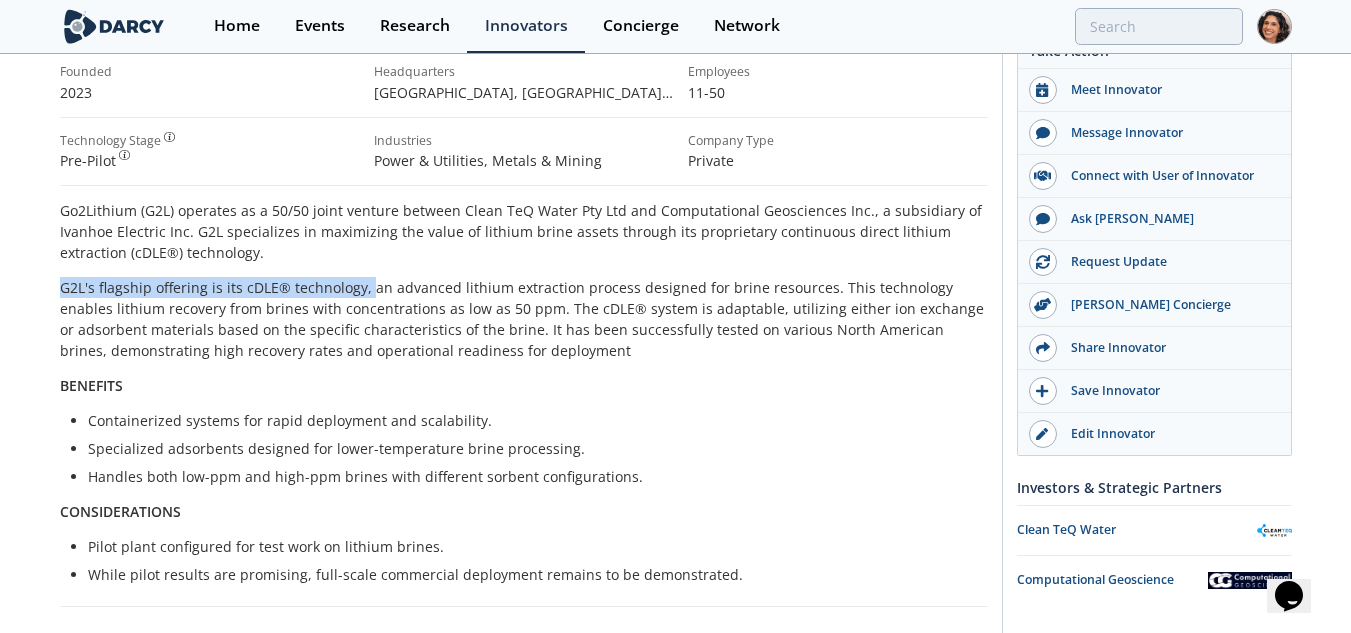 drag, startPoint x: 62, startPoint y: 286, endPoint x: 366, endPoint y: 288, distance: 304.0066 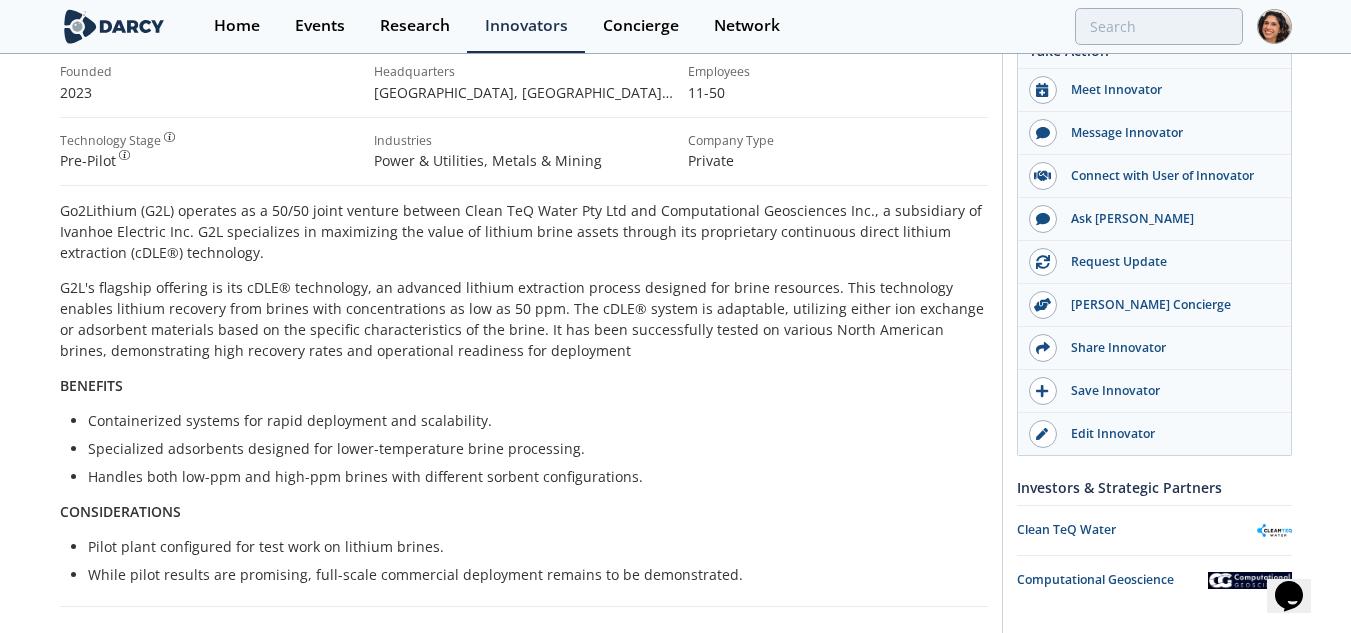click on "G2L's flagship offering is its cDLE® technology, an advanced lithium extraction process designed for brine resources. This technology enables lithium recovery from brines with concentrations as low as 50 ppm. The cDLE® system is adaptable, utilizing either ion exchange or adsorbent materials based on the specific characteristics of the brine. It has been successfully tested on various North American brines, demonstrating high recovery rates and operational readiness for deployment" at bounding box center (524, 319) 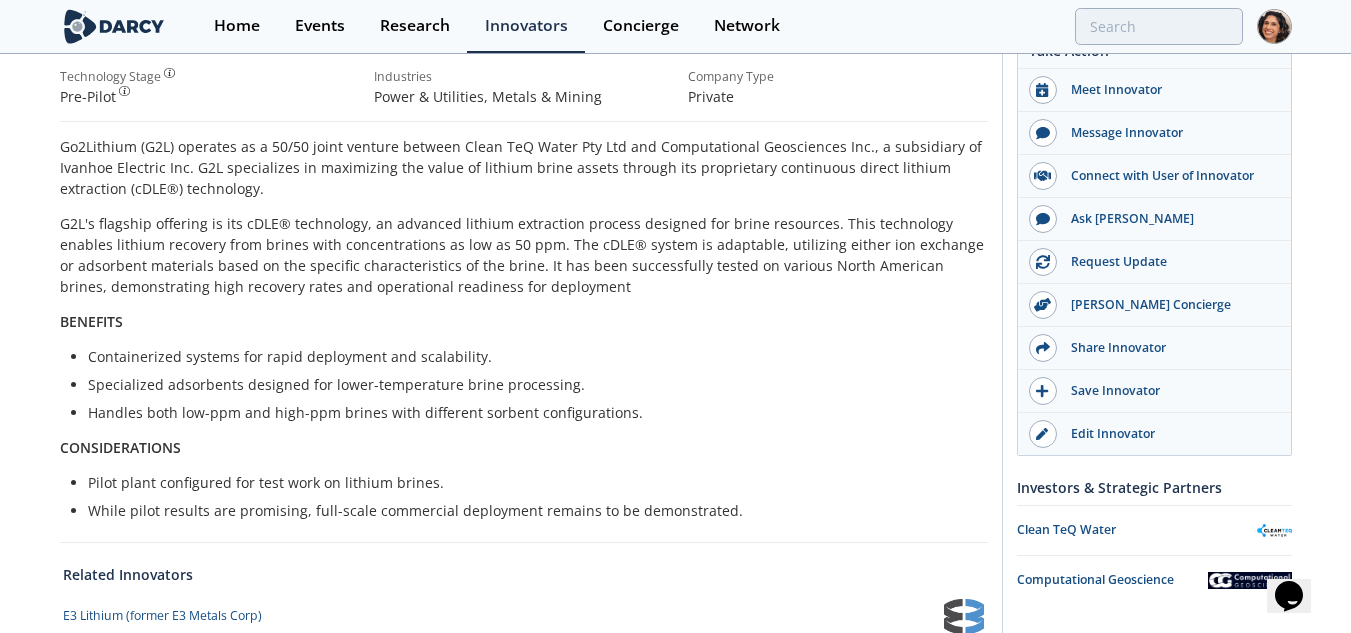 scroll, scrollTop: 429, scrollLeft: 0, axis: vertical 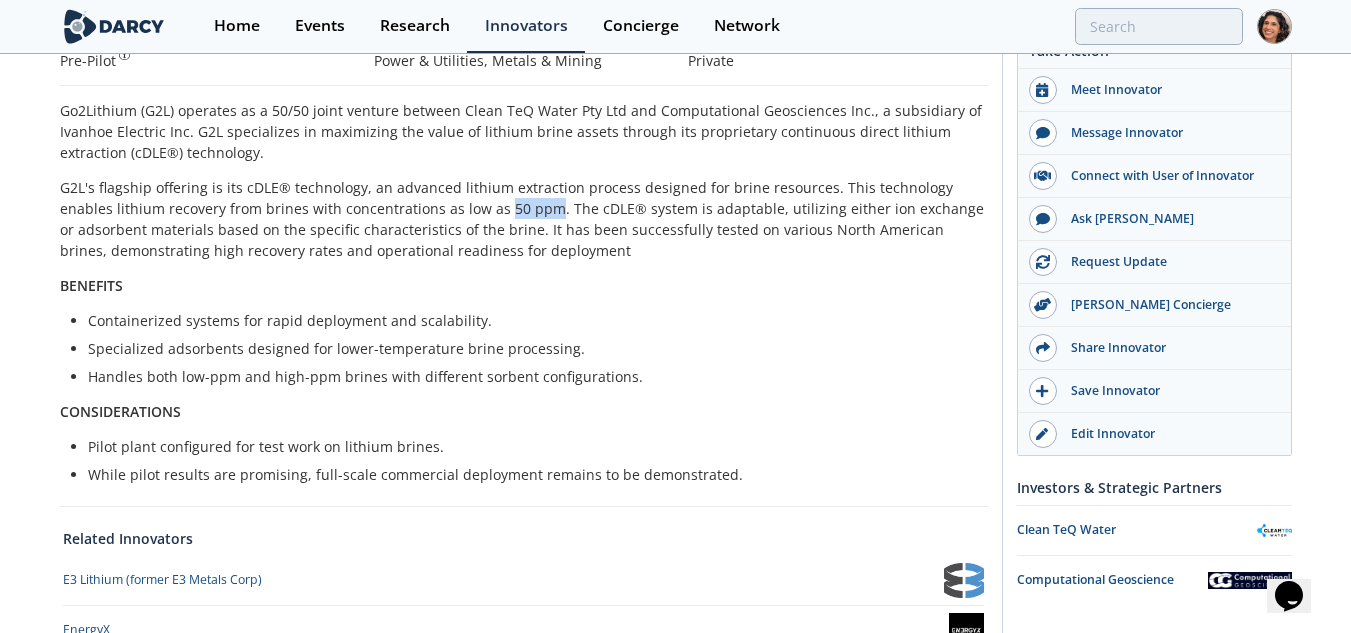 drag, startPoint x: 444, startPoint y: 210, endPoint x: 492, endPoint y: 206, distance: 48.166378 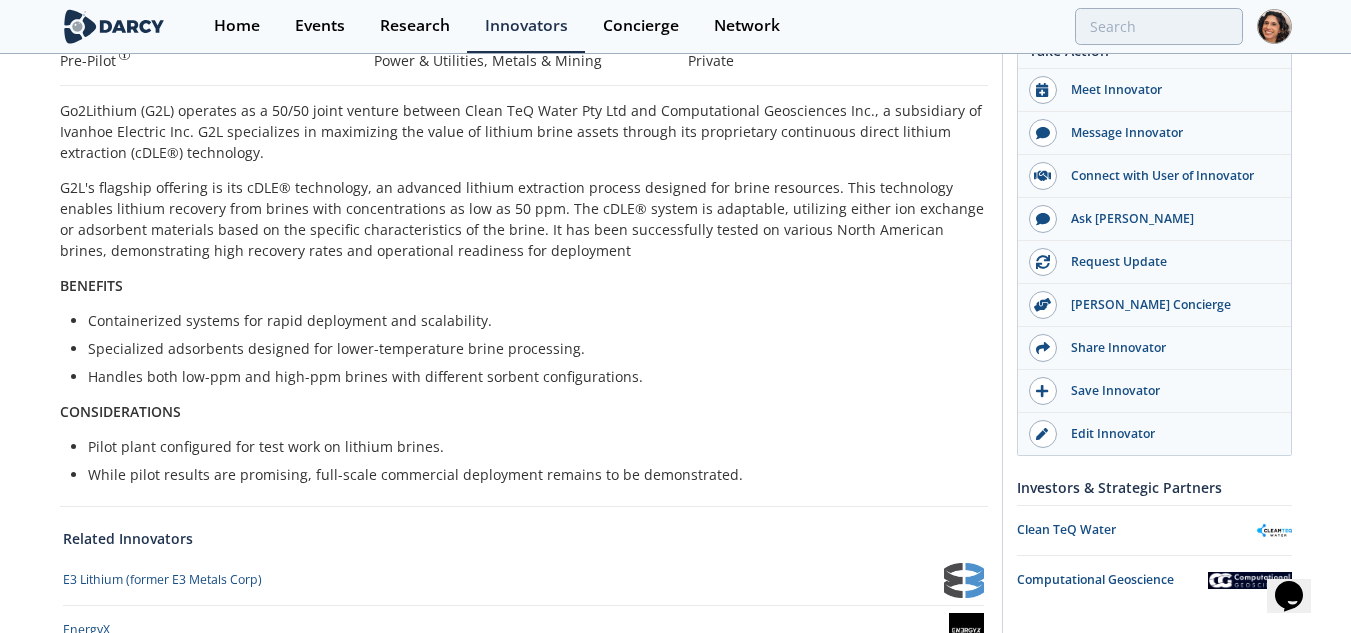 click on "G2L's flagship offering is its cDLE® technology, an advanced lithium extraction process designed for brine resources. This technology enables lithium recovery from brines with concentrations as low as 50 ppm. The cDLE® system is adaptable, utilizing either ion exchange or adsorbent materials based on the specific characteristics of the brine. It has been successfully tested on various North American brines, demonstrating high recovery rates and operational readiness for deployment" at bounding box center [524, 219] 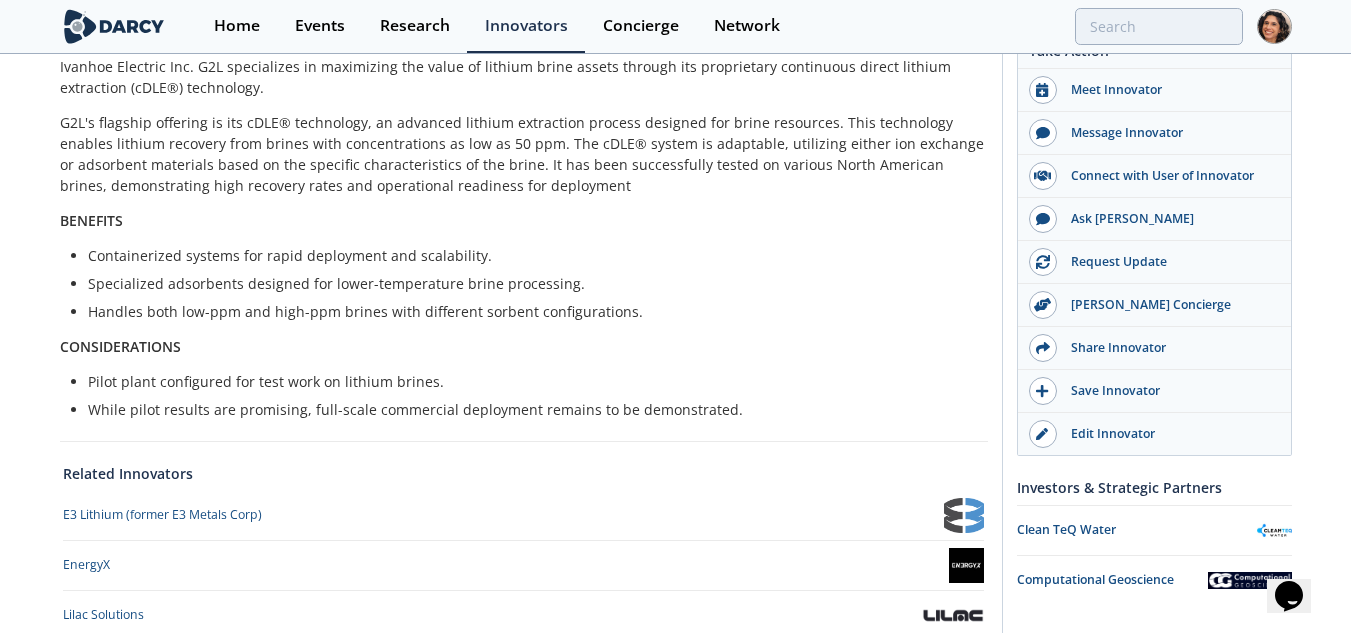 scroll, scrollTop: 529, scrollLeft: 0, axis: vertical 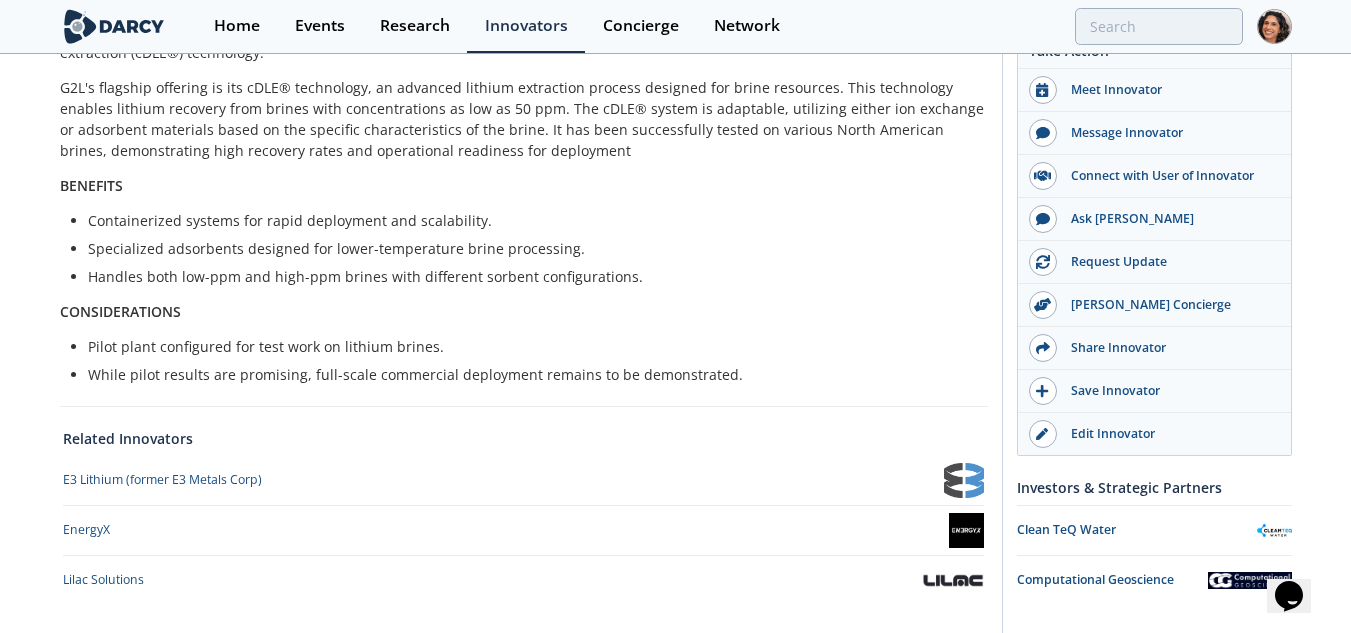 drag, startPoint x: 93, startPoint y: 379, endPoint x: 321, endPoint y: 388, distance: 228.17757 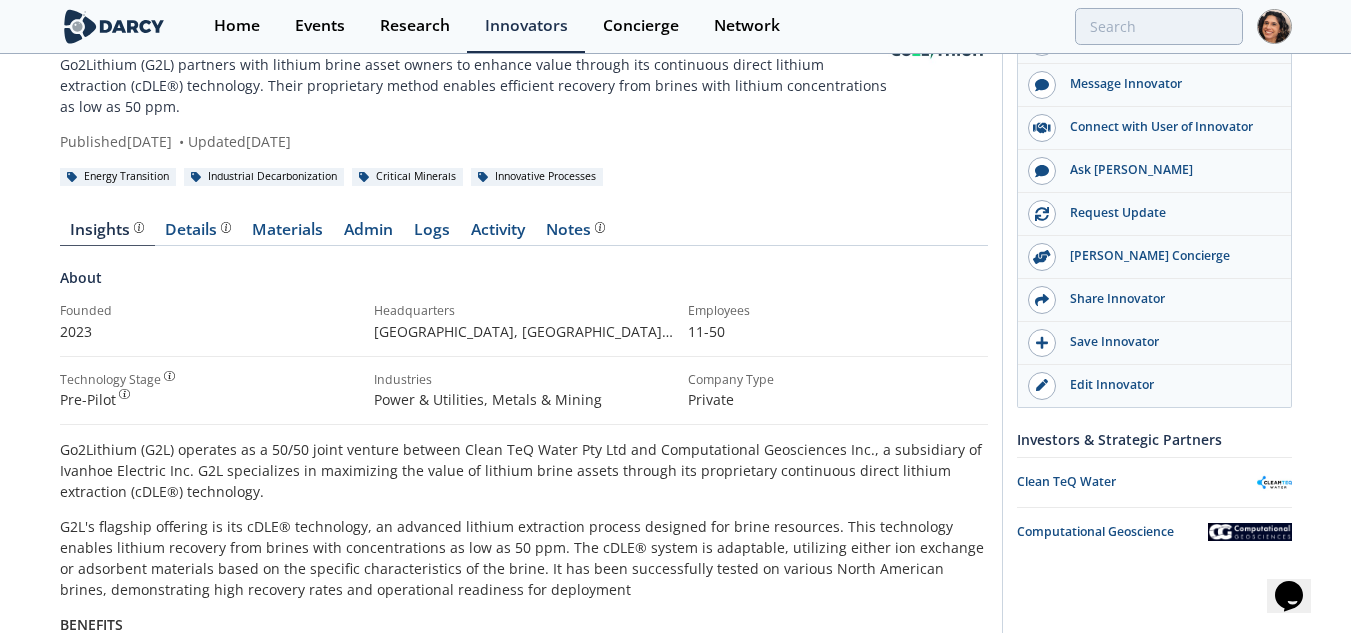 scroll, scrollTop: 0, scrollLeft: 0, axis: both 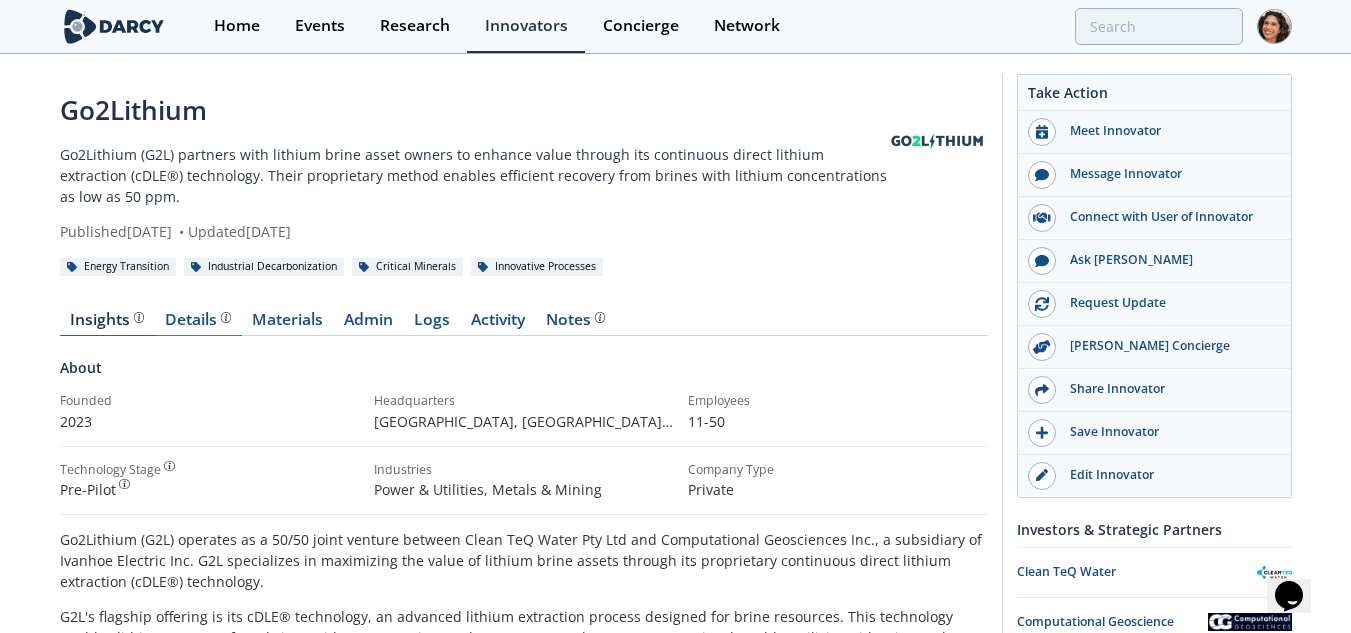 click on "Details
Product overview, business model, technology and applications as added by the Go2Lithium team." at bounding box center (198, 320) 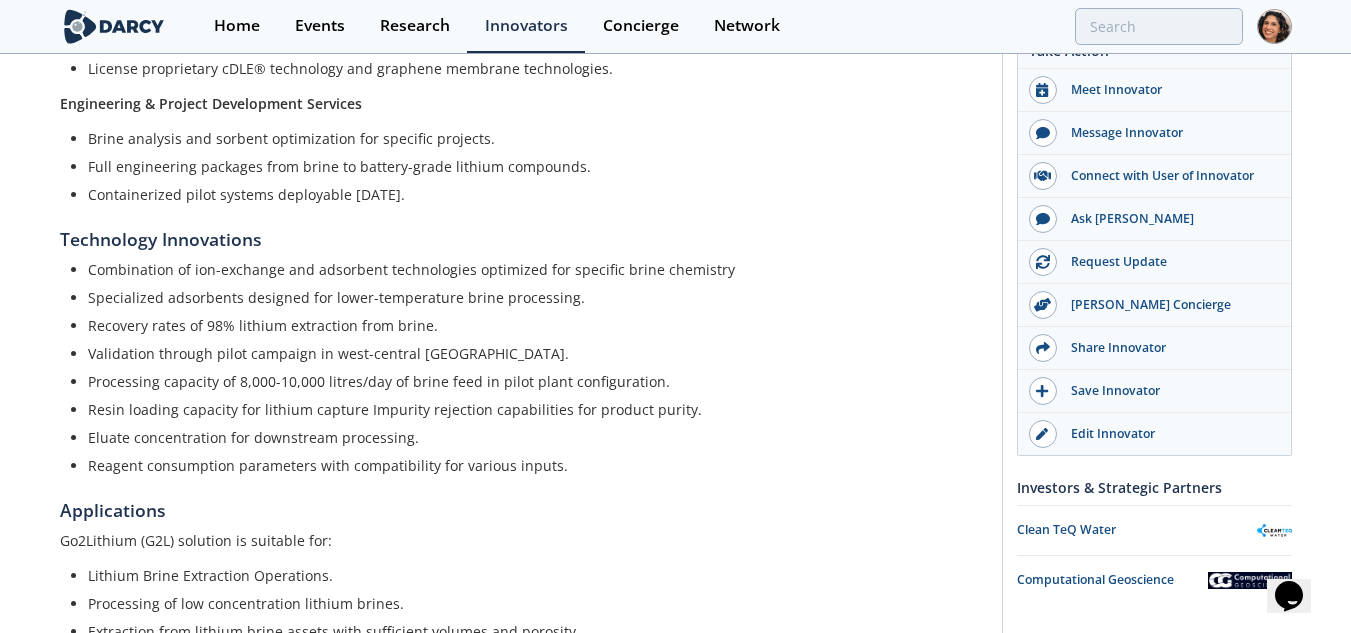 scroll, scrollTop: 800, scrollLeft: 0, axis: vertical 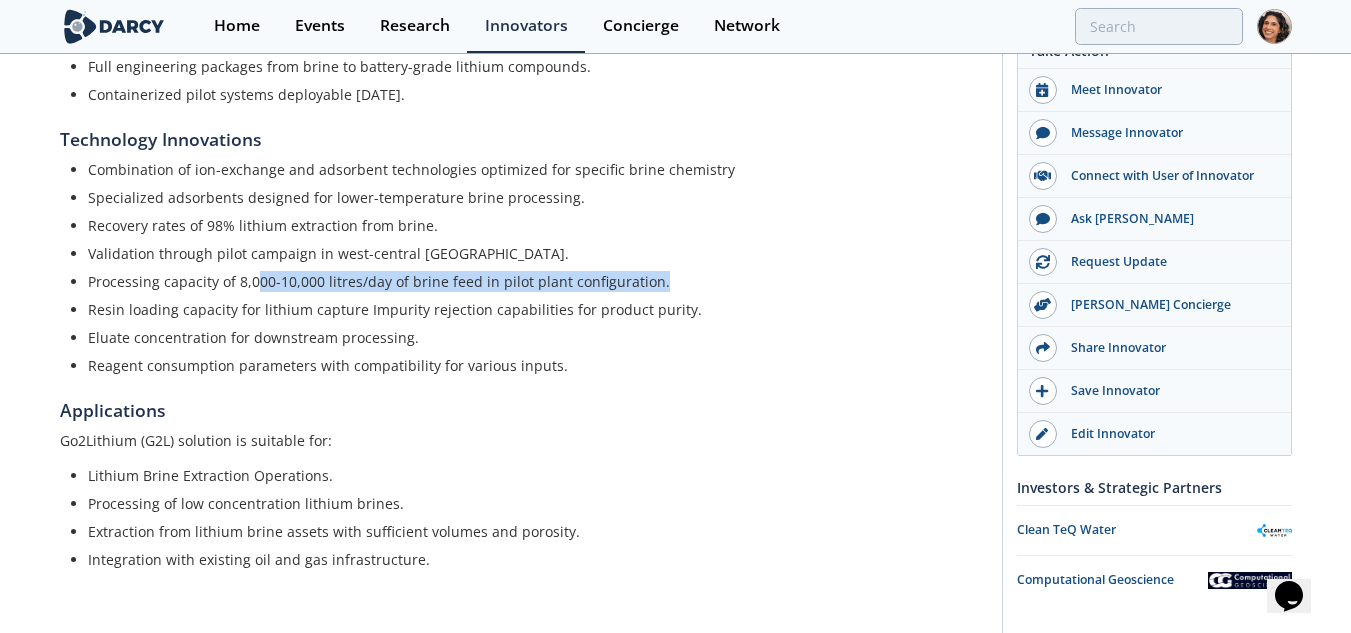 drag, startPoint x: 257, startPoint y: 263, endPoint x: 651, endPoint y: 267, distance: 394.0203 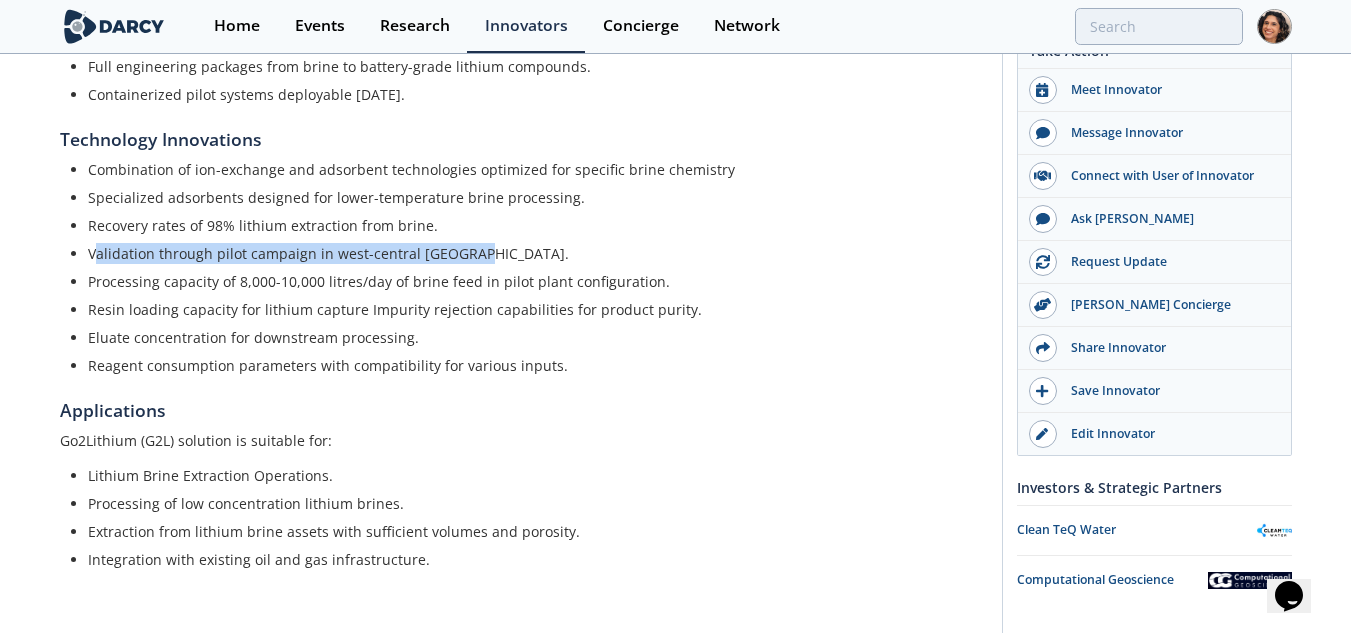 drag, startPoint x: 93, startPoint y: 231, endPoint x: 475, endPoint y: 230, distance: 382.0013 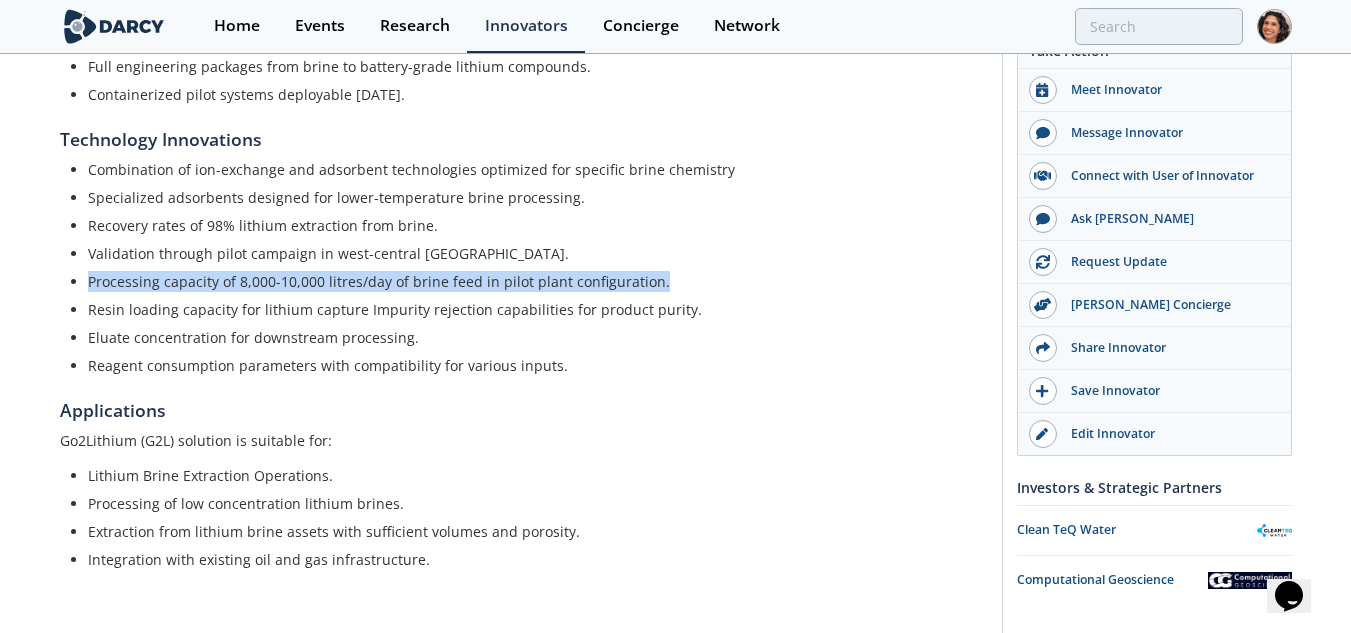 drag, startPoint x: 89, startPoint y: 257, endPoint x: 670, endPoint y: 263, distance: 581.031 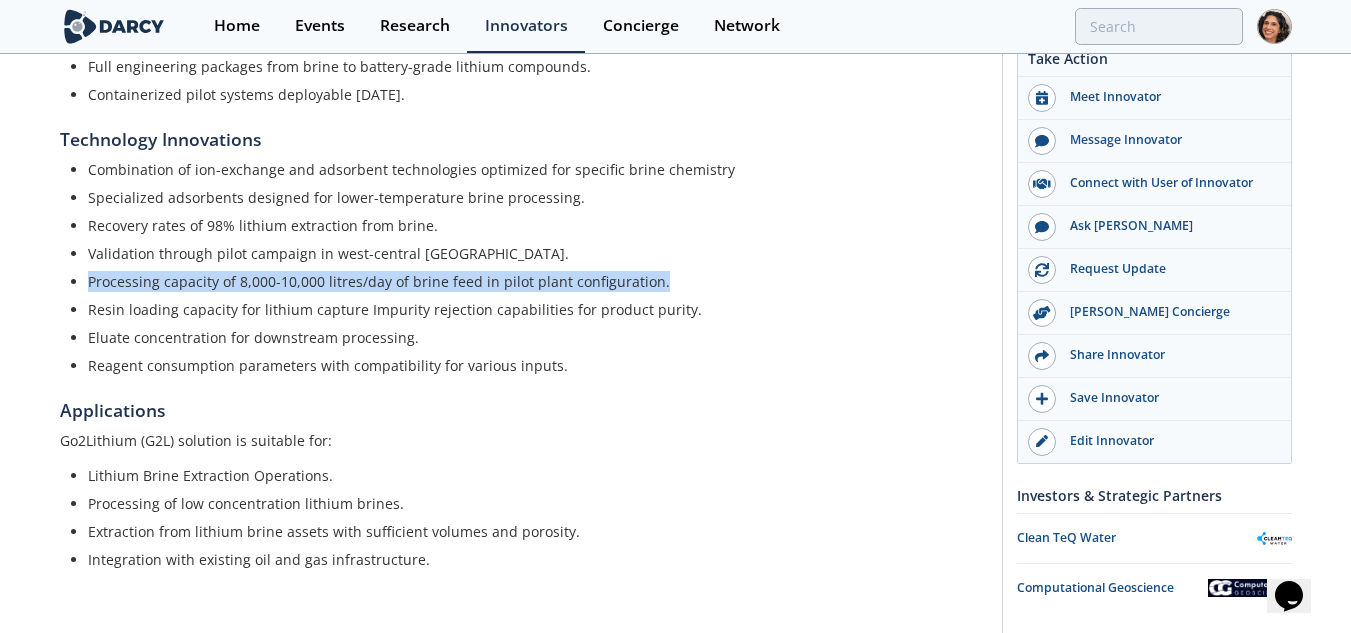 scroll, scrollTop: 855, scrollLeft: 0, axis: vertical 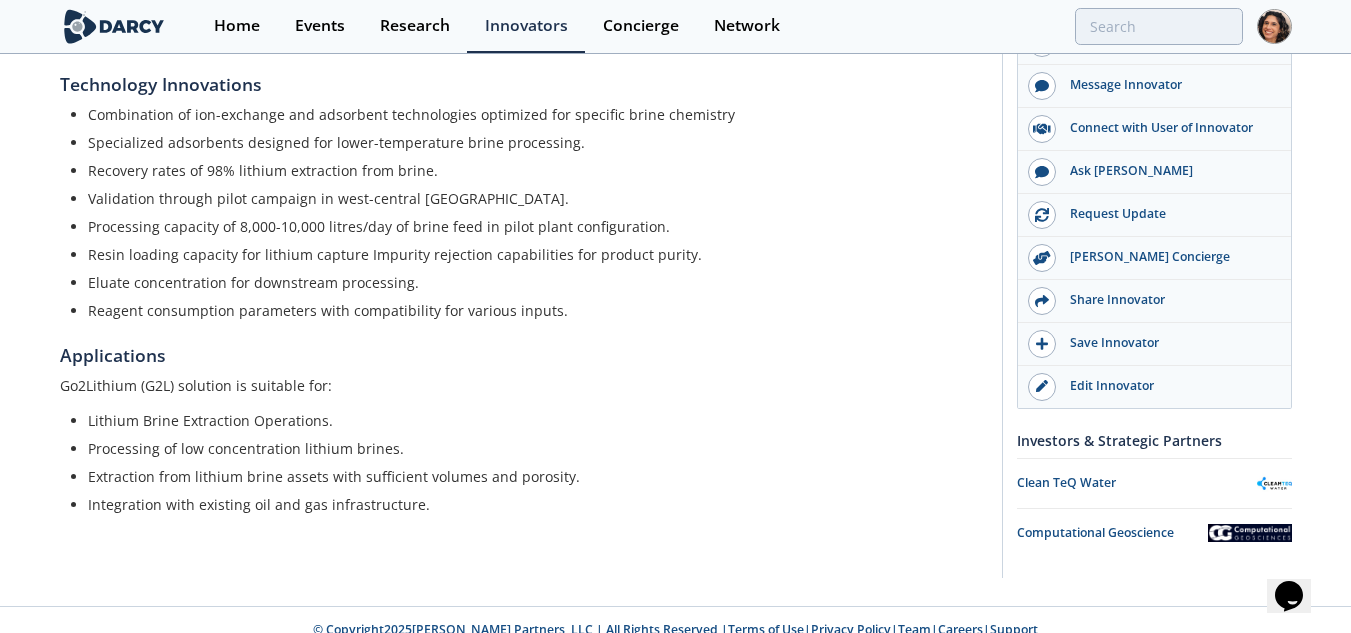 click on "Lithium Brine Extraction Operations." at bounding box center [531, 420] 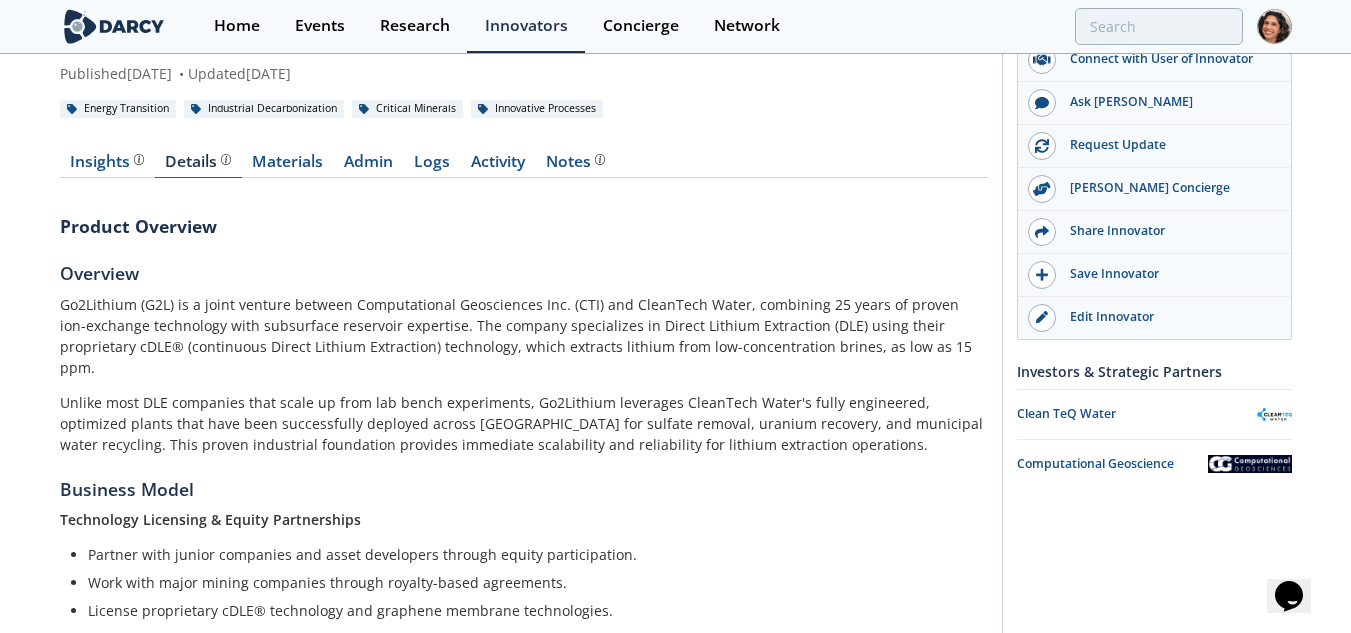 scroll, scrollTop: 0, scrollLeft: 0, axis: both 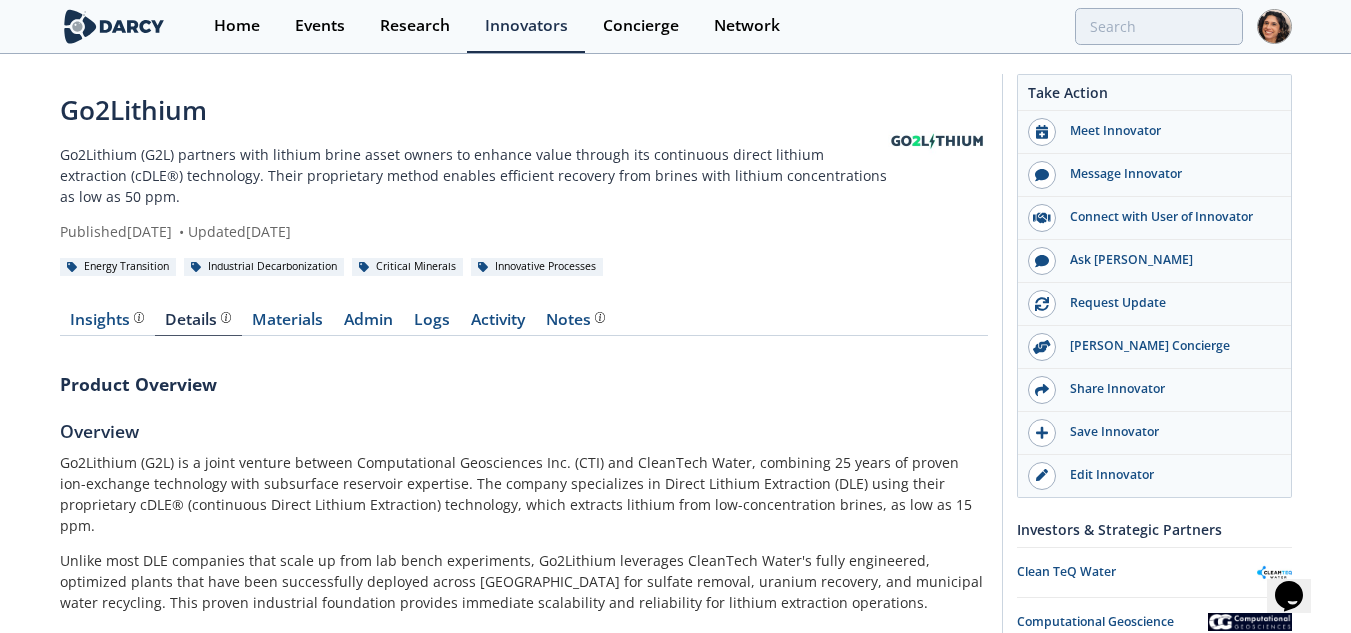 click on "Insights" at bounding box center (107, 320) 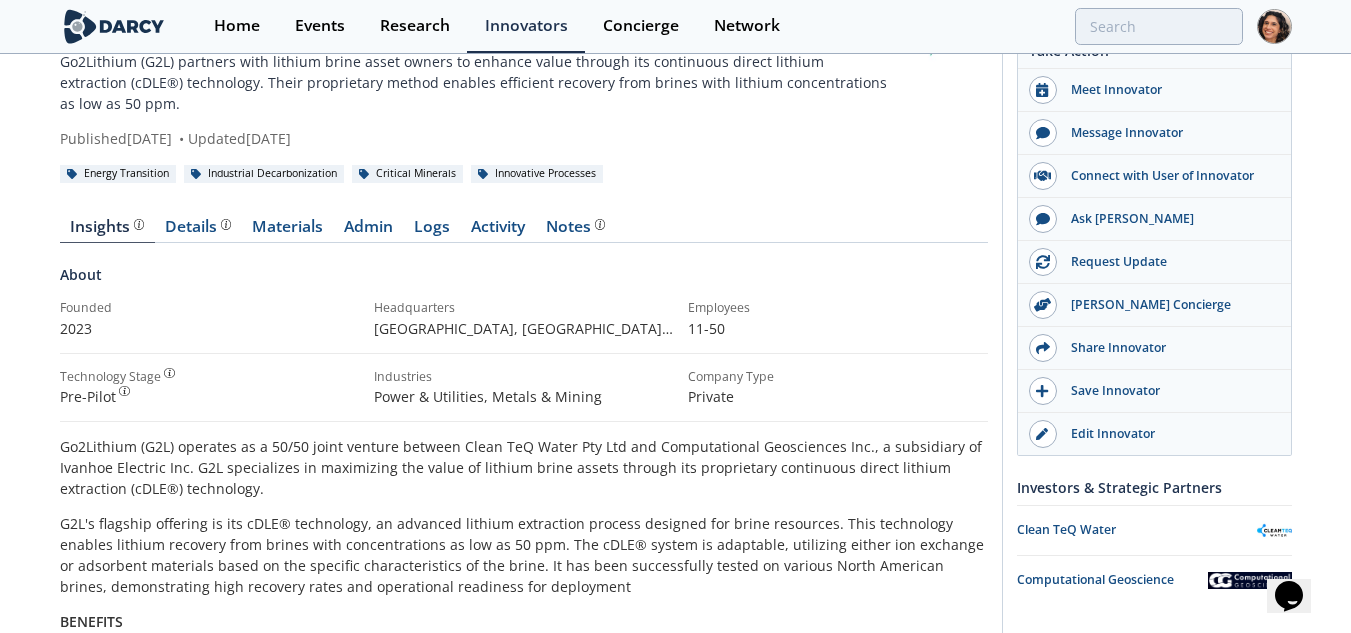 scroll, scrollTop: 129, scrollLeft: 0, axis: vertical 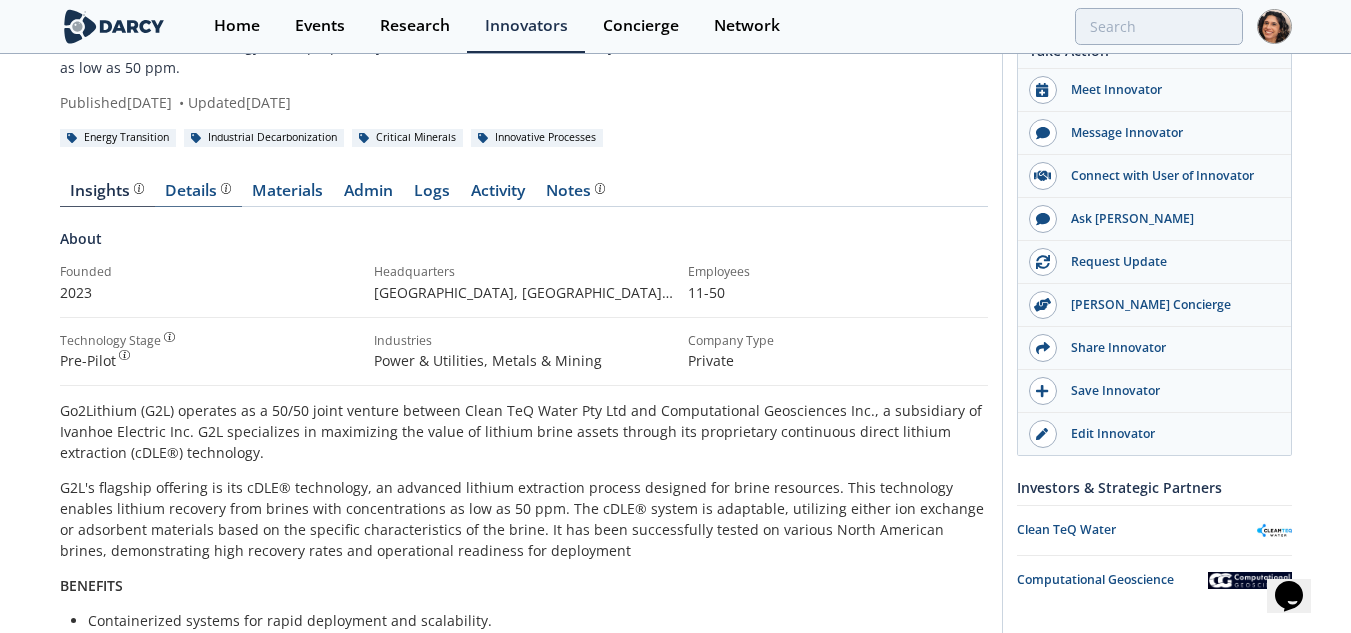click on "Details
Product overview, business model, technology and applications as added by the Go2Lithium team." at bounding box center (198, 191) 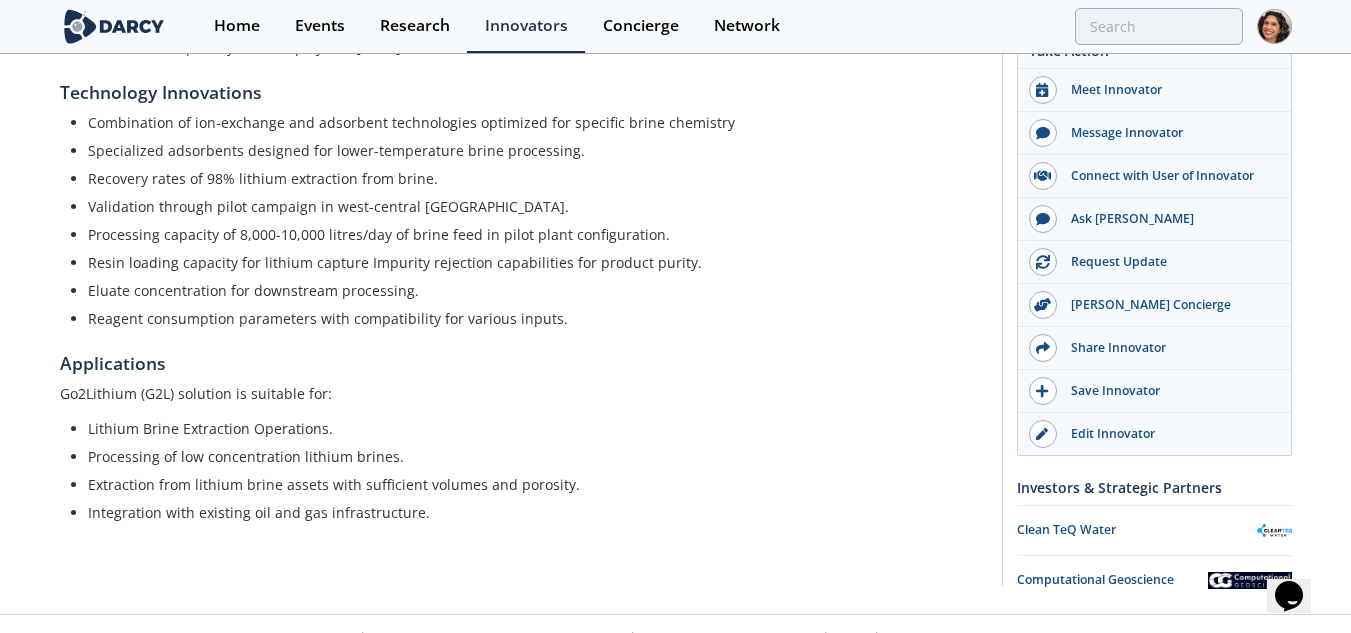 scroll, scrollTop: 855, scrollLeft: 0, axis: vertical 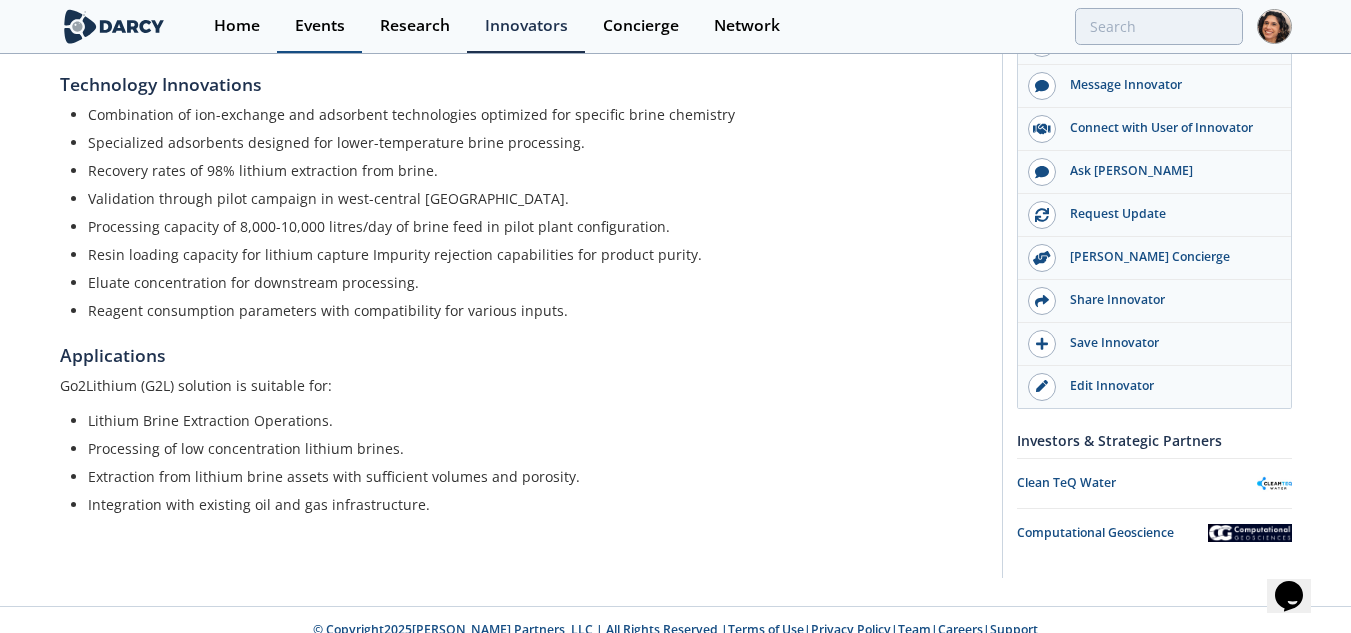 click on "Events" at bounding box center [319, 26] 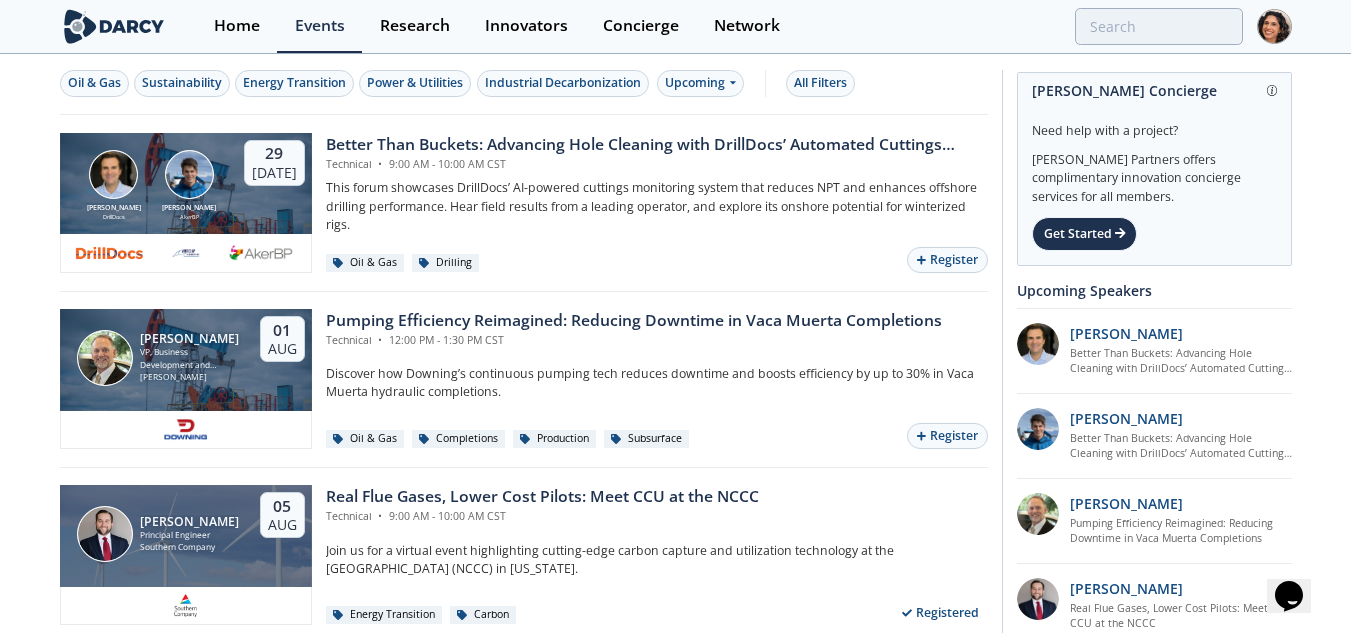 scroll, scrollTop: 0, scrollLeft: 0, axis: both 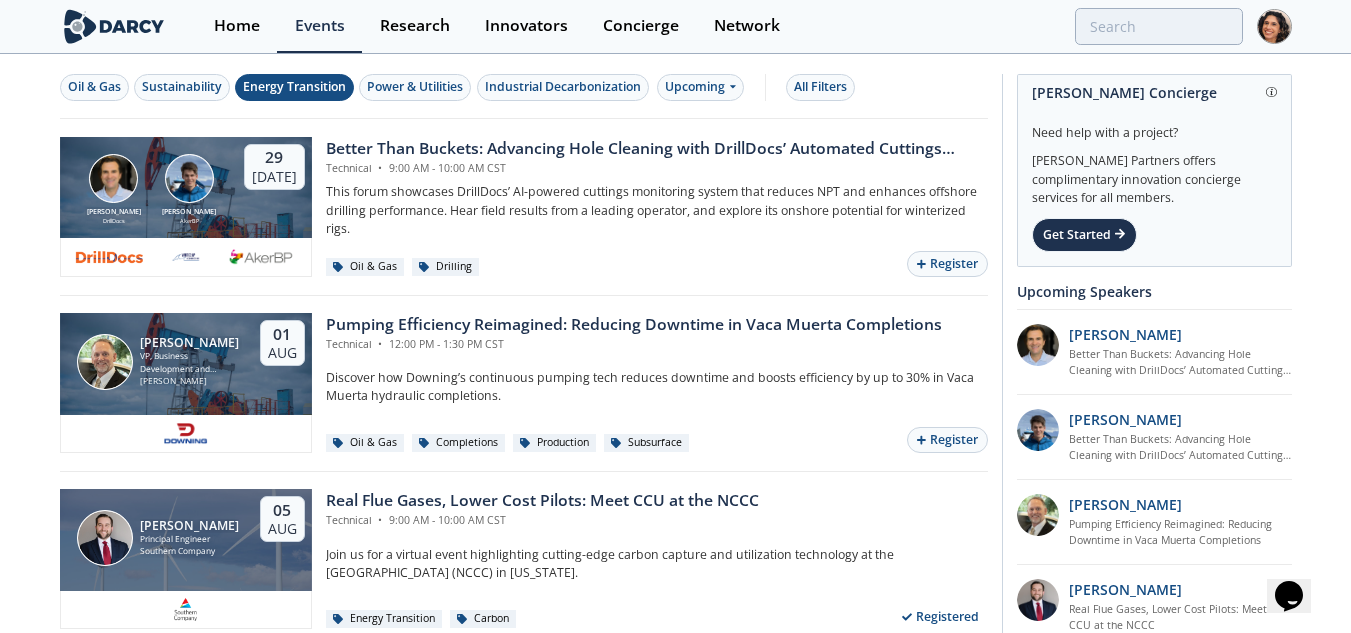 click on "Energy Transition" at bounding box center [294, 87] 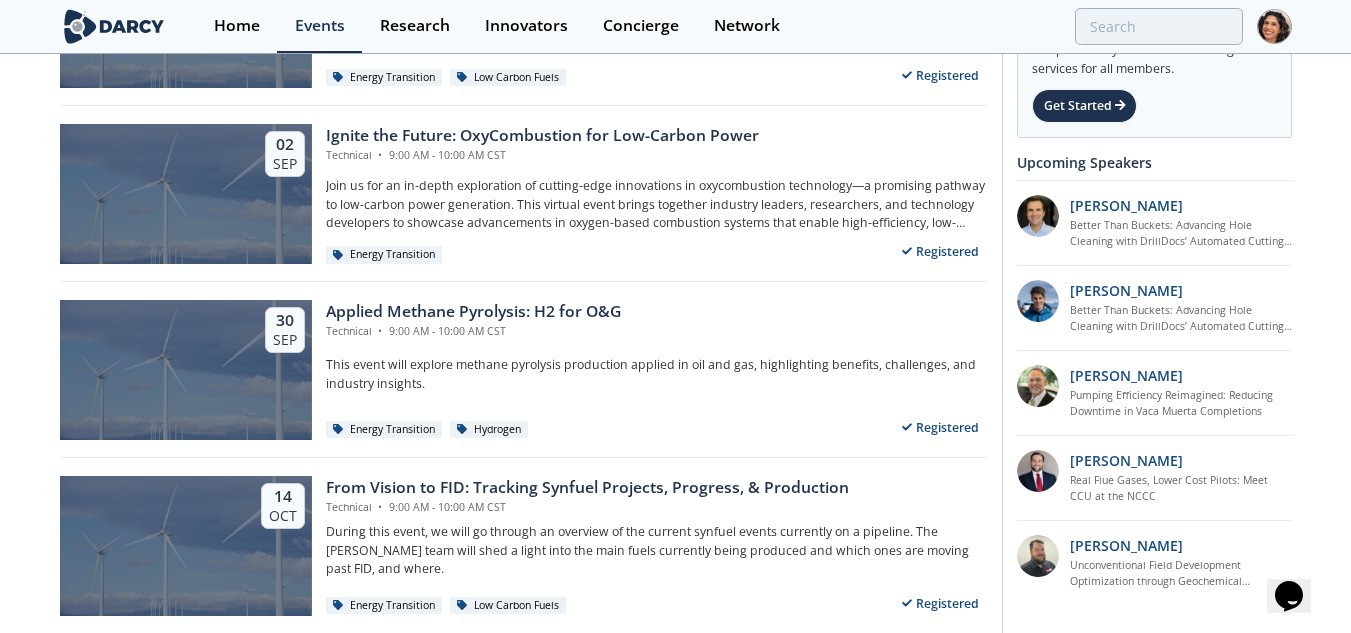 scroll, scrollTop: 400, scrollLeft: 0, axis: vertical 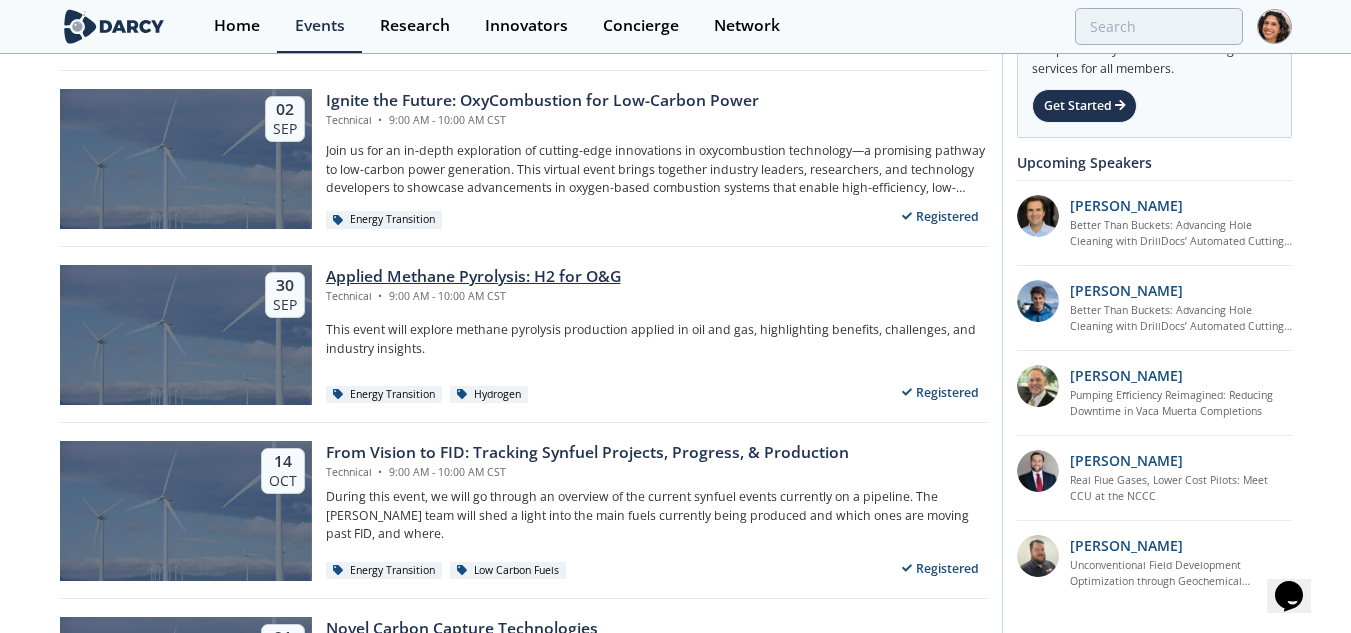 click on "Applied Methane Pyrolysis: H2 for O&G" at bounding box center [473, 277] 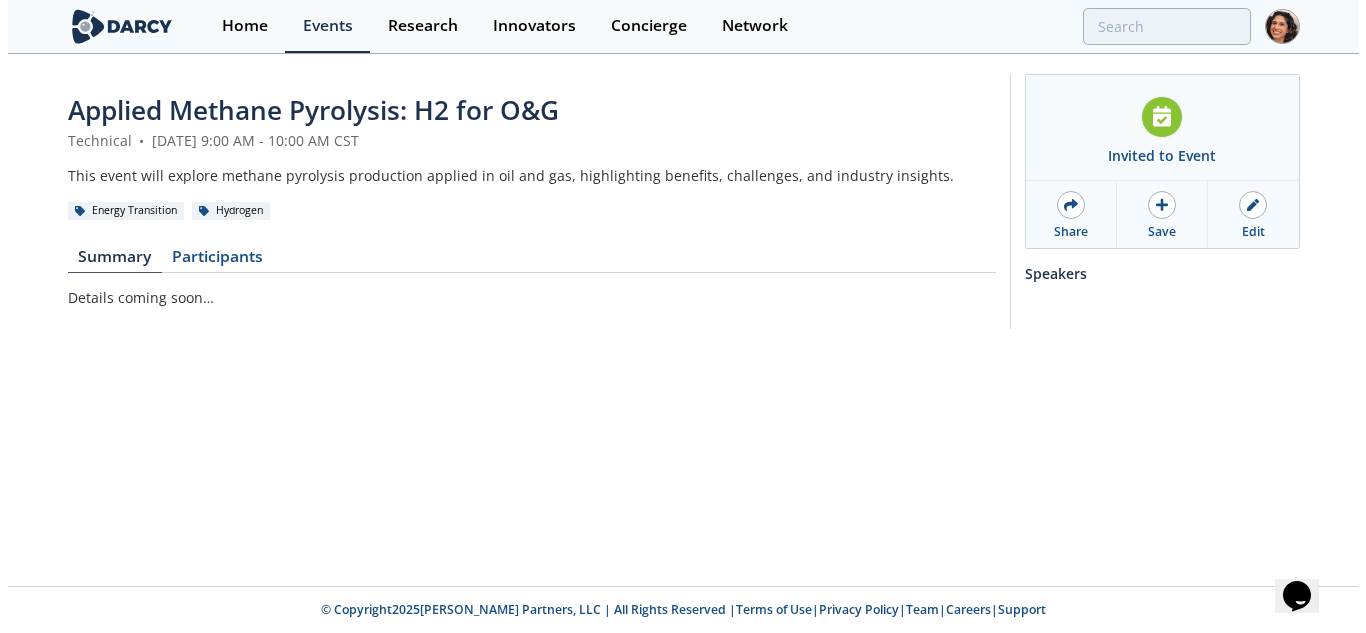 scroll, scrollTop: 0, scrollLeft: 0, axis: both 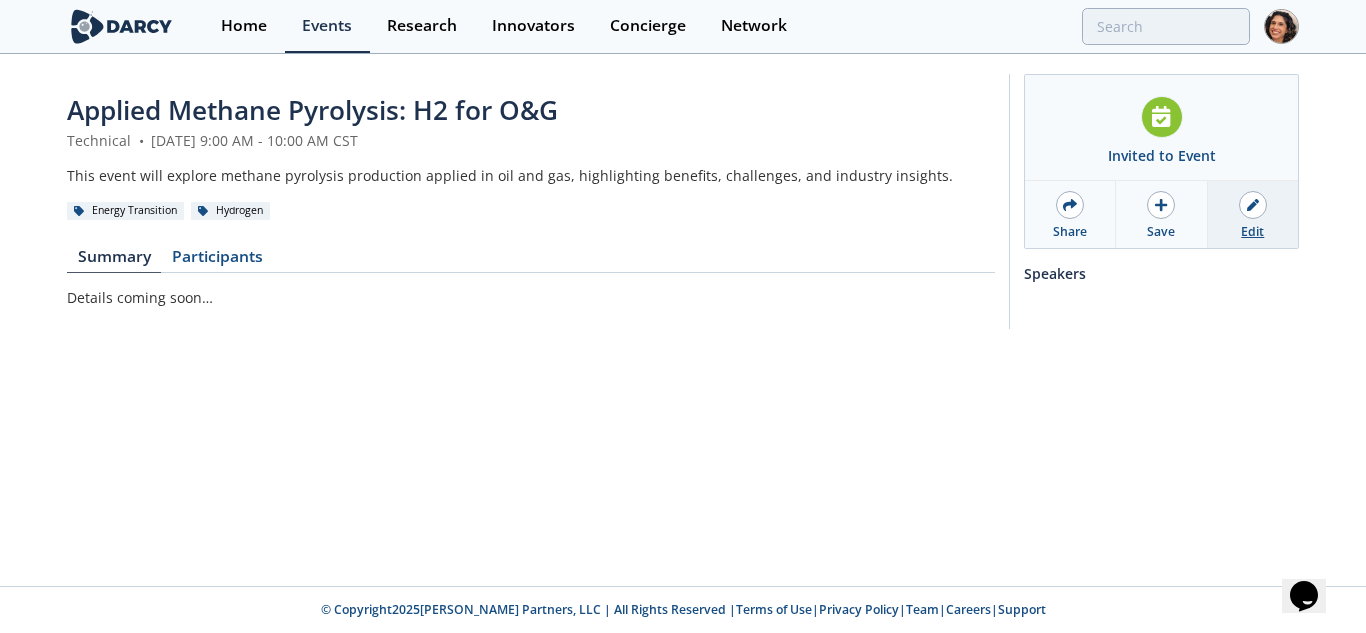 click on "Edit" at bounding box center (1252, 232) 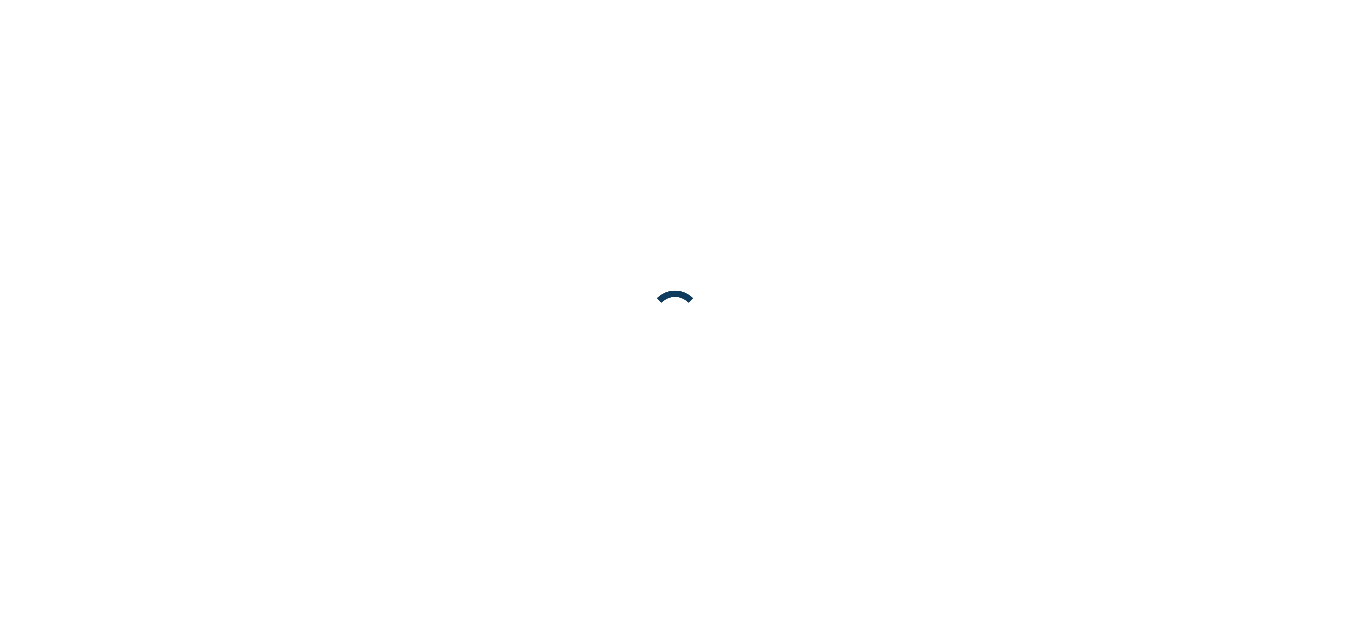 scroll, scrollTop: 0, scrollLeft: 0, axis: both 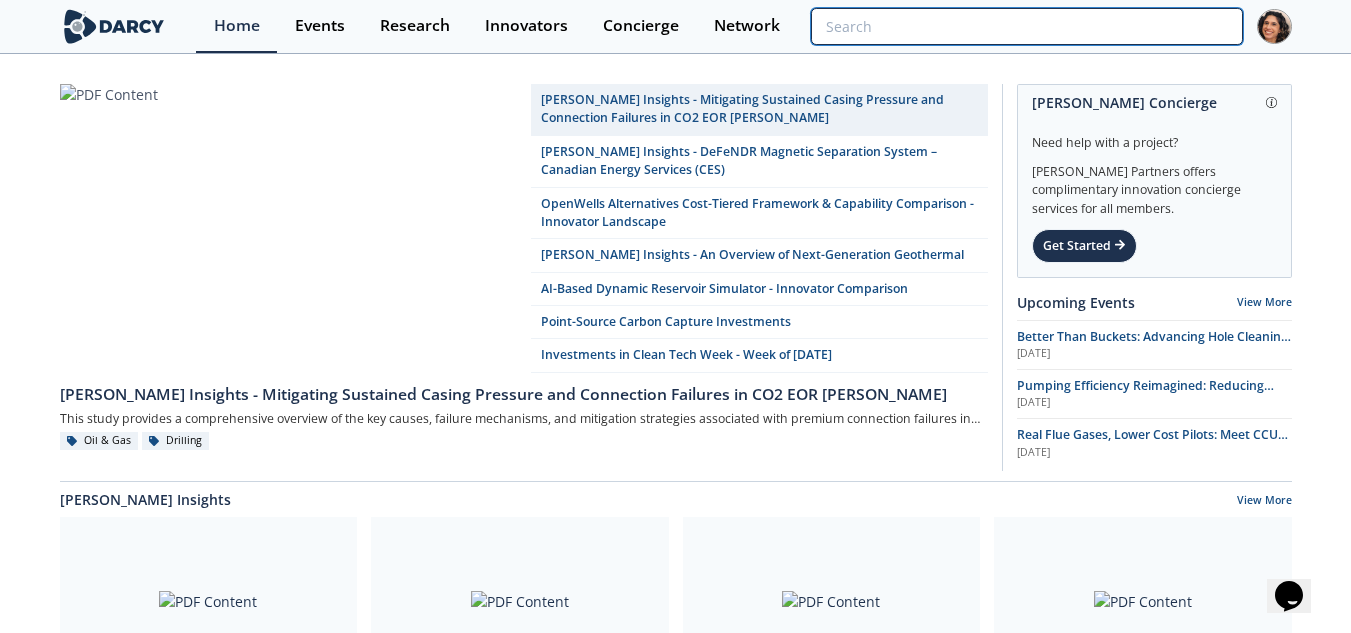 click at bounding box center [1026, 26] 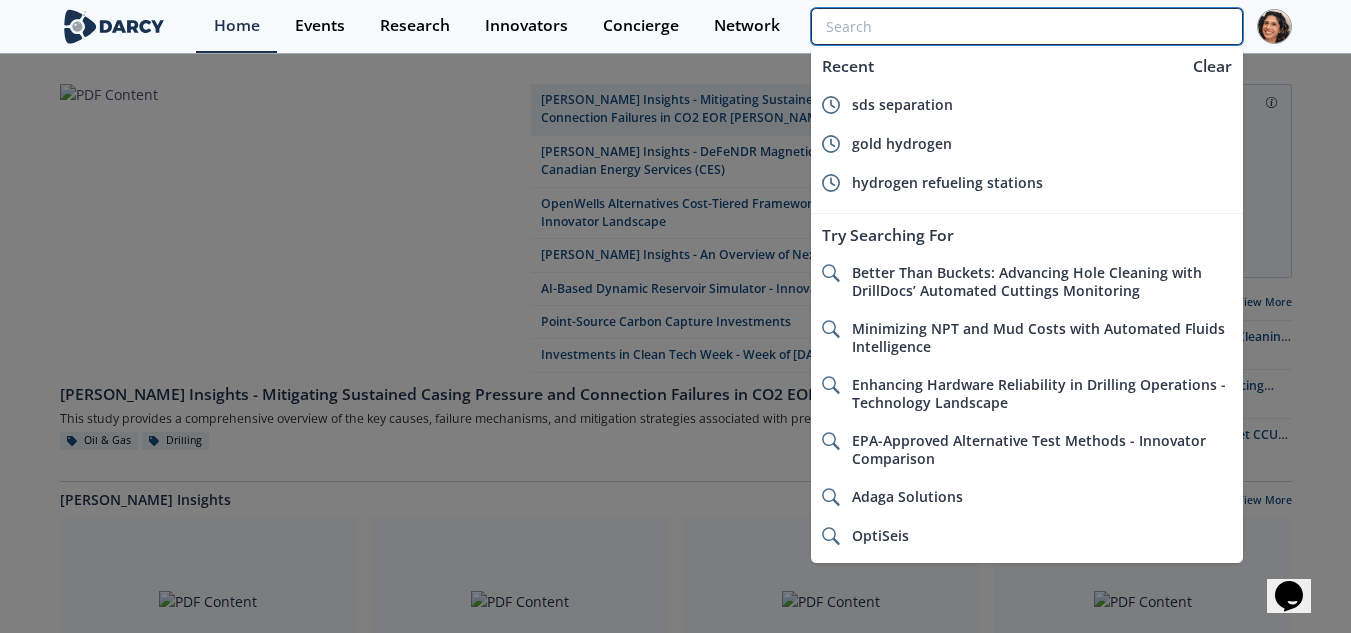 paste on "Ivanhoe Electric Inc" 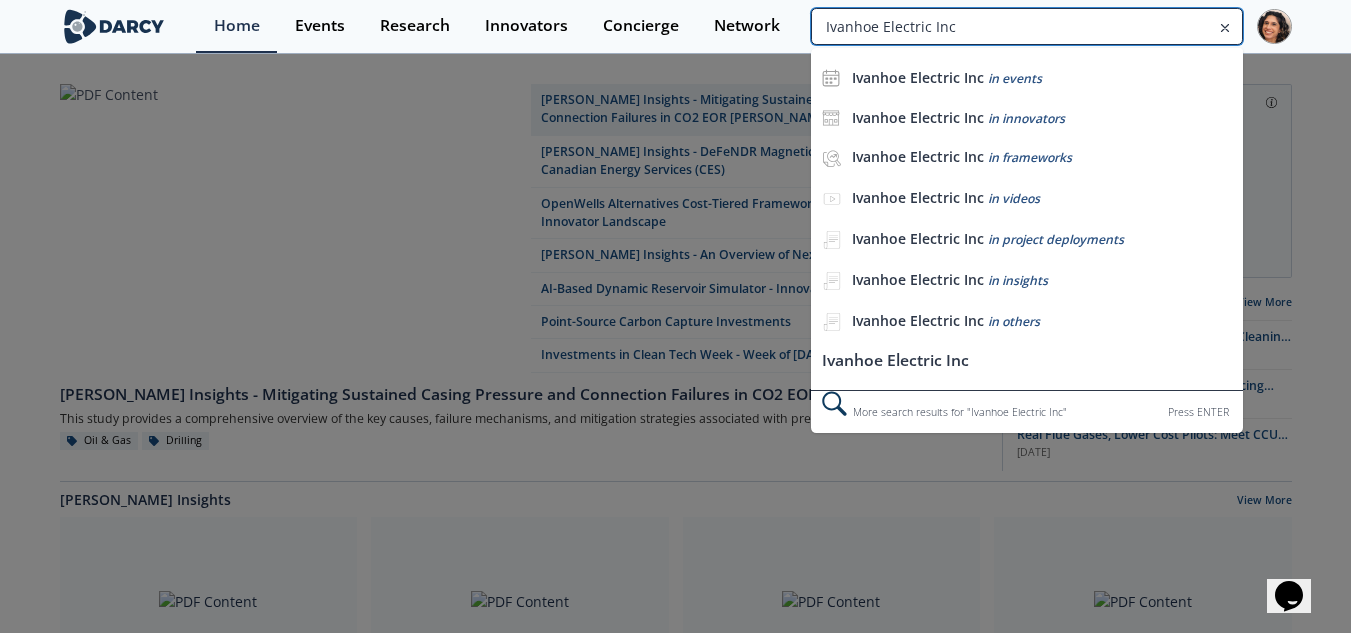 type on "Ivanhoe Electric Inc" 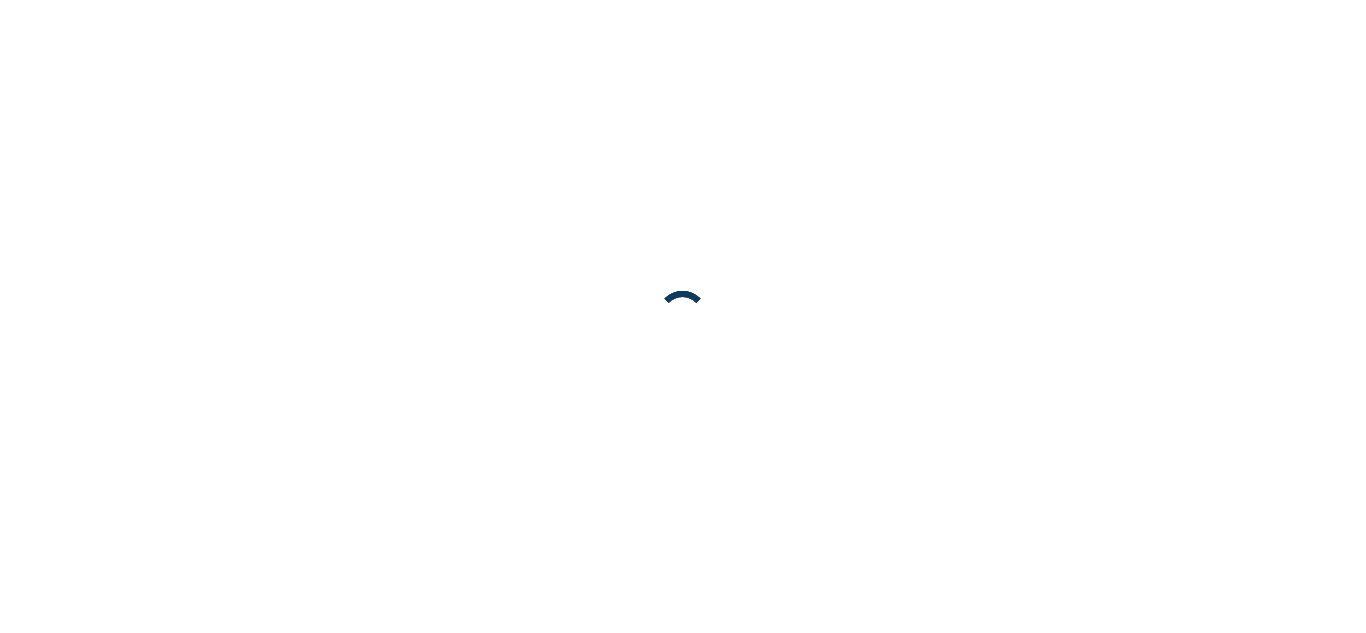 scroll, scrollTop: 0, scrollLeft: 0, axis: both 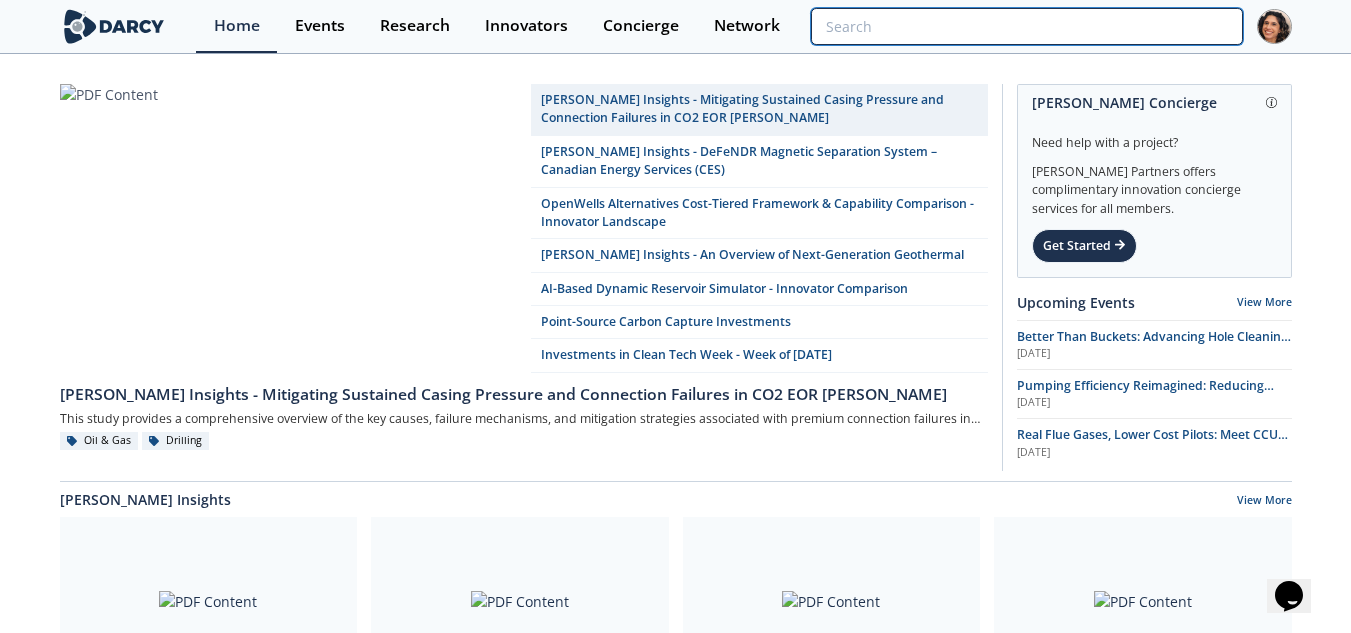 click at bounding box center (1026, 26) 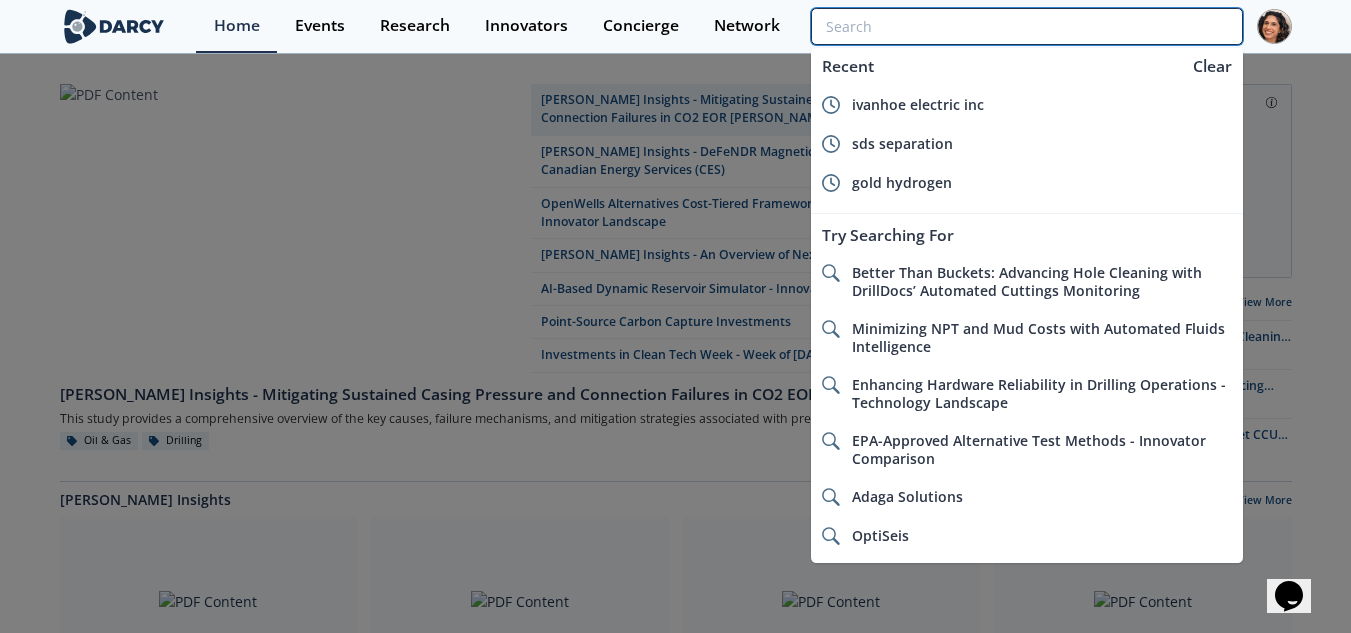 paste on "GeologicAI" 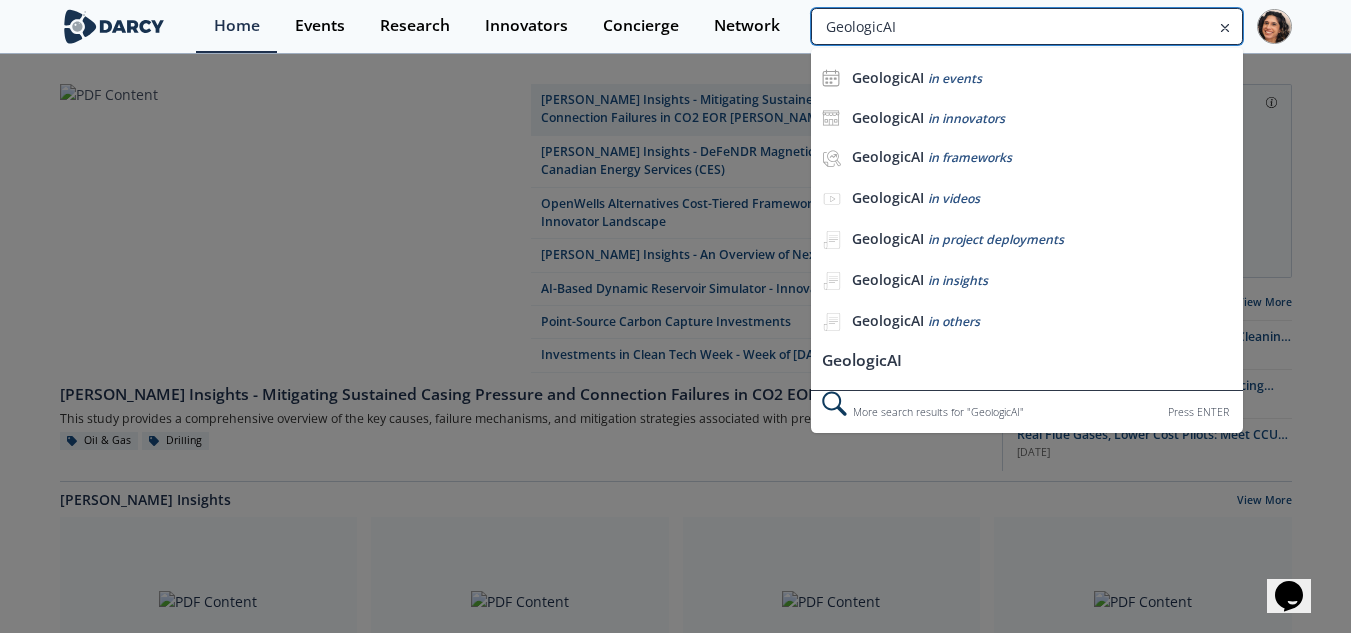 type on "GeologicAI" 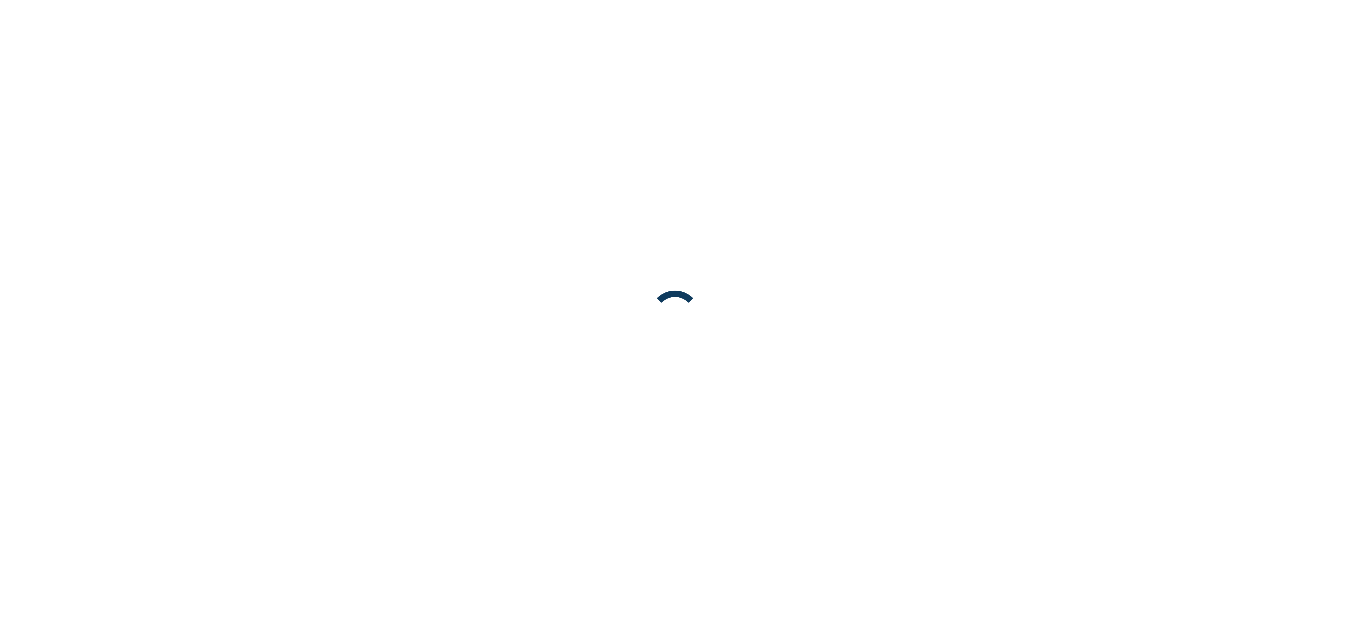 scroll, scrollTop: 0, scrollLeft: 0, axis: both 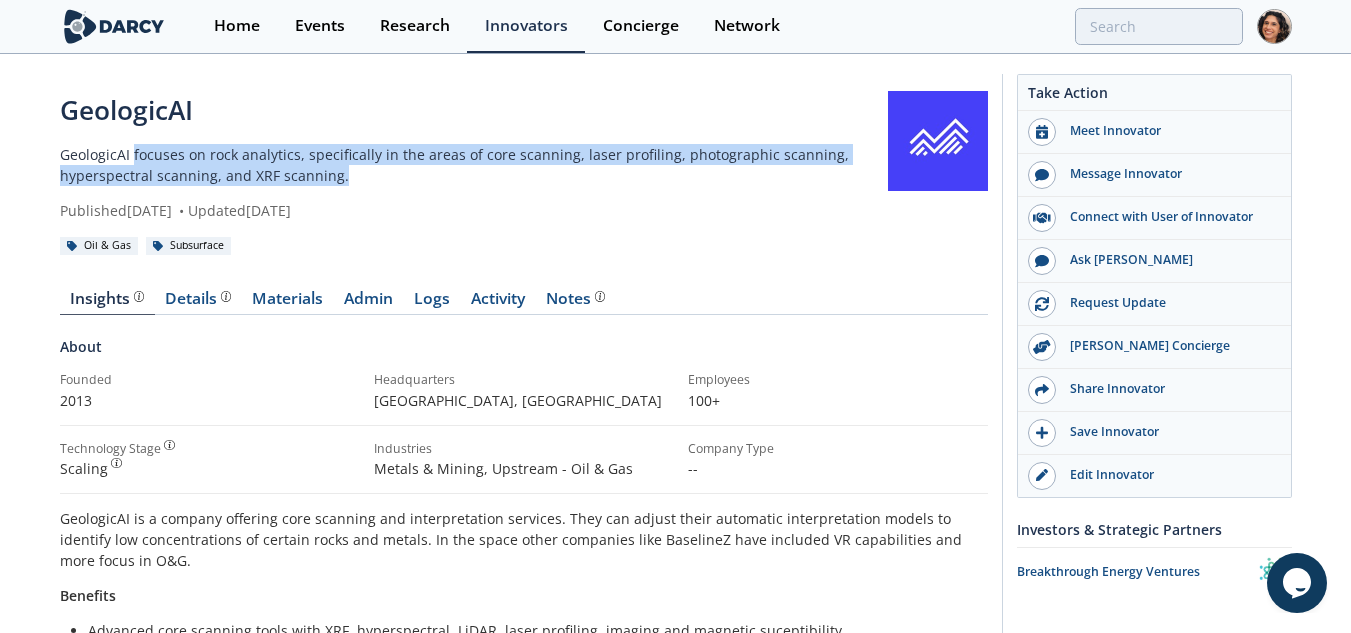 drag, startPoint x: 350, startPoint y: 176, endPoint x: 134, endPoint y: 157, distance: 216.83405 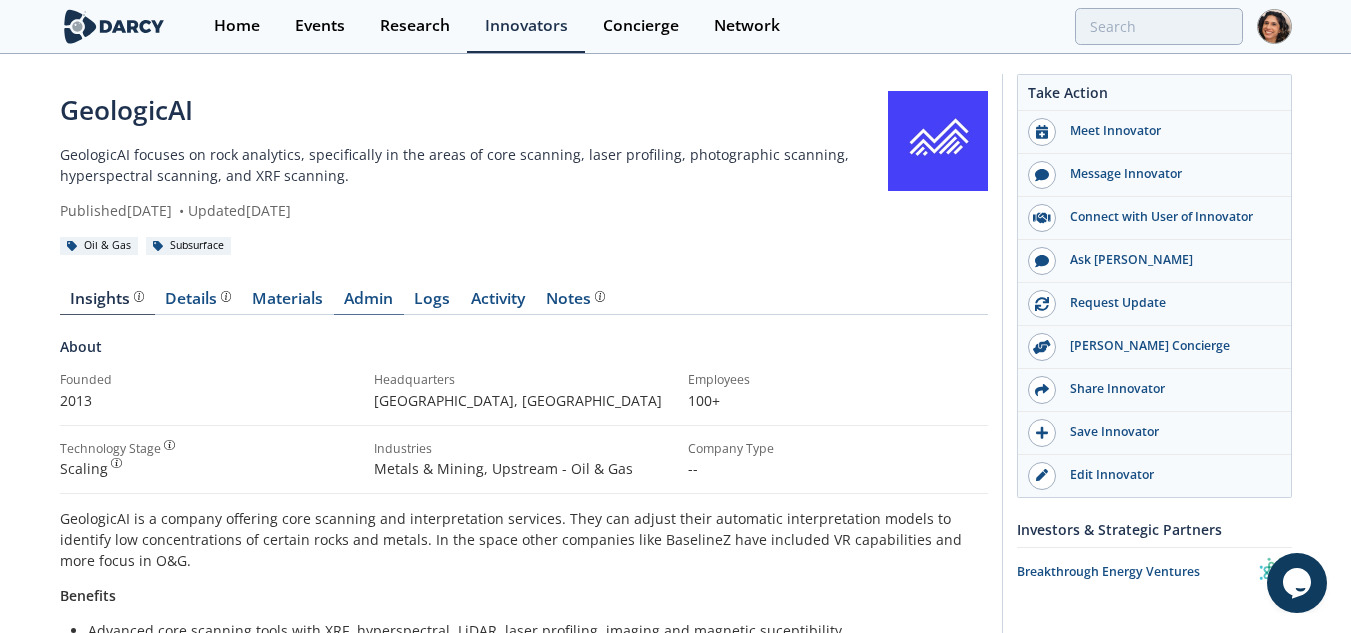 click on "Admin" at bounding box center (369, 303) 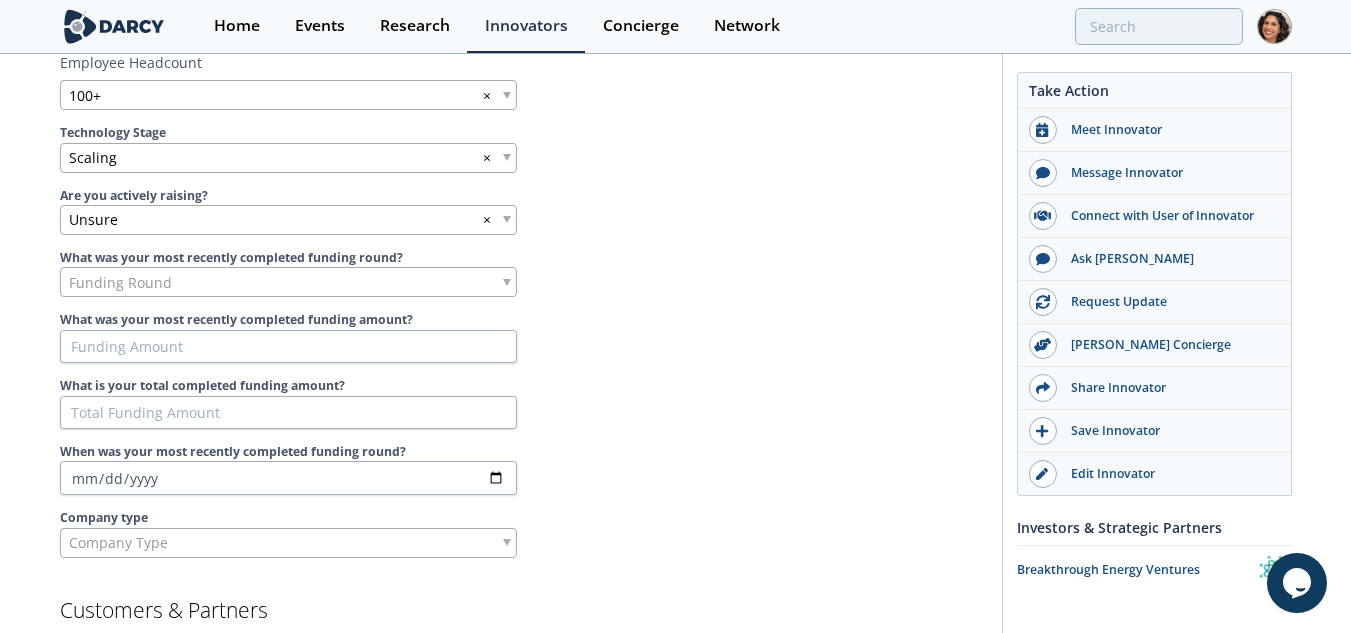 scroll, scrollTop: 1100, scrollLeft: 0, axis: vertical 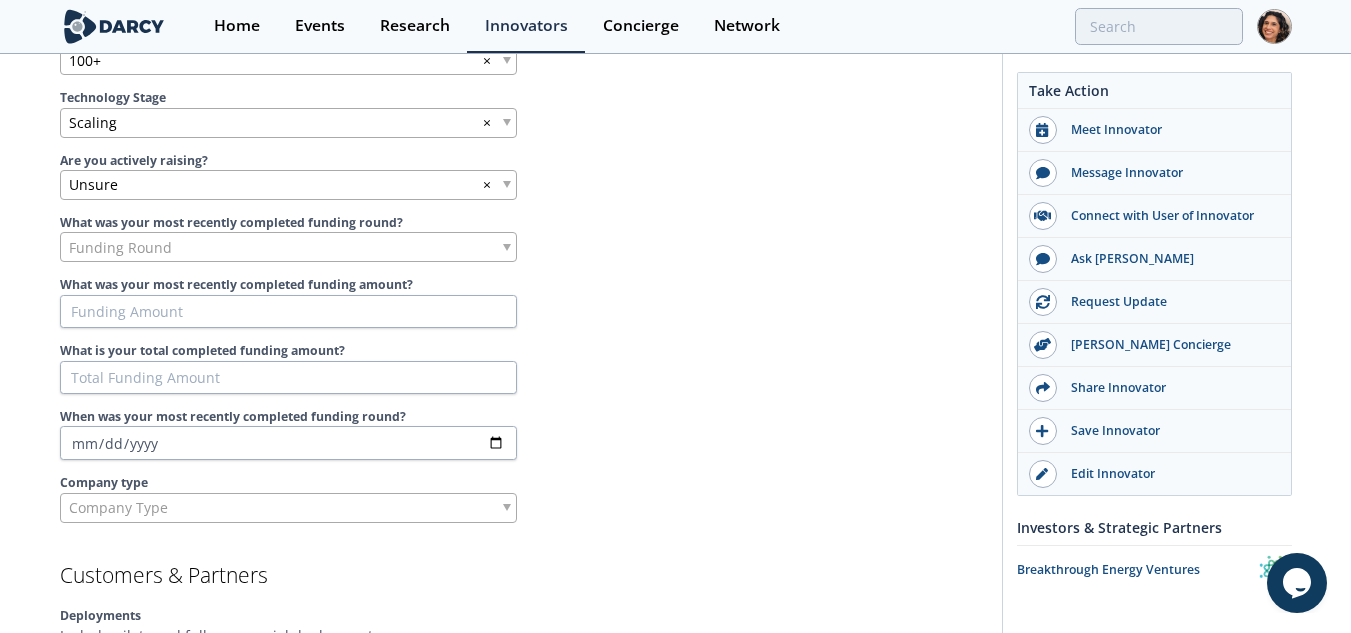 click on "Funding Round" at bounding box center (288, 247) 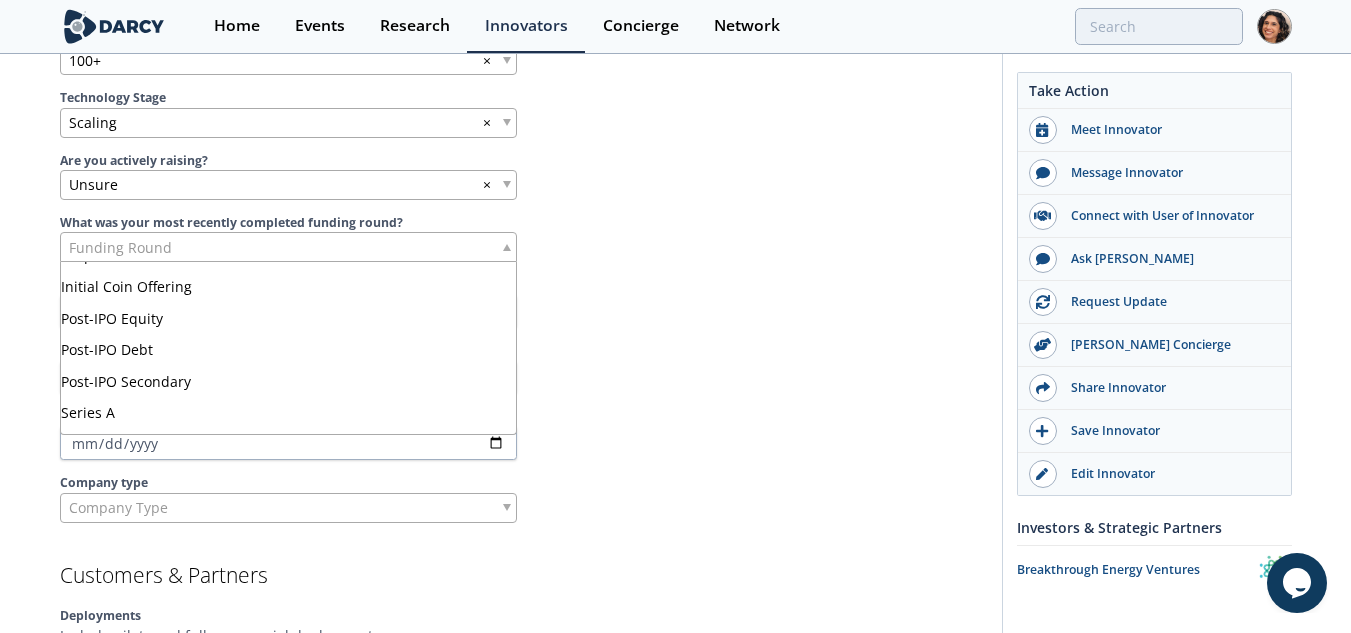 scroll, scrollTop: 500, scrollLeft: 0, axis: vertical 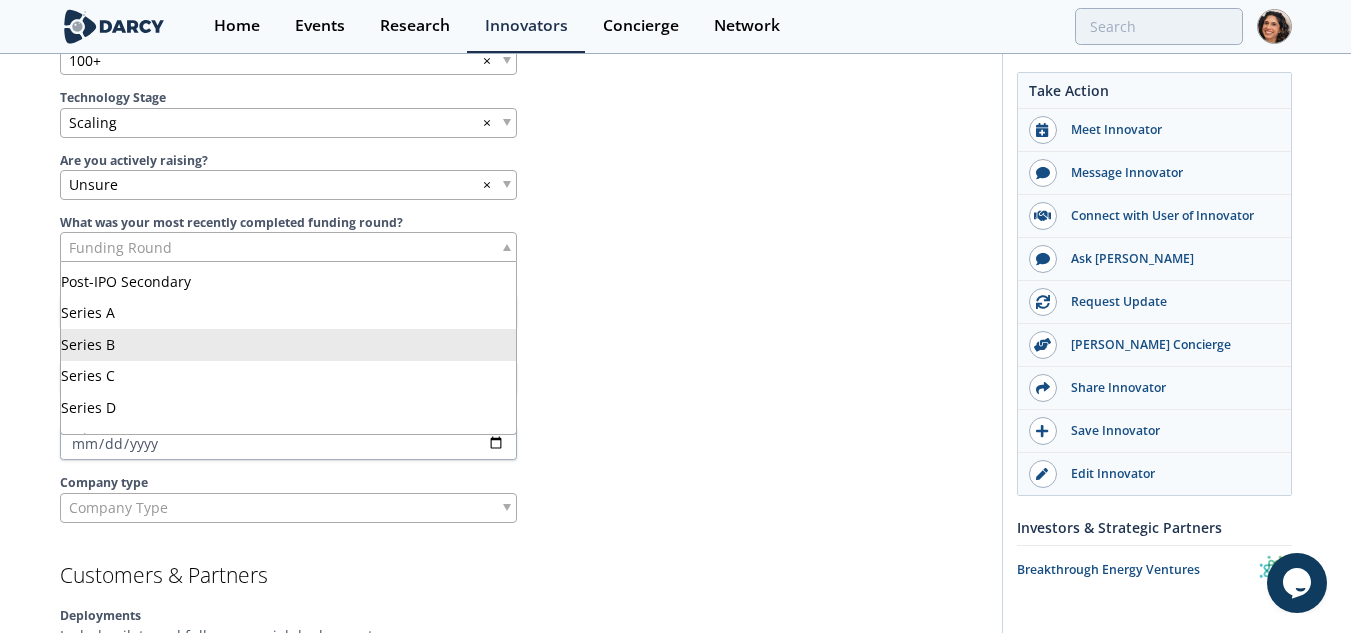 type 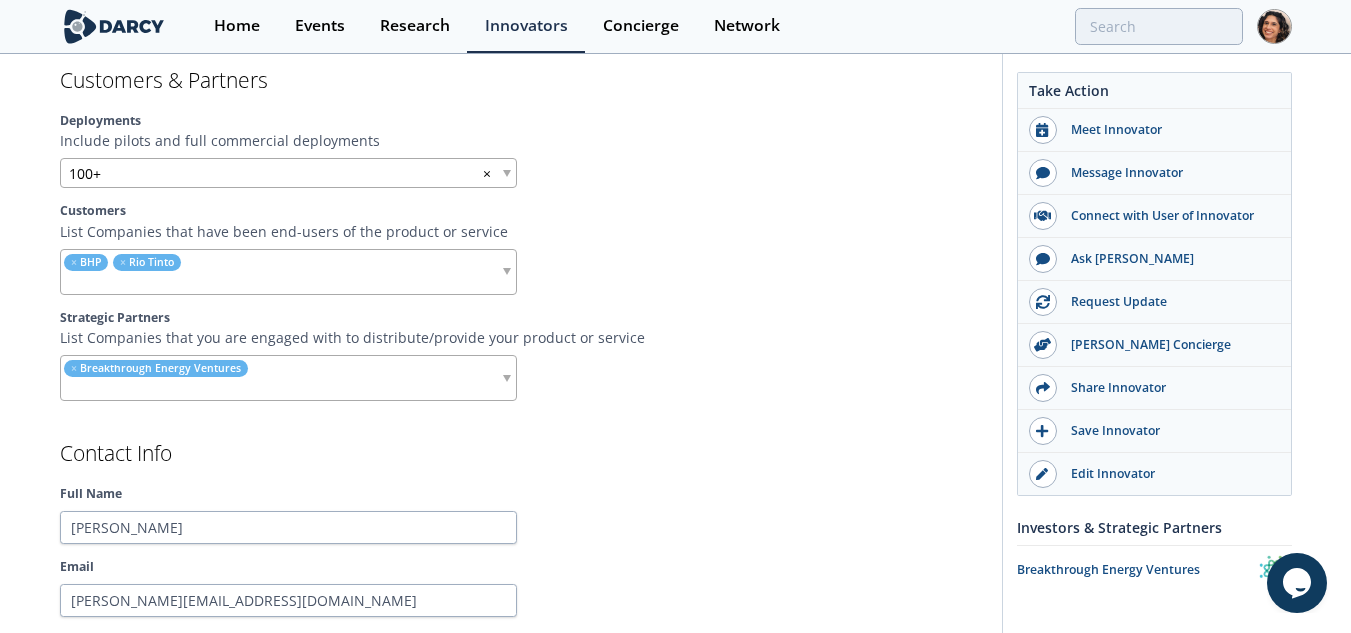 scroll, scrollTop: 1600, scrollLeft: 0, axis: vertical 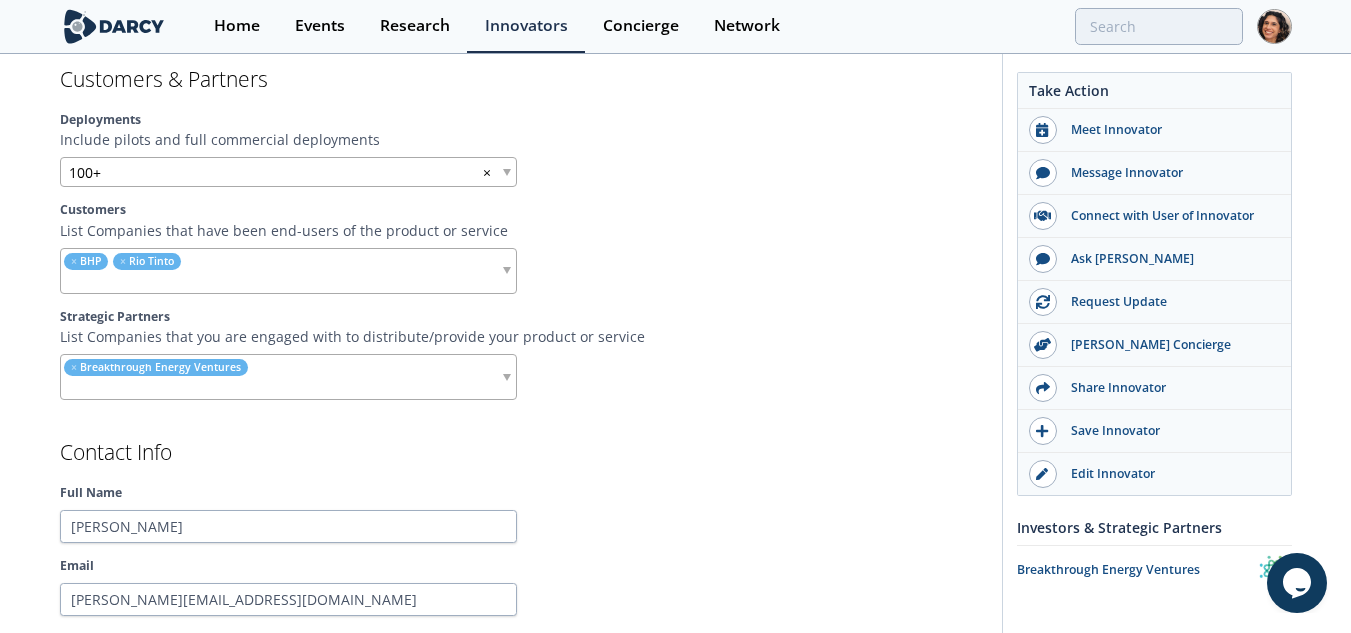 click at bounding box center (231, 388) 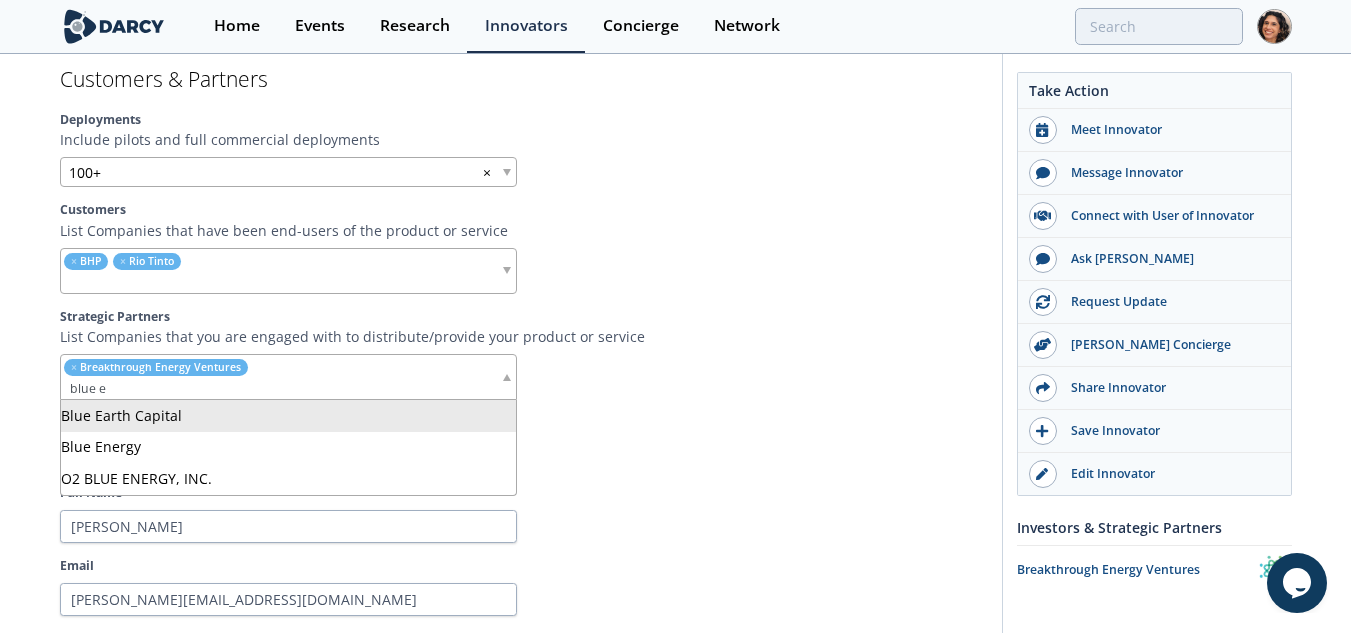 type on "blue e" 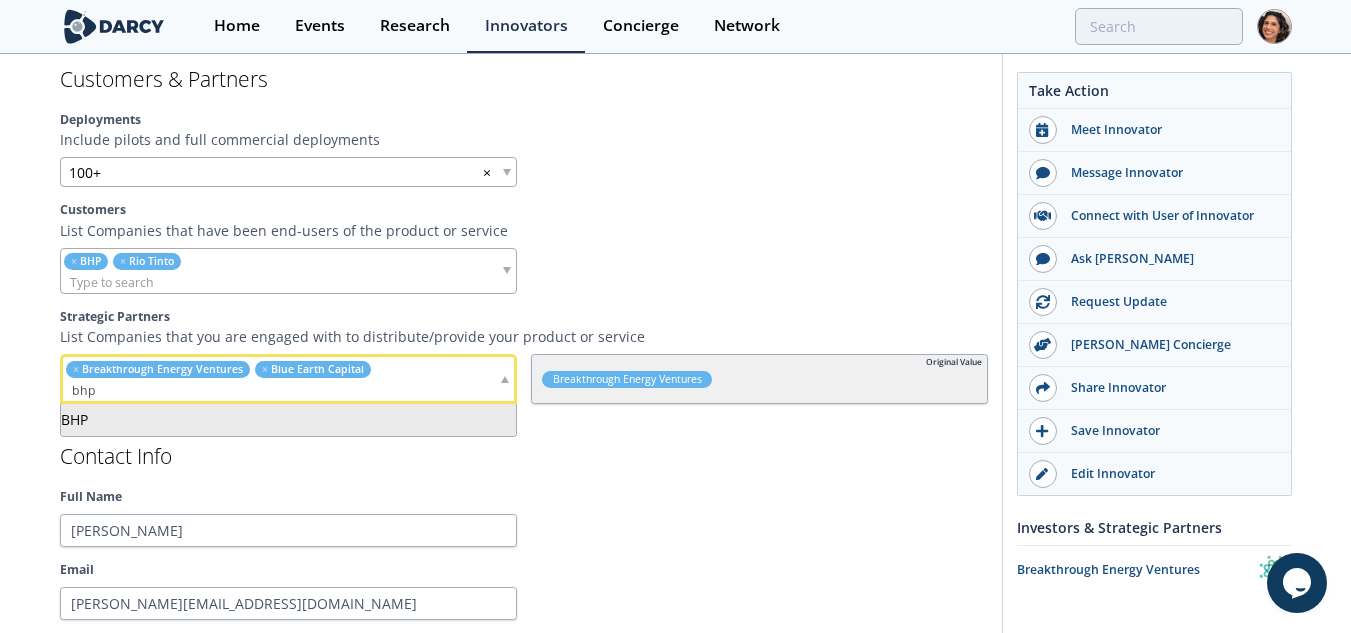 type on "bhp" 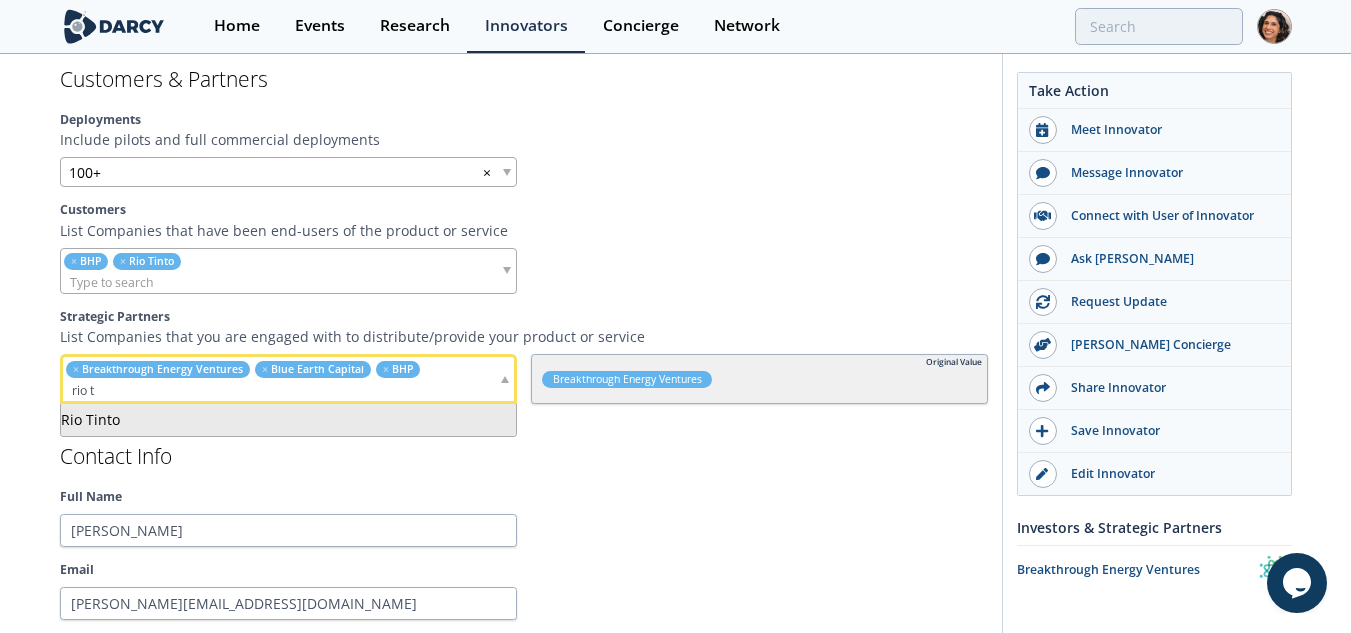 type on "rio t" 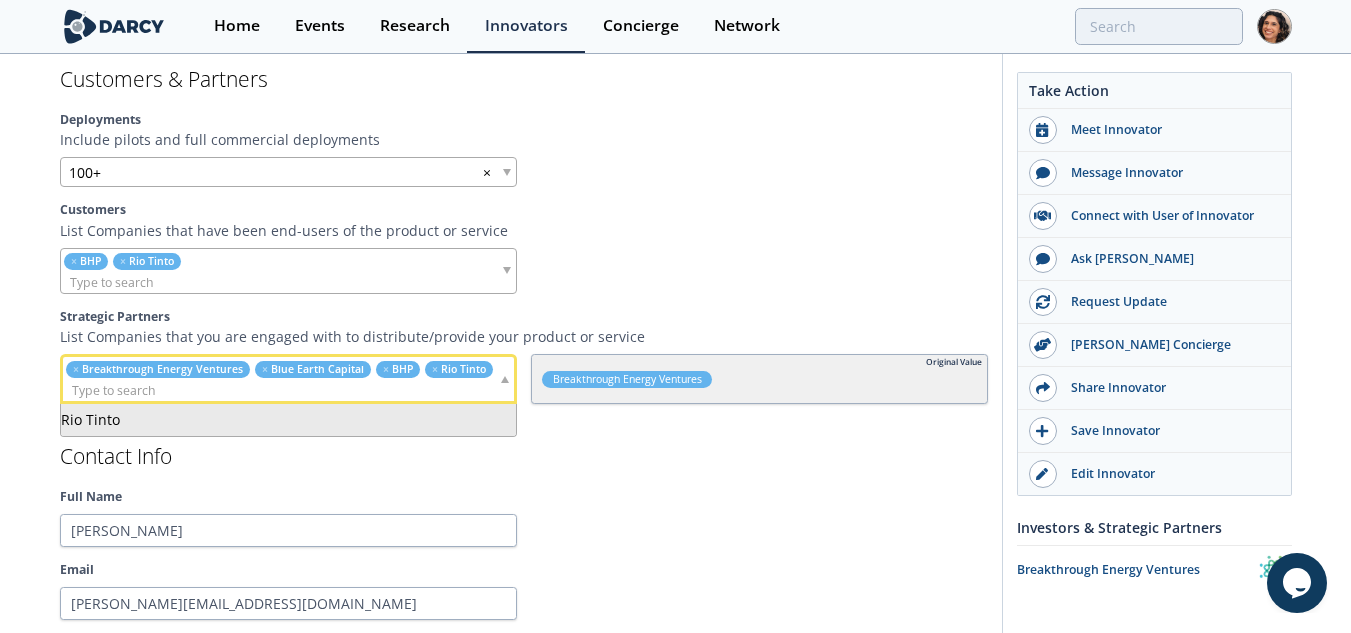 click on "Contact Info
Full Name
Jessica Andrew
Email
jandrew@geologicai.com
Phone
4034721384
Meeting URL
Add a Meeting URL to allow members to request a meeting directly on your calendar  (eg. Calendly, Microsoft Teams, etc) .
https://www.geologicai.com/contact" at bounding box center [524, 627] 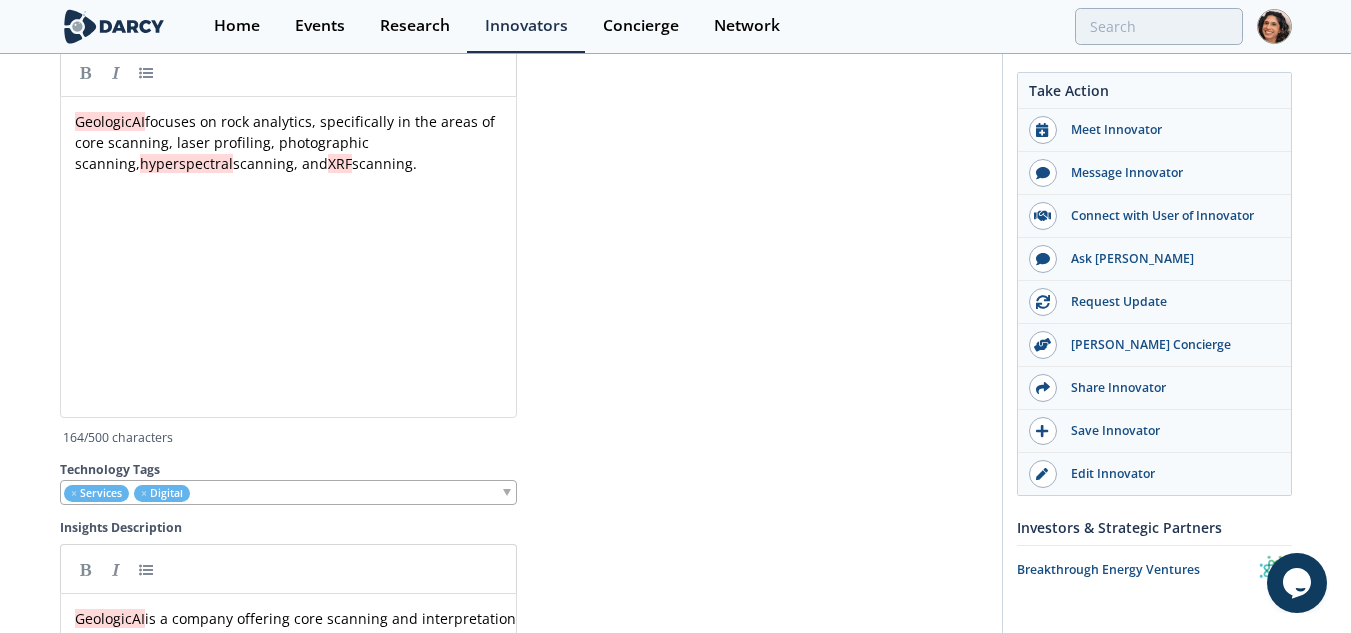 scroll, scrollTop: 6370, scrollLeft: 0, axis: vertical 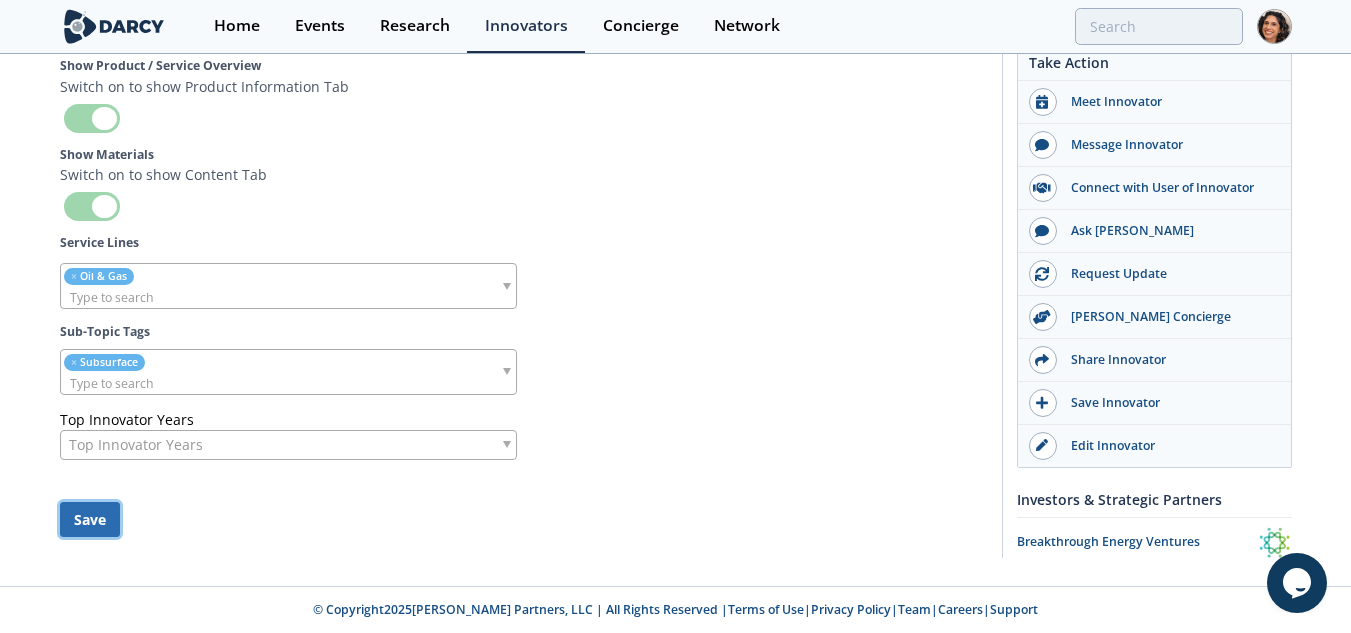 click on "Save" at bounding box center [90, 519] 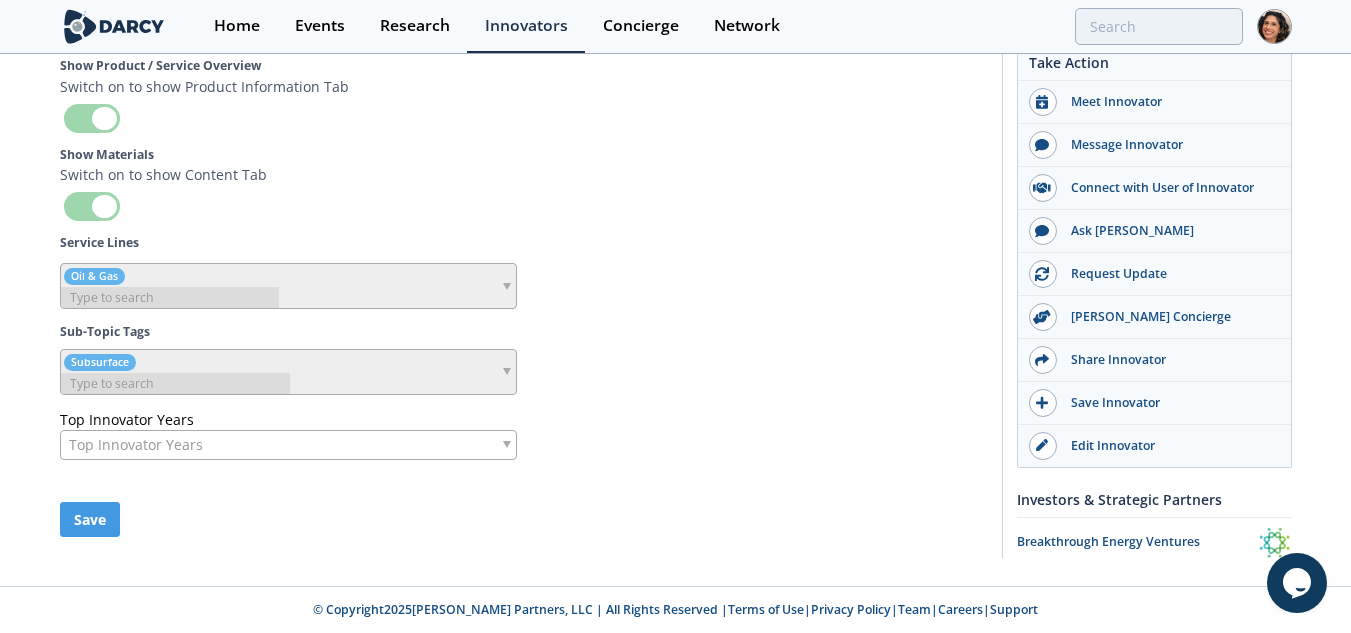type 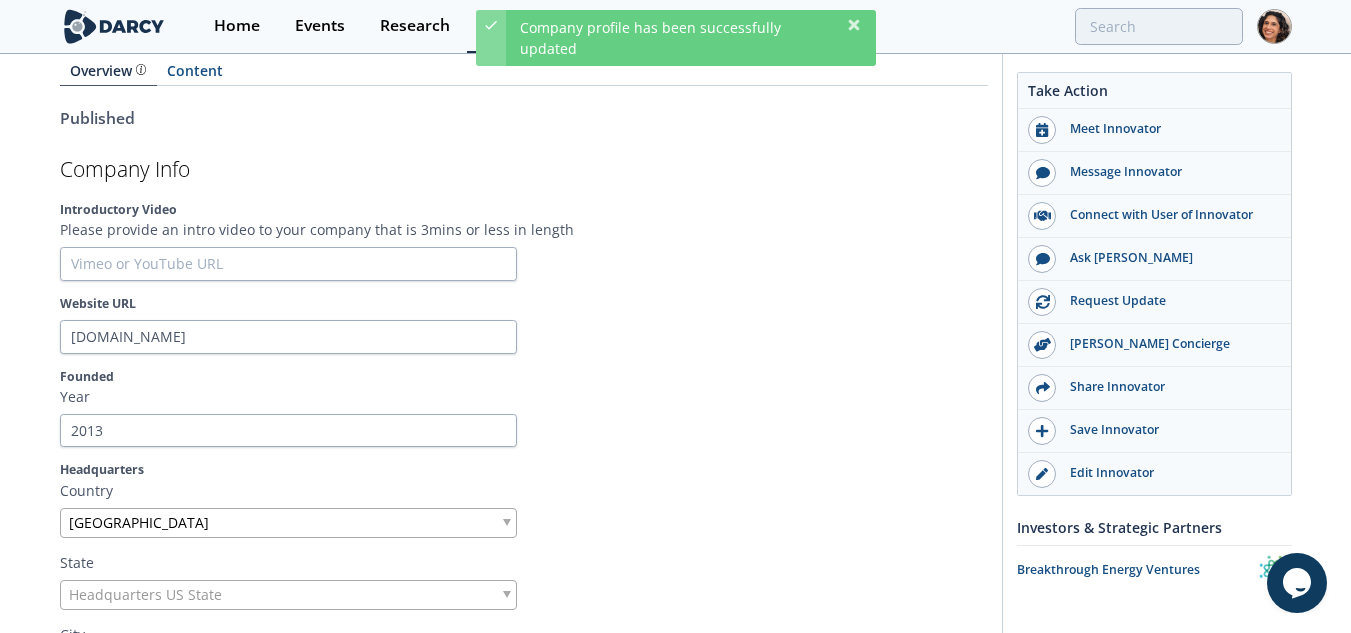 scroll, scrollTop: 0, scrollLeft: 0, axis: both 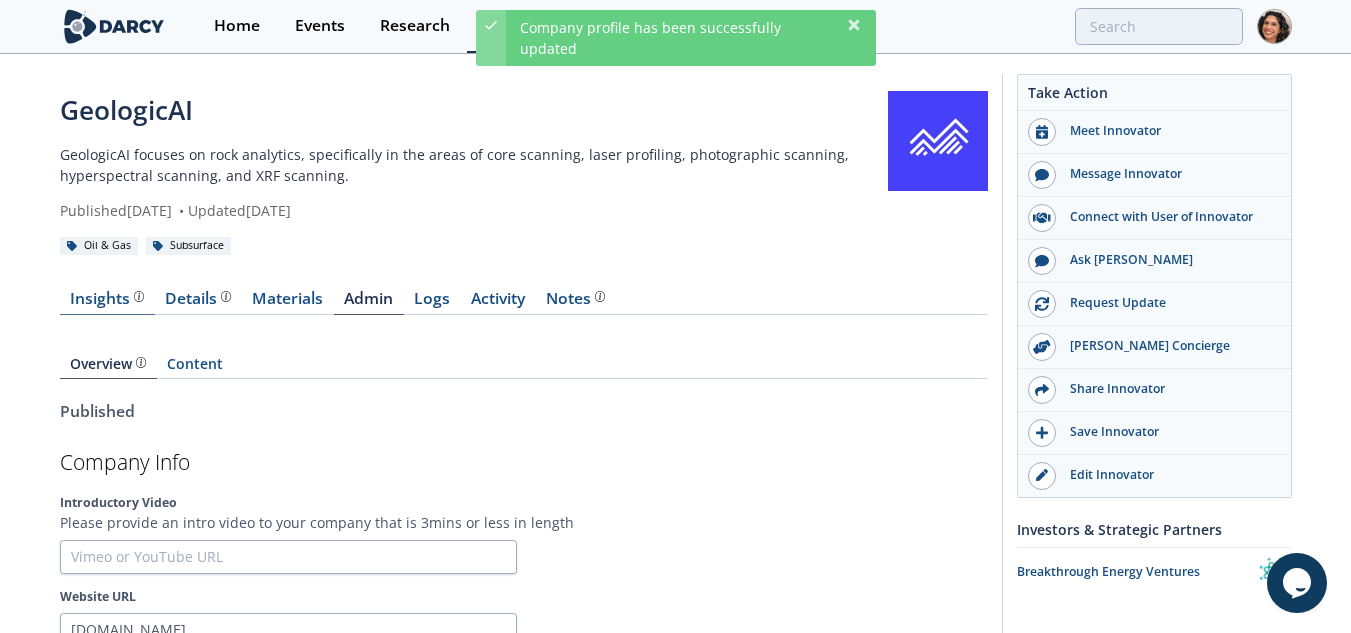 click on "Insights" at bounding box center (107, 299) 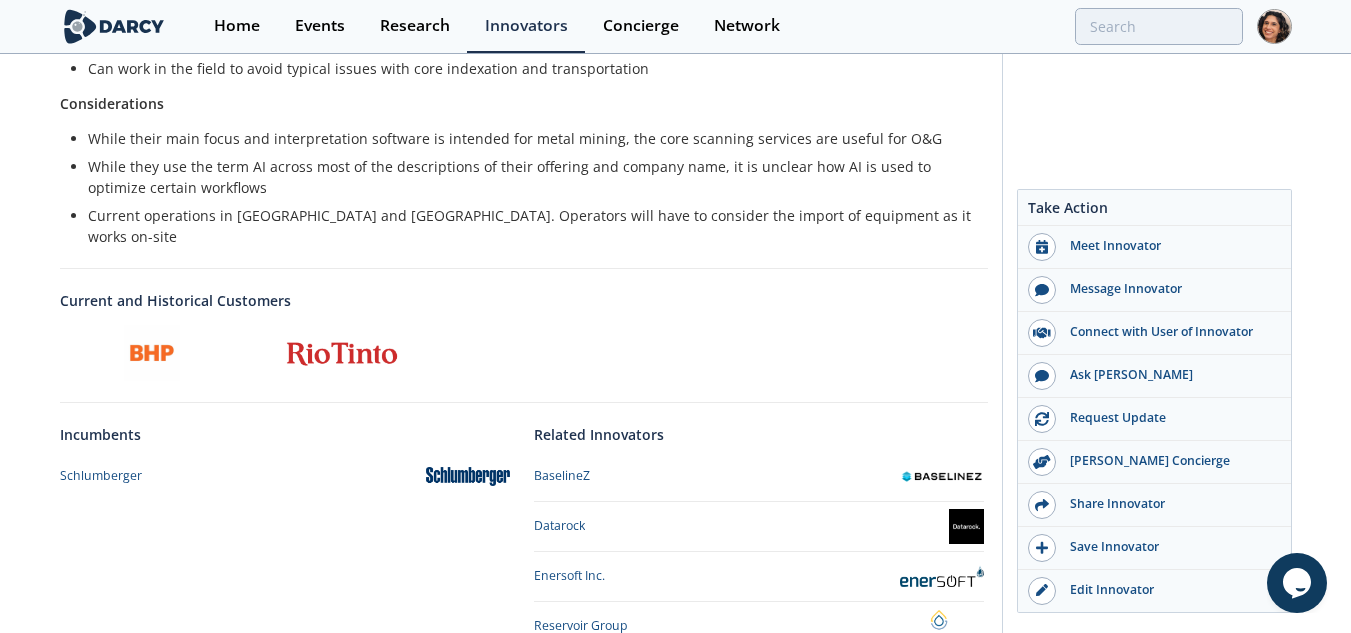 scroll, scrollTop: 744, scrollLeft: 0, axis: vertical 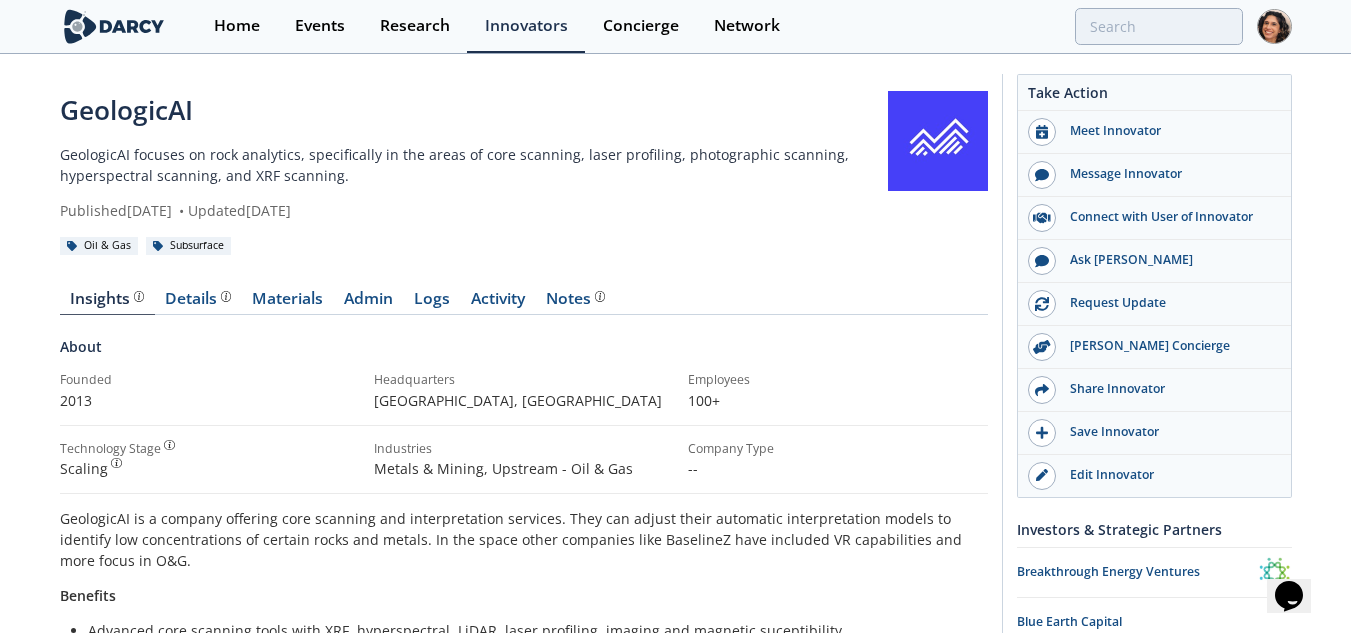click on "Home
Events
Research
Innovators
Concierge
Network" at bounding box center (743, 26) 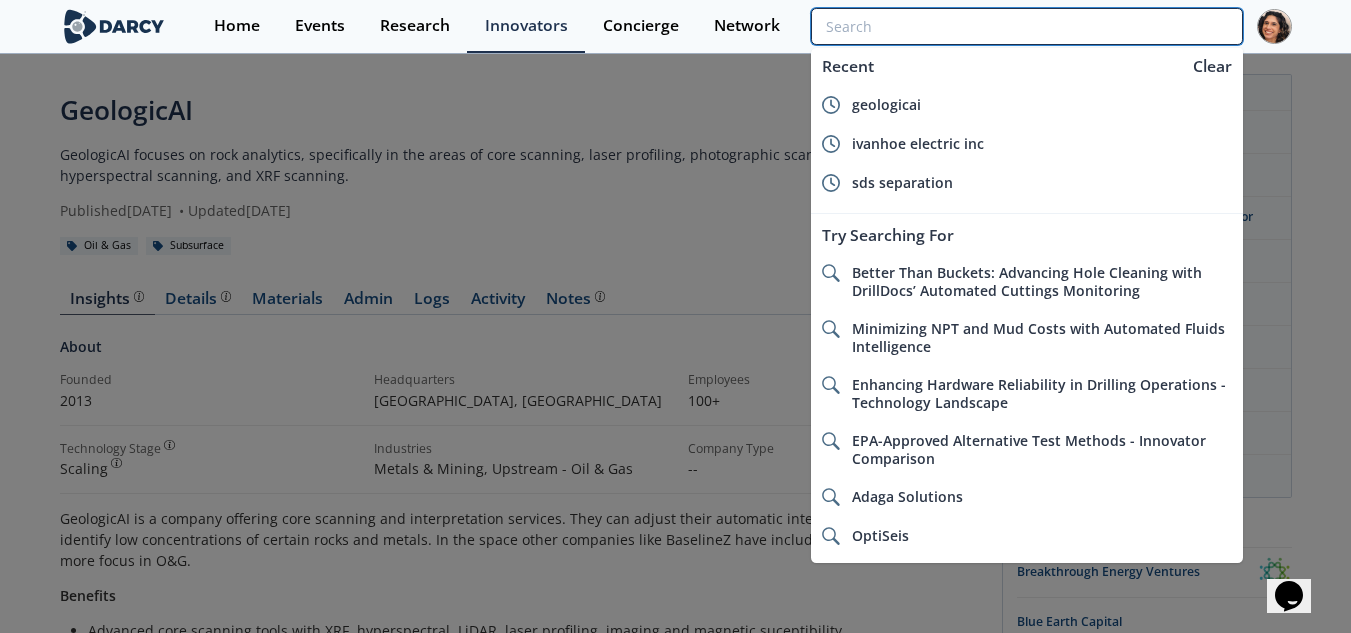 click at bounding box center (1026, 26) 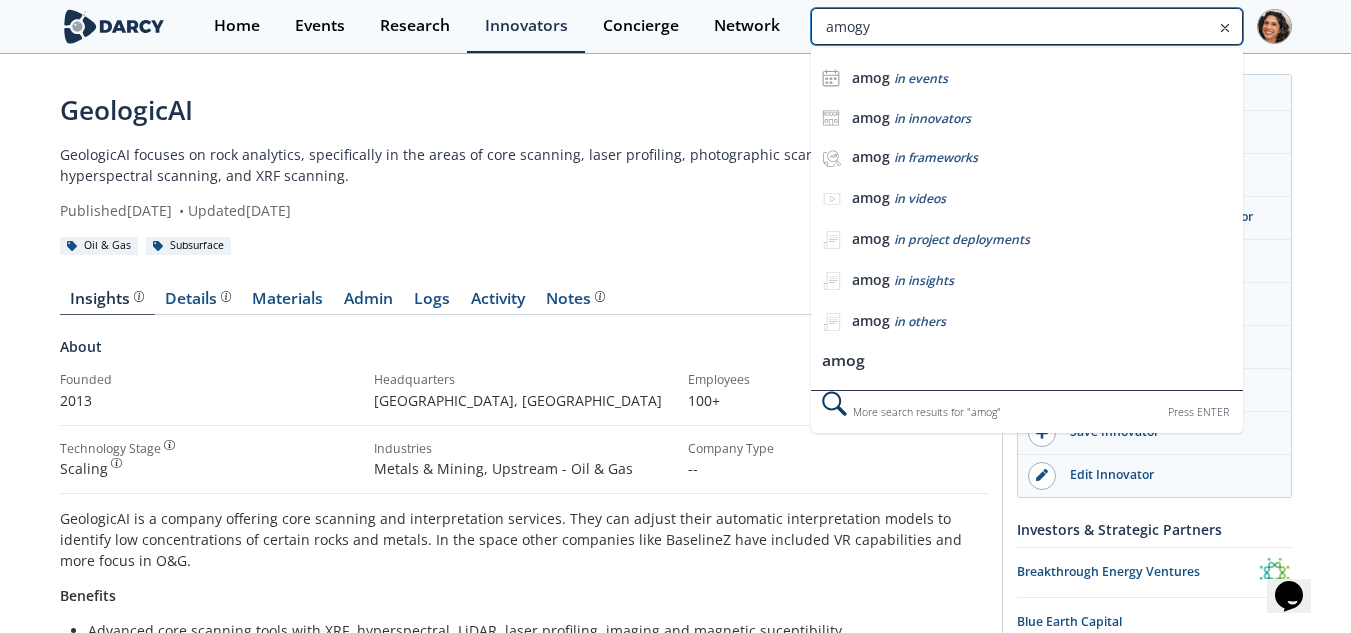 type on "amogy" 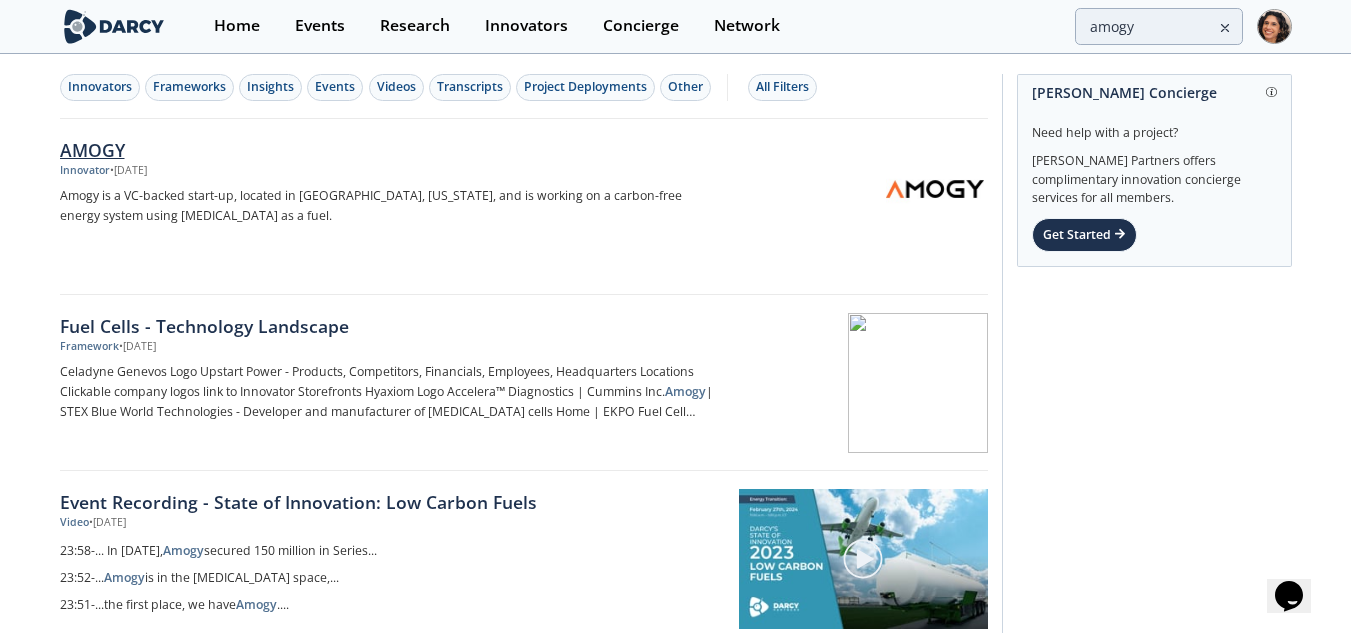 click on "AMOGY
Innovator
•  Jan 22, 2025
Amogy is a VC-backed start-up, located in Brooklyn, New York, and is working on a carbon-free energy system using ammonia as a fuel." at bounding box center [398, 207] 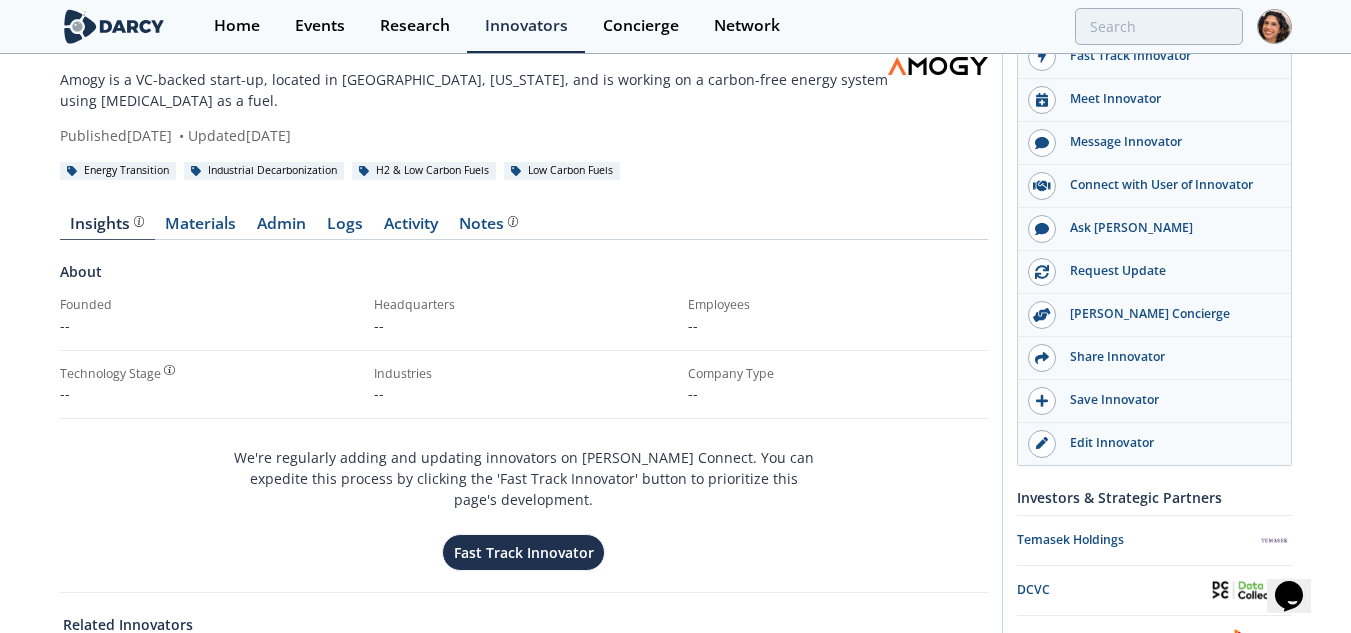 scroll, scrollTop: 0, scrollLeft: 0, axis: both 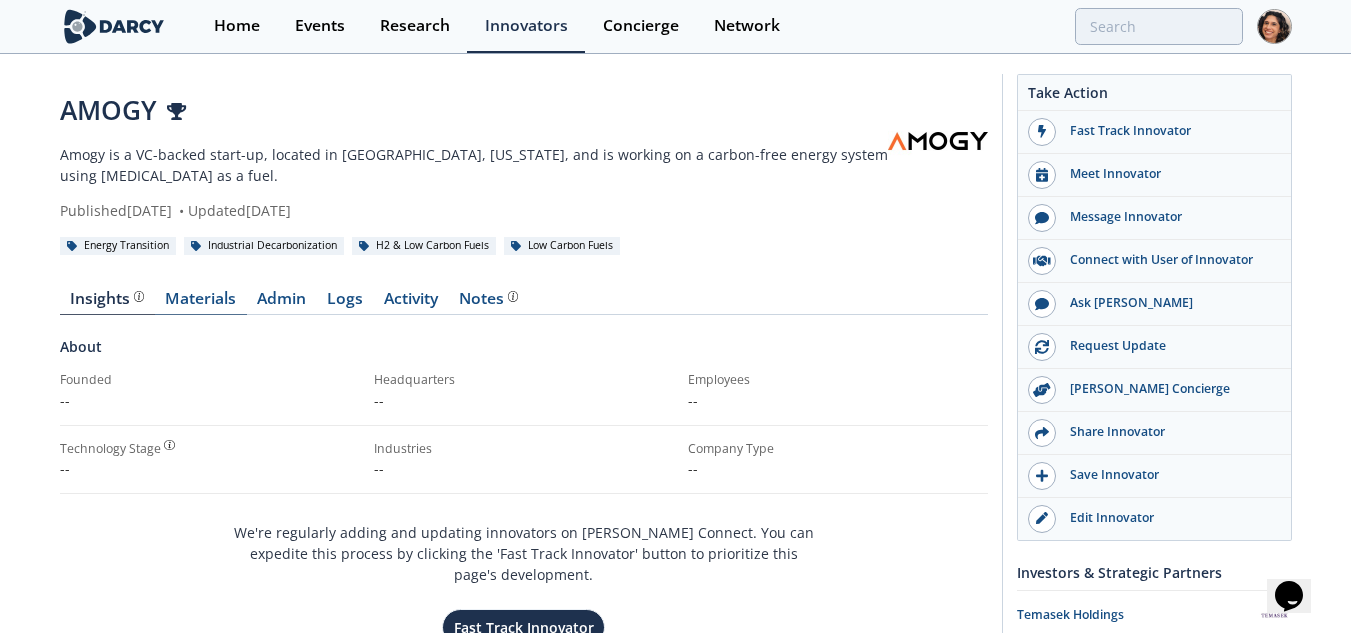click on "Materials" at bounding box center (201, 303) 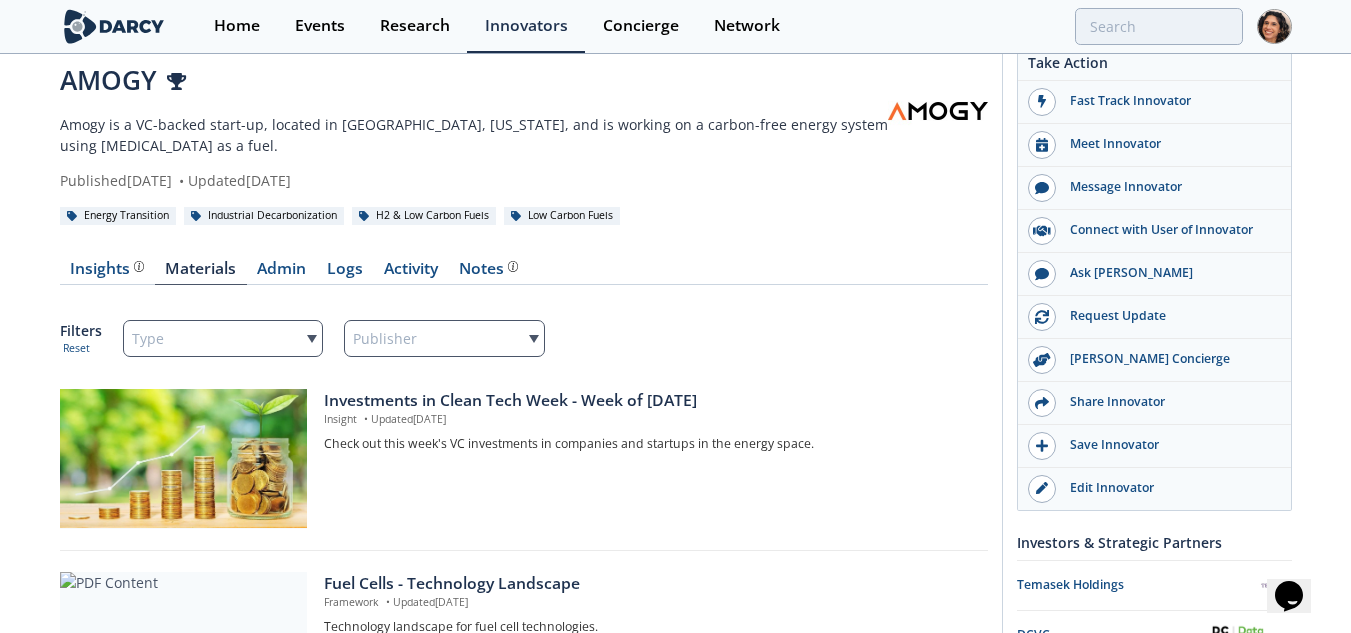 scroll, scrollTop: 0, scrollLeft: 0, axis: both 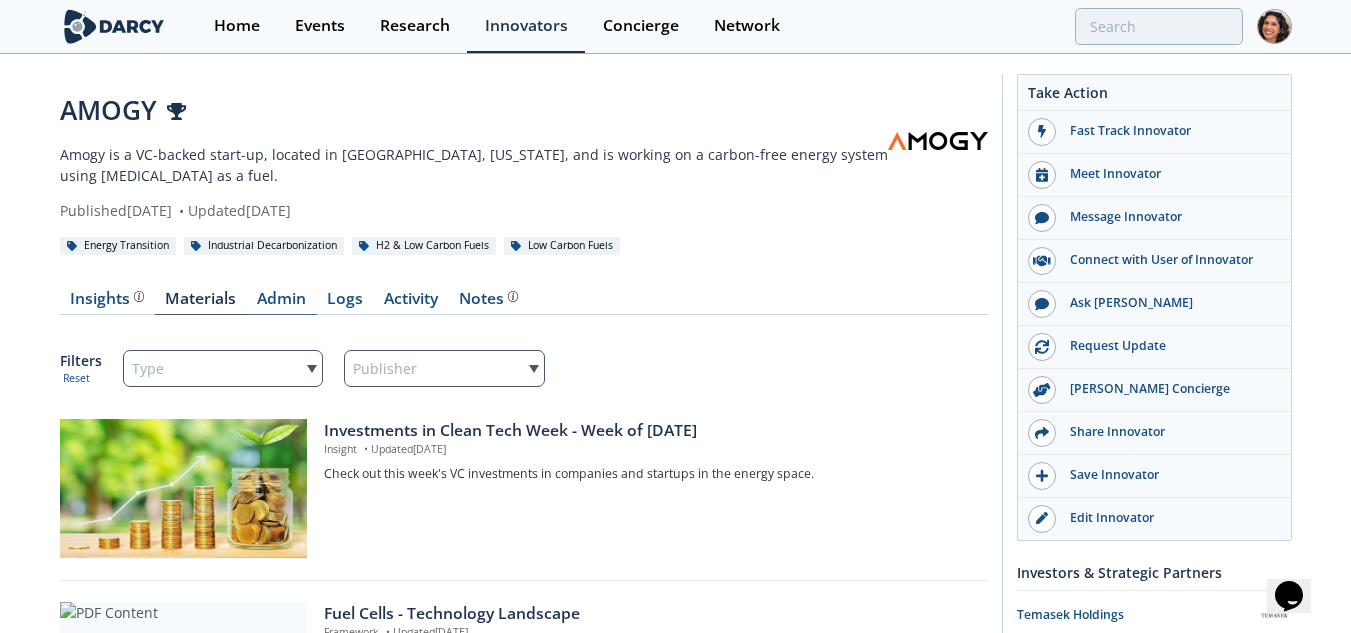 click on "Admin" at bounding box center [282, 303] 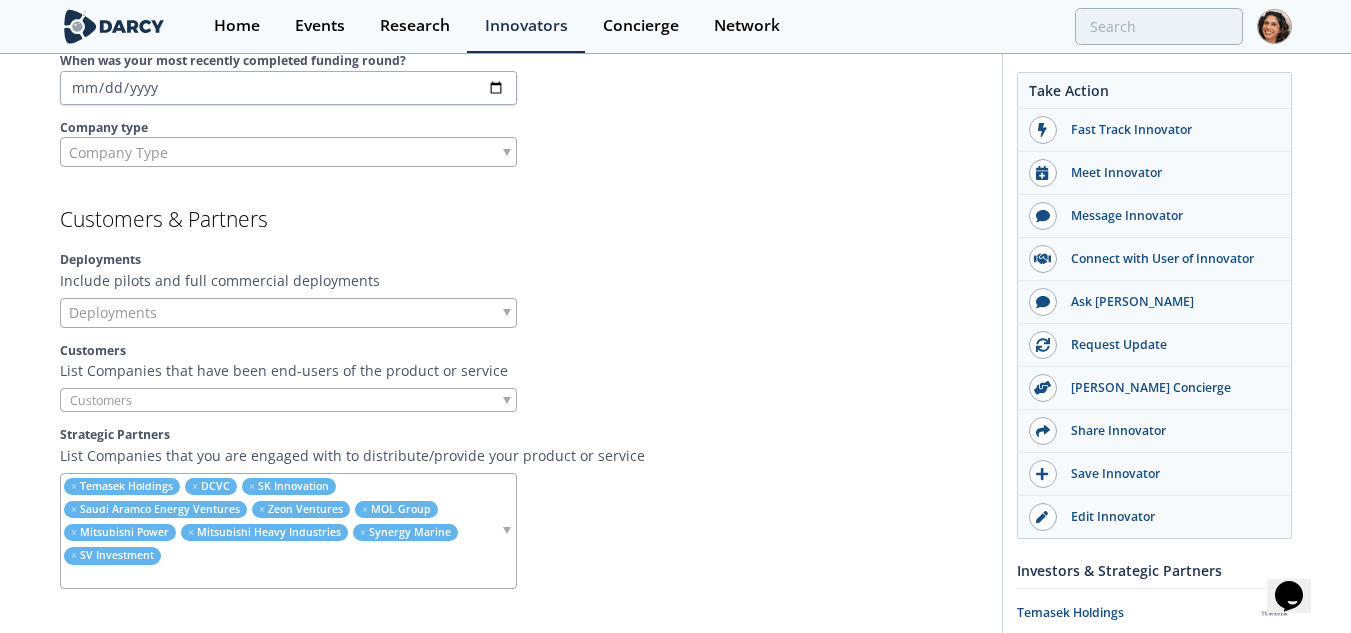 scroll, scrollTop: 0, scrollLeft: 0, axis: both 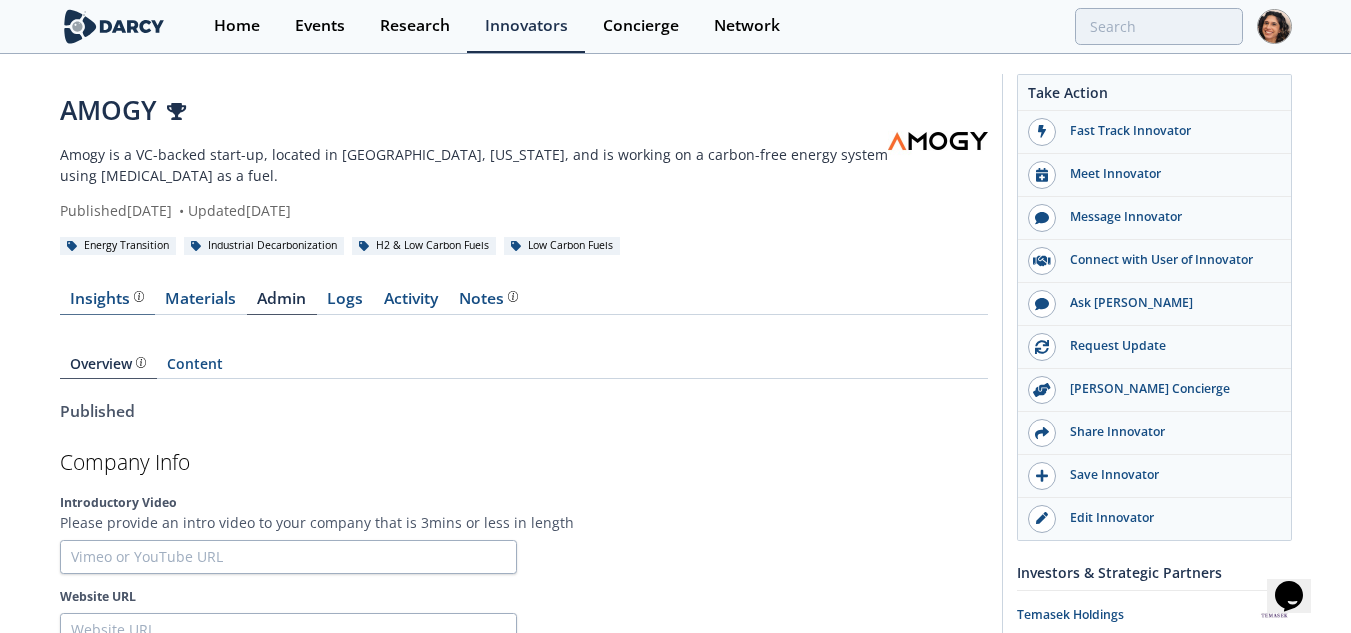 click on "Insights" at bounding box center (107, 299) 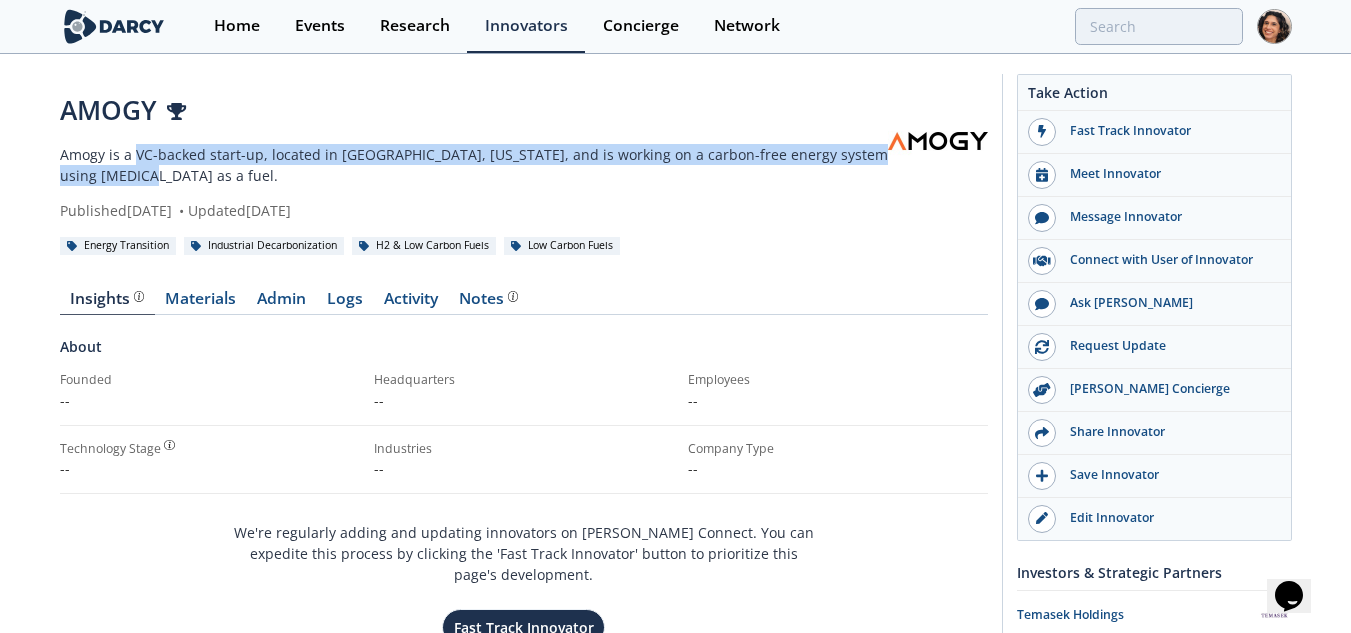 drag, startPoint x: 134, startPoint y: 153, endPoint x: 139, endPoint y: 169, distance: 16.763054 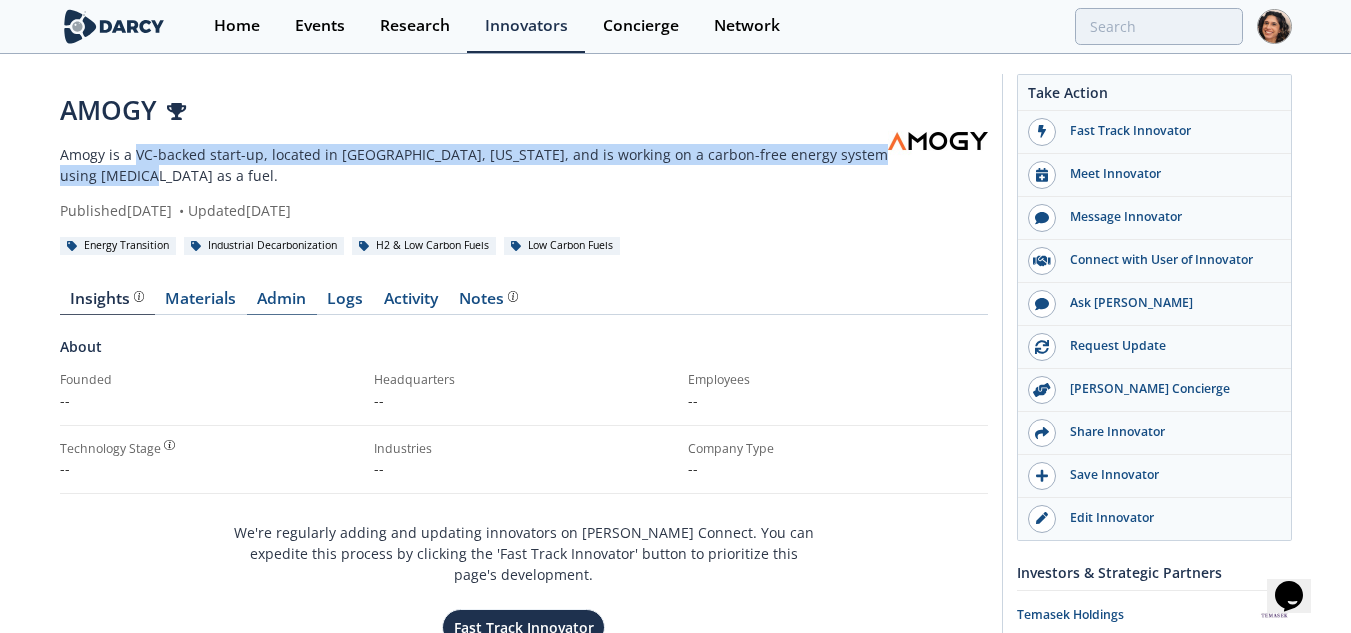 click on "Admin" at bounding box center [282, 303] 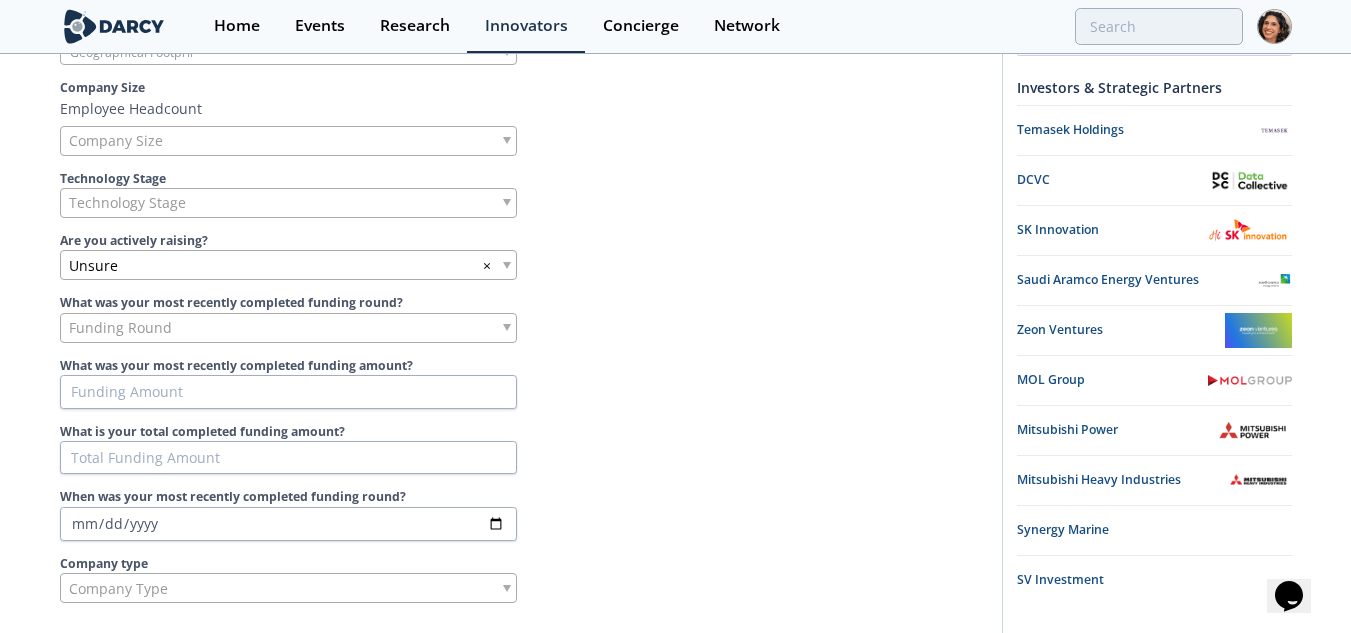 scroll, scrollTop: 1000, scrollLeft: 0, axis: vertical 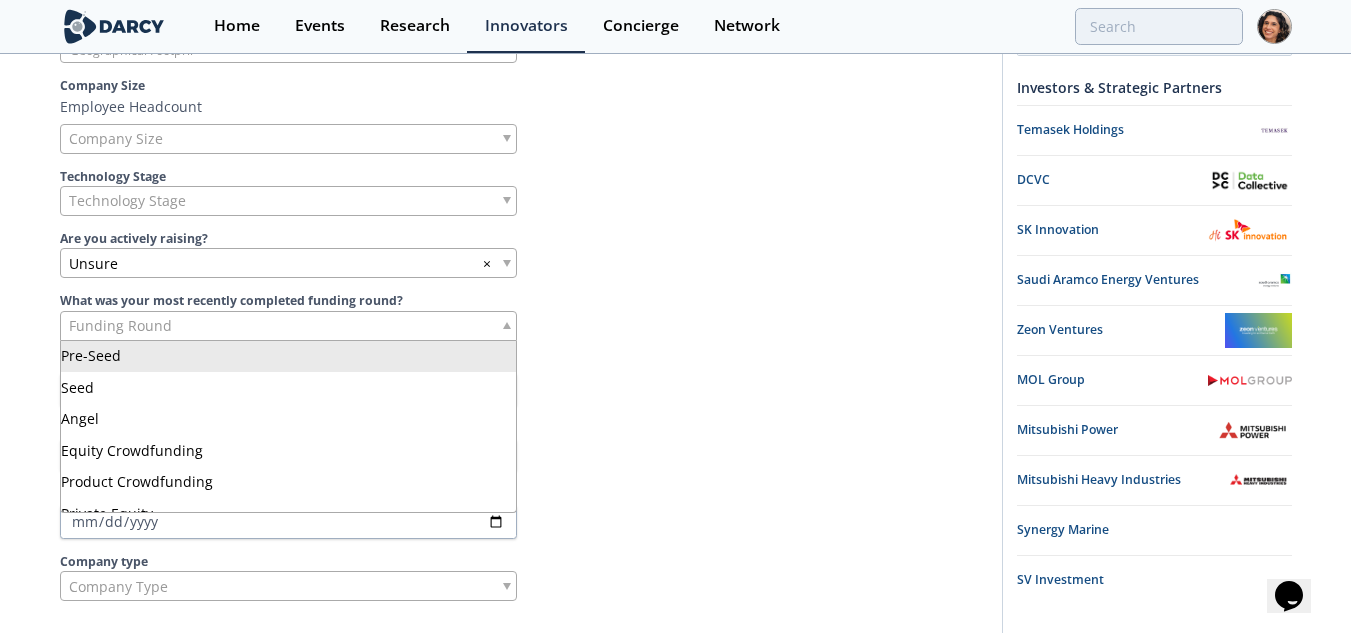 click on "Funding Round" at bounding box center (288, 326) 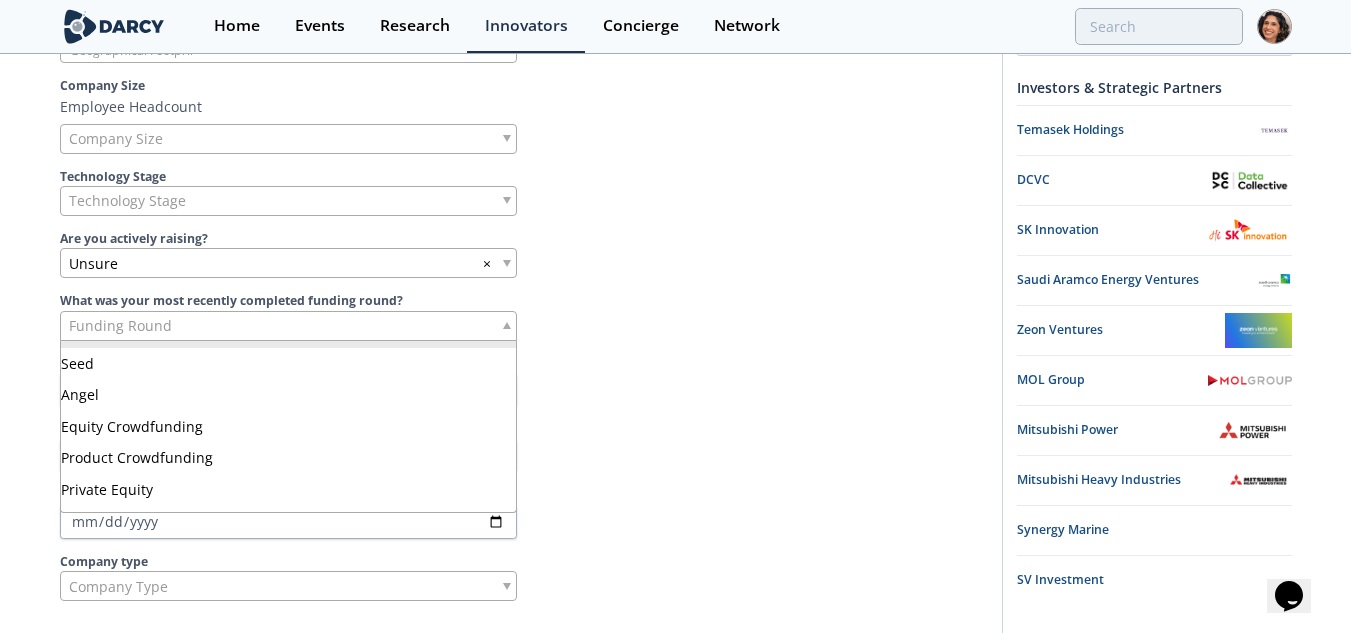 scroll, scrollTop: 0, scrollLeft: 0, axis: both 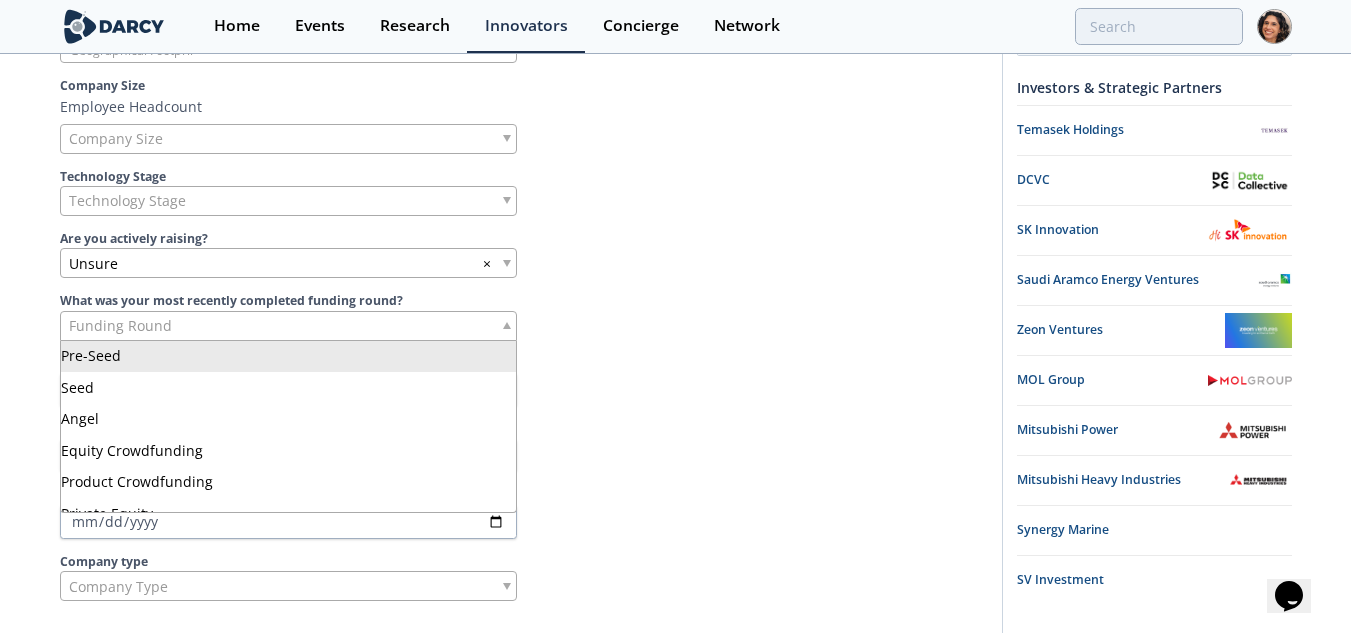 click on "What was your most recently completed funding amount?" at bounding box center (524, 364) 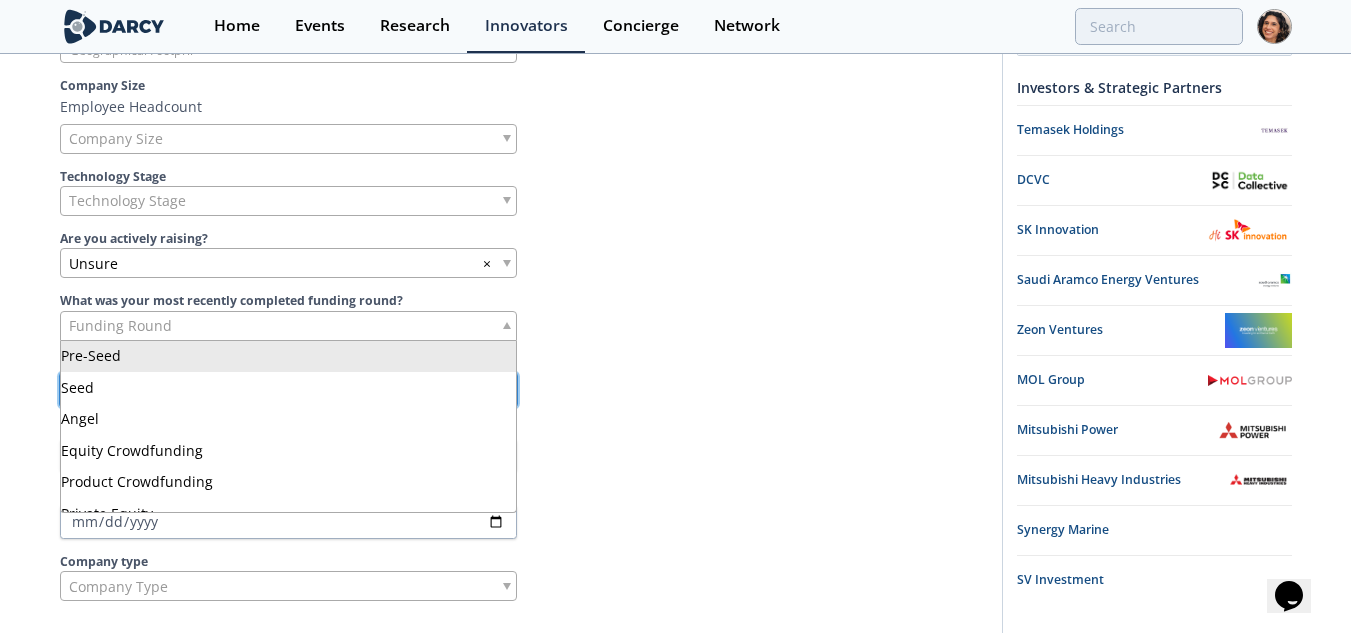 click on "What was your most recently completed funding amount?" at bounding box center [288, 390] 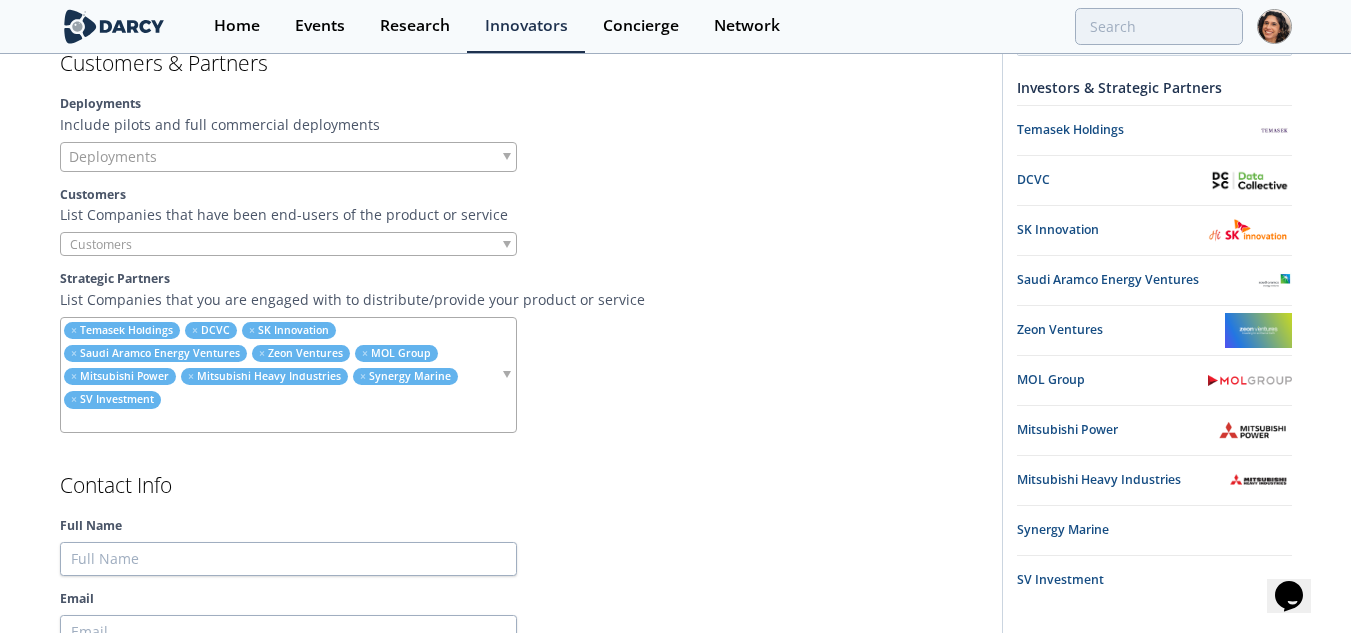 scroll, scrollTop: 1600, scrollLeft: 0, axis: vertical 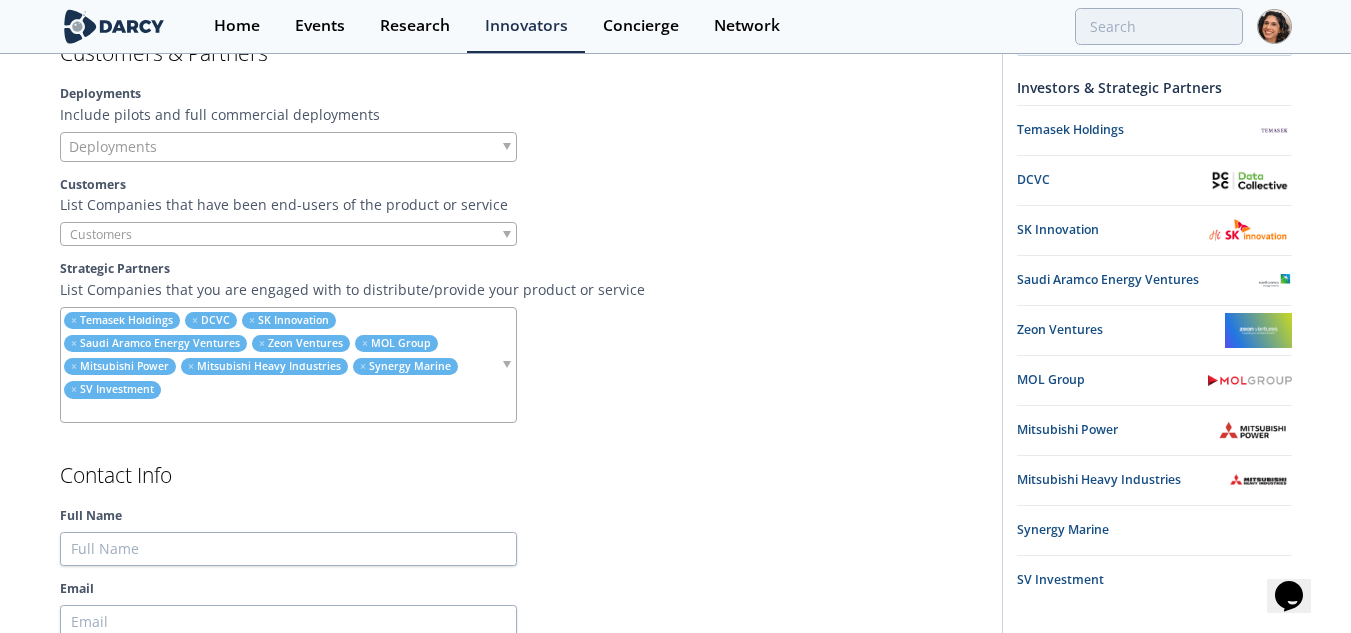 click on "×
Temasek Holdings
×
DCVC
×
SK Innovation
×
Saudi Aramco Energy Ventures
×
Zeon Ventures
×
MOL Group
×
Mitsubishi Power
×
Mitsubishi Heavy Industries" at bounding box center (280, 365) 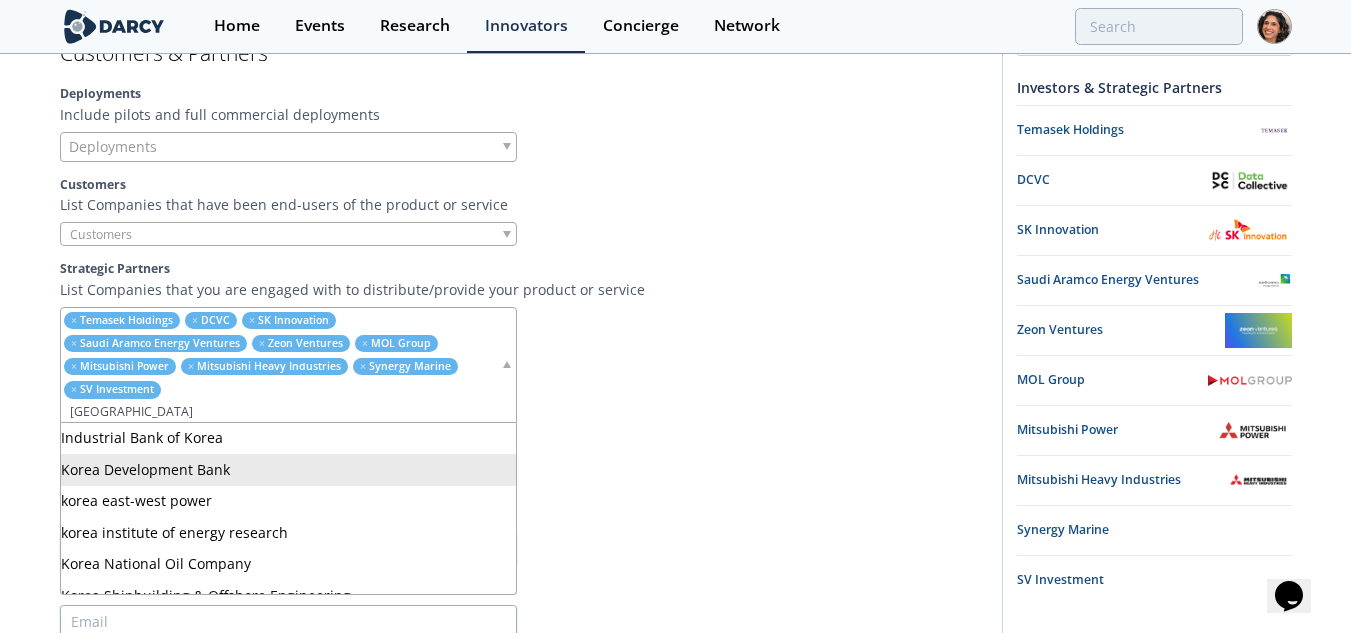 type on "KOREA" 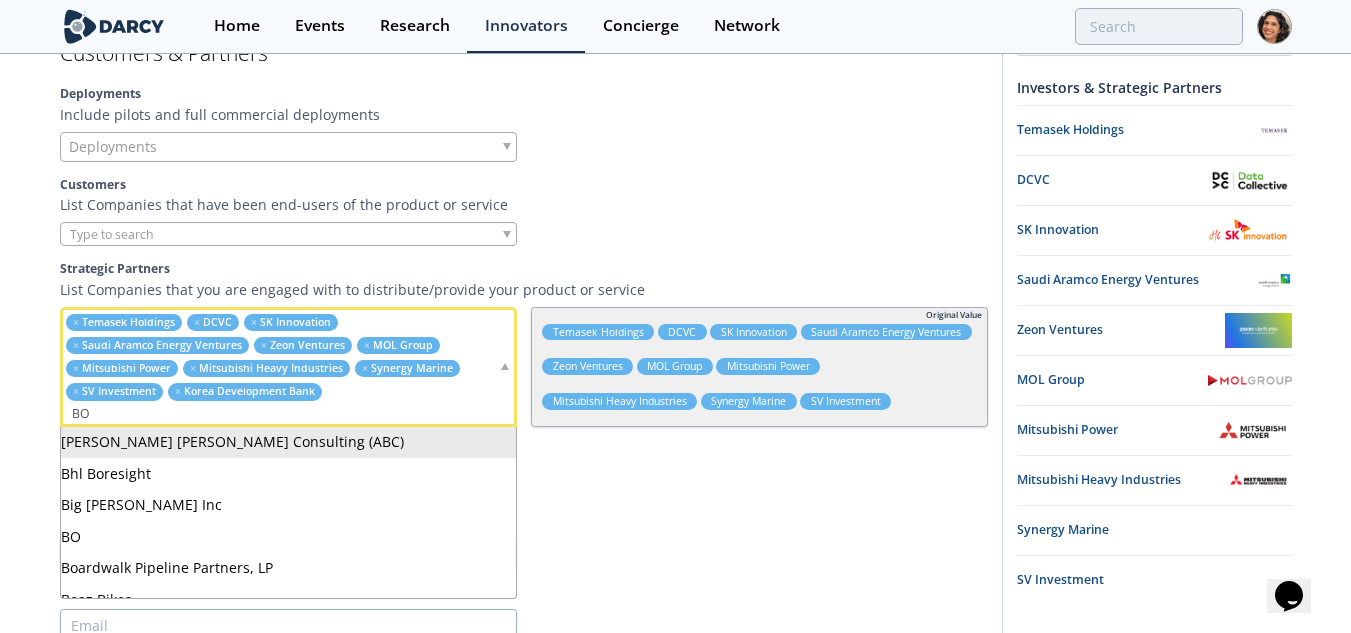type on "B" 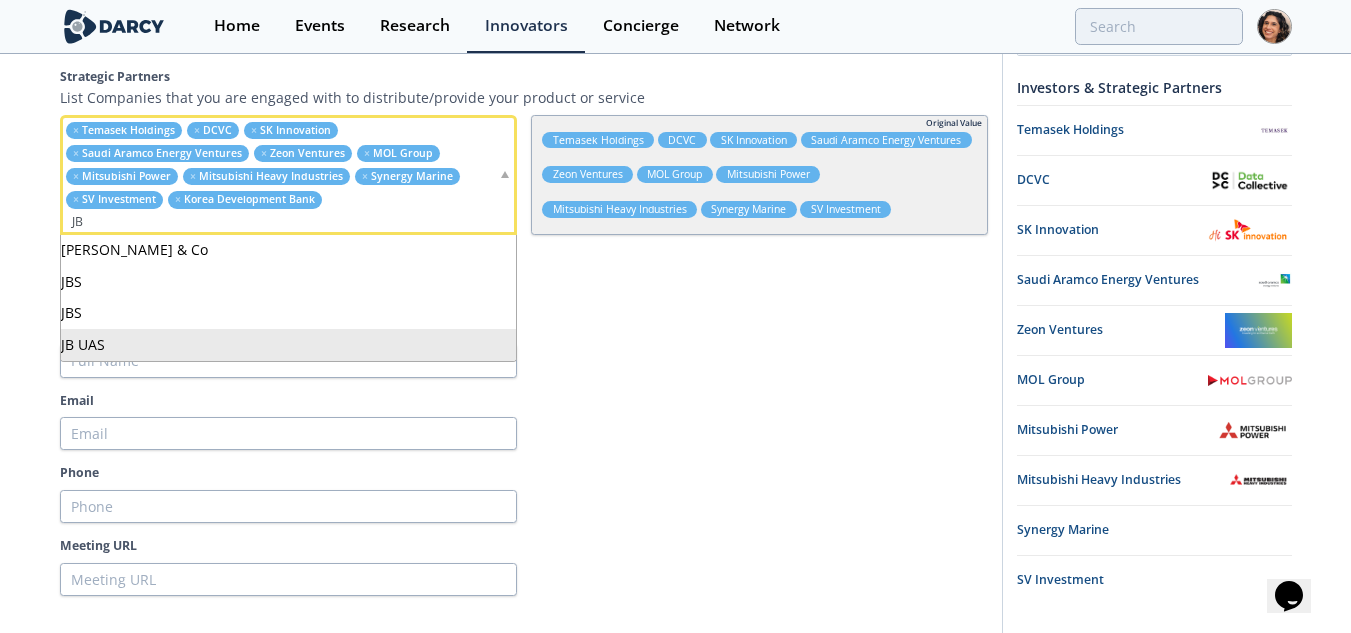 scroll, scrollTop: 1800, scrollLeft: 0, axis: vertical 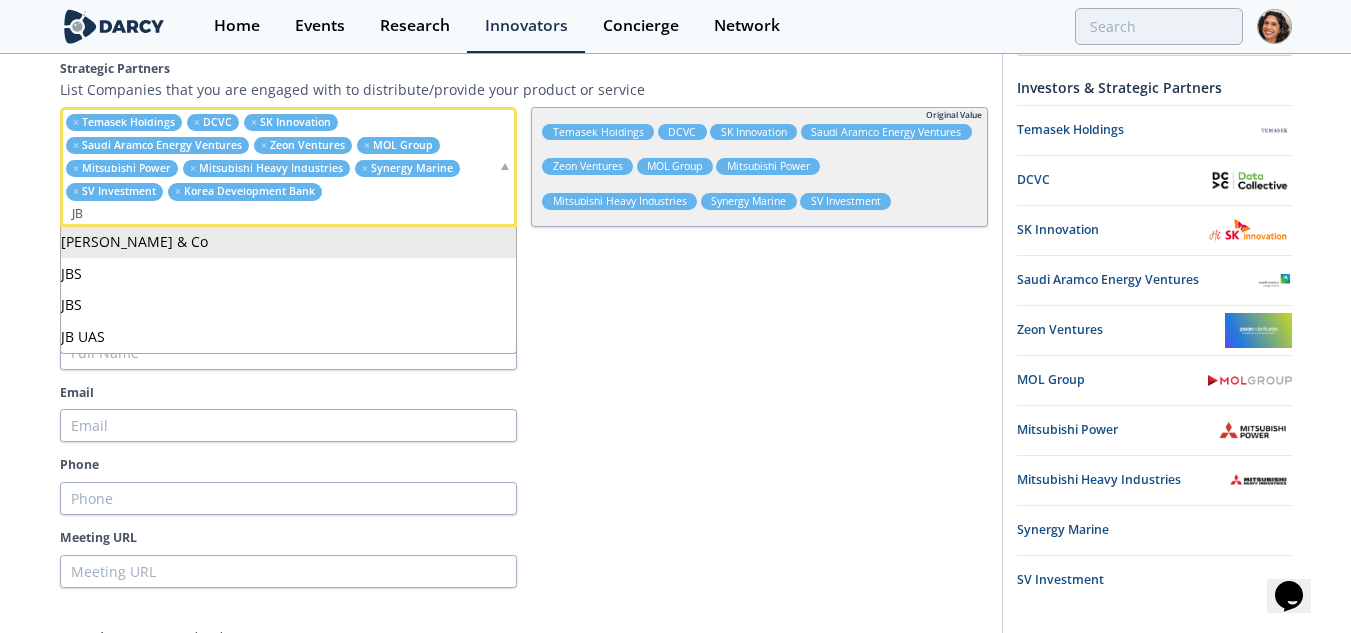 type on "J" 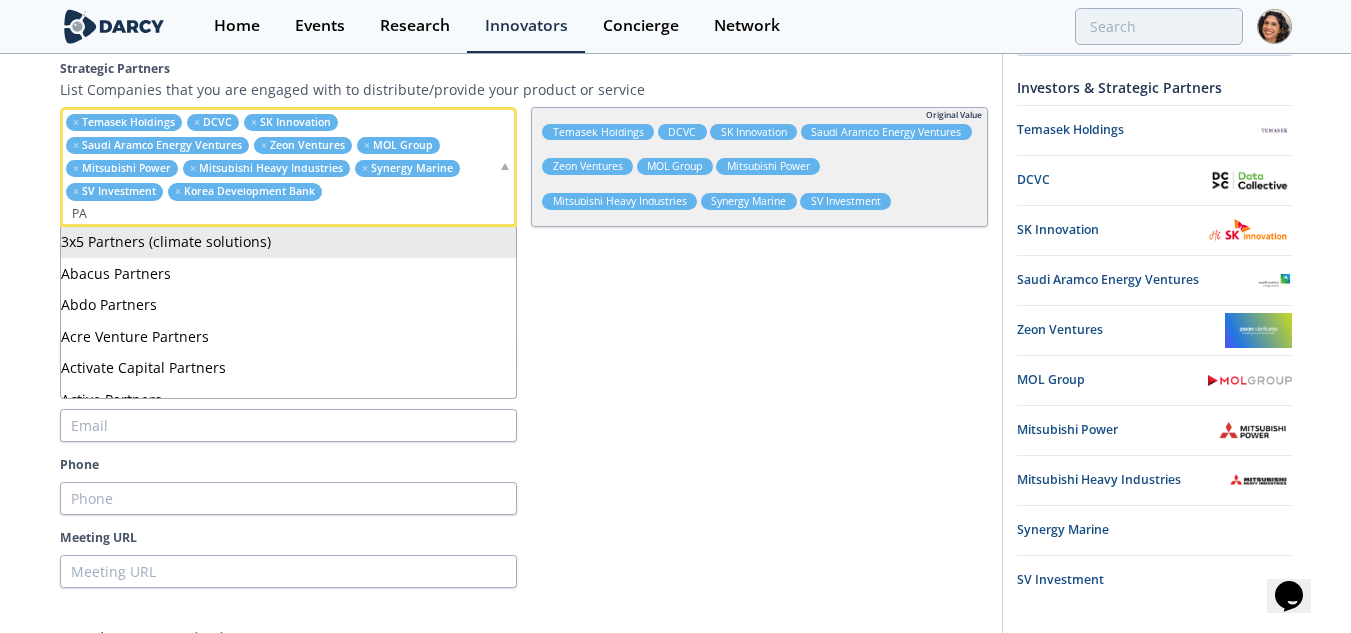 type on "P" 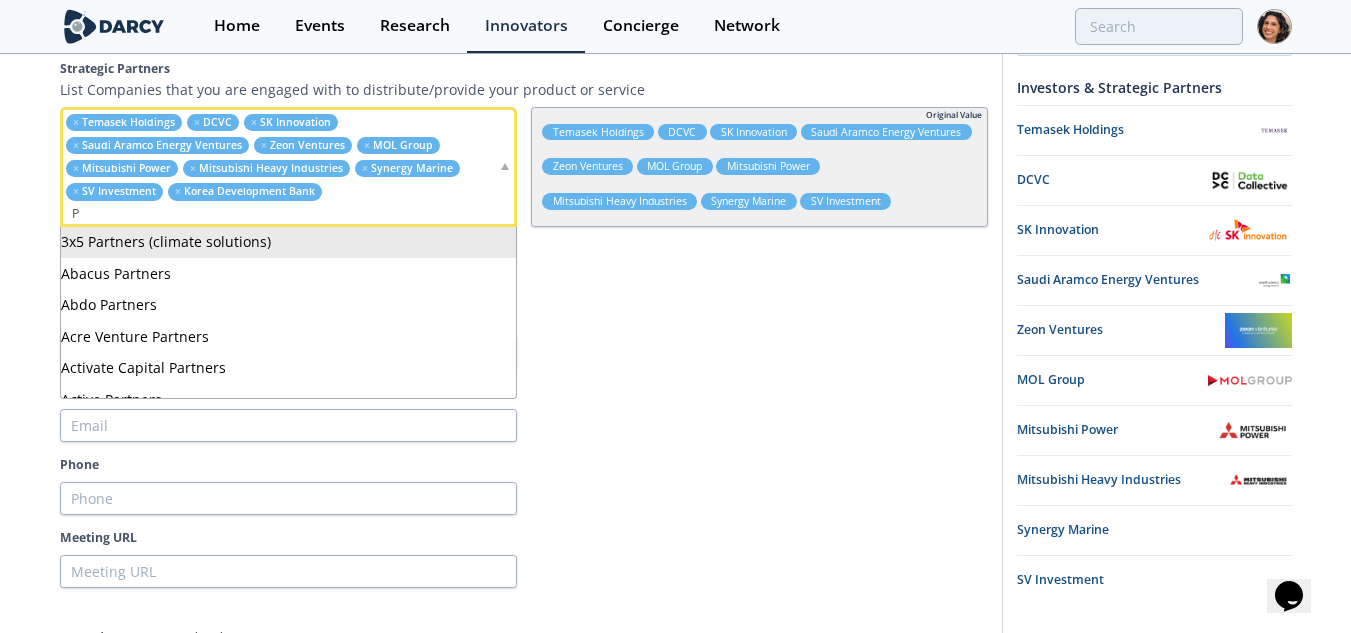 type 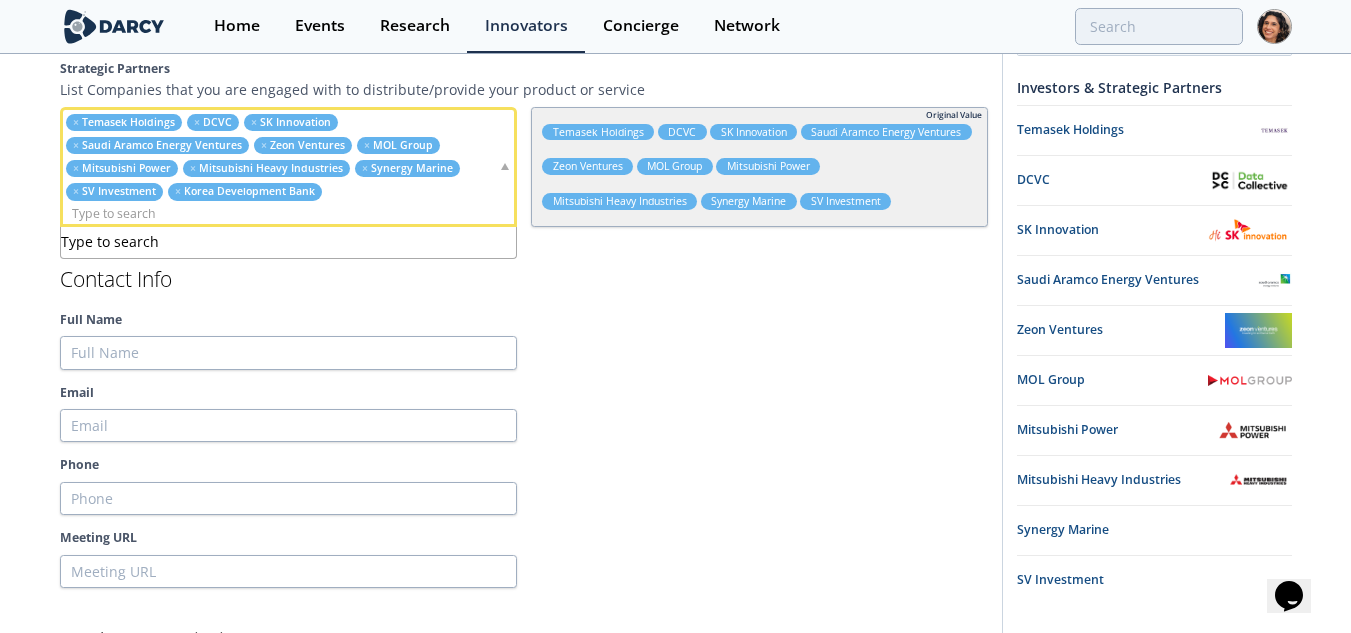 click at bounding box center [759, 353] 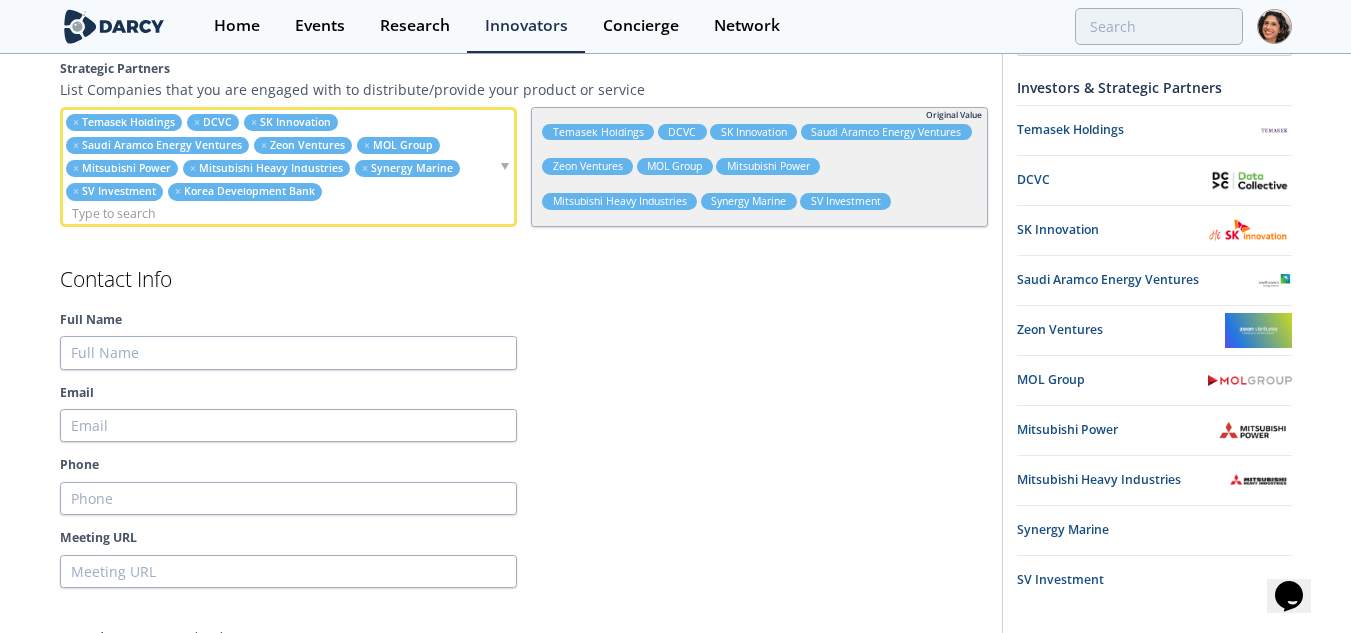 click on "Email" at bounding box center [524, 393] 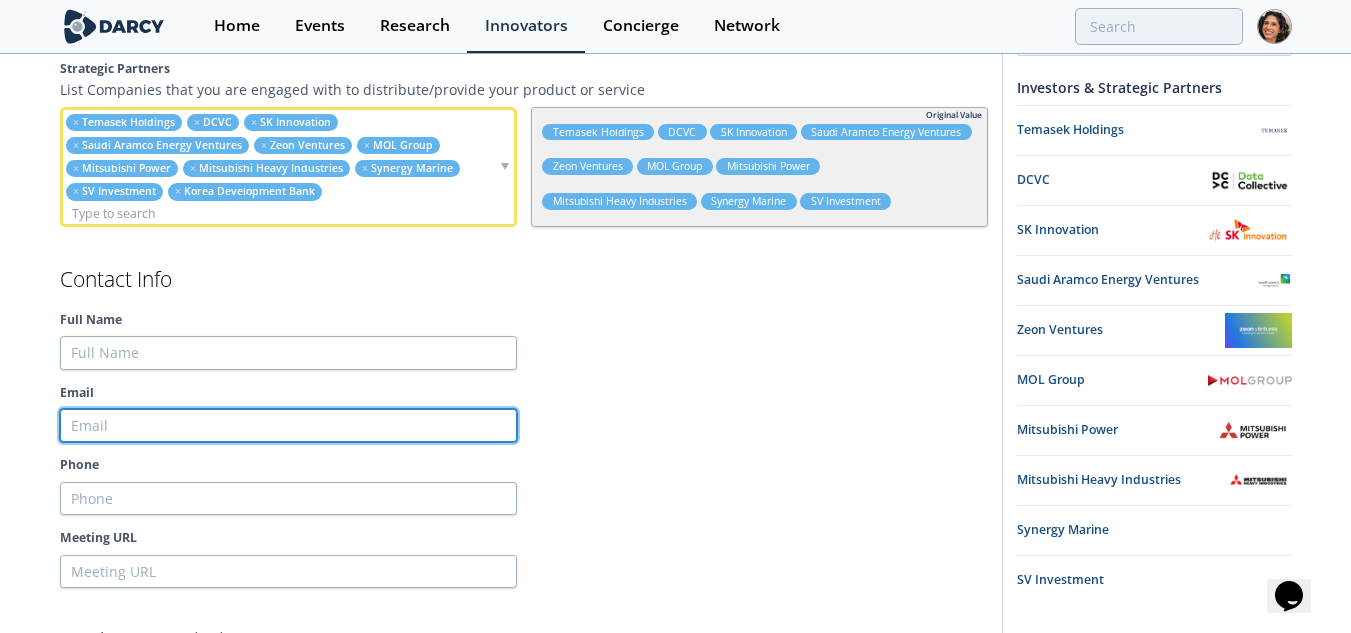 click on "Email" at bounding box center (288, 426) 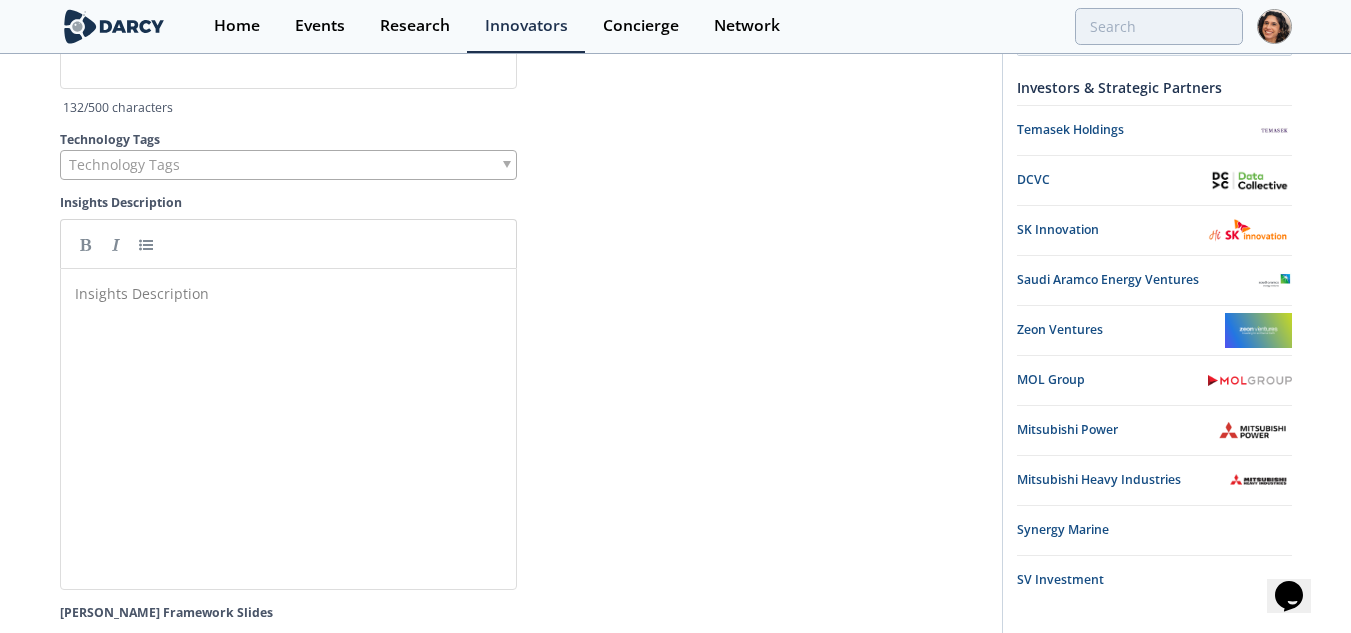 scroll, scrollTop: 6054, scrollLeft: 0, axis: vertical 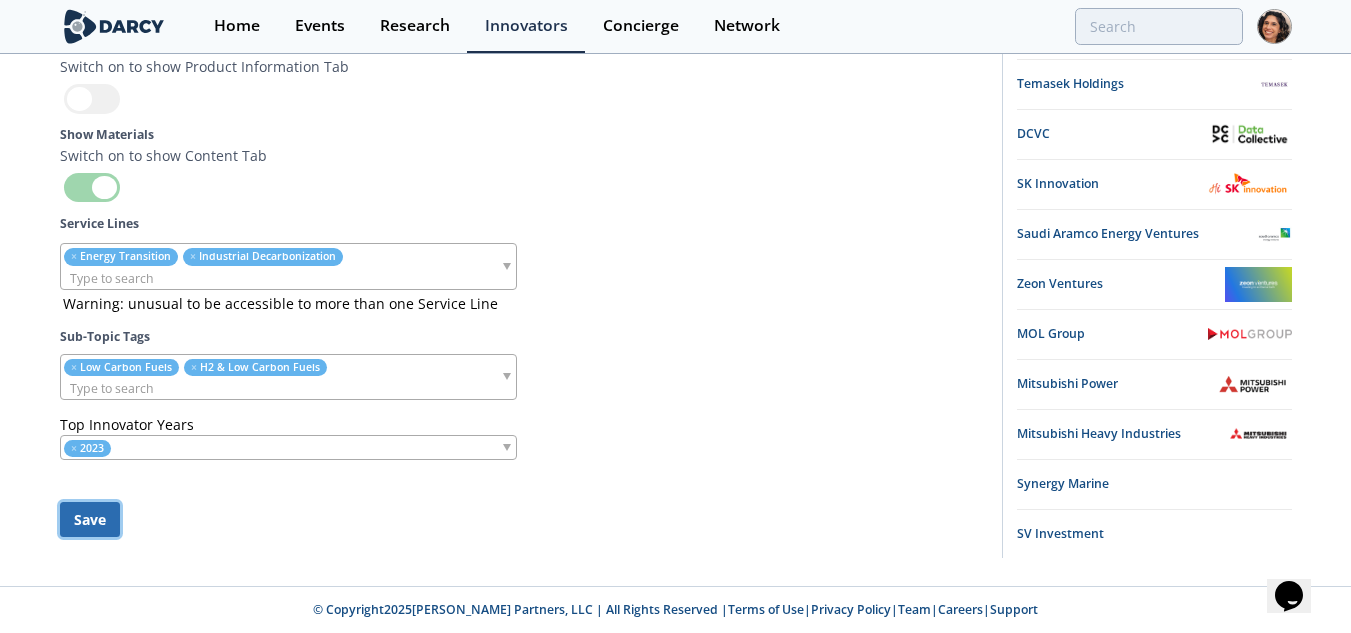 click on "Save" at bounding box center [90, 519] 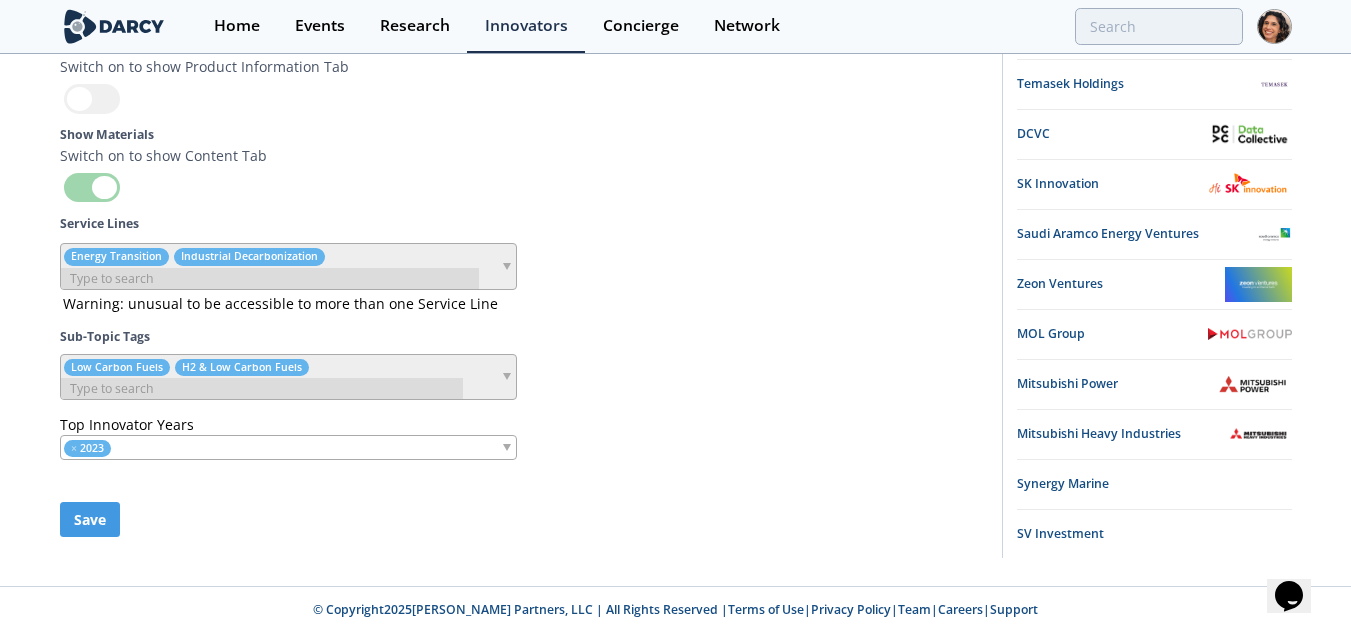 type 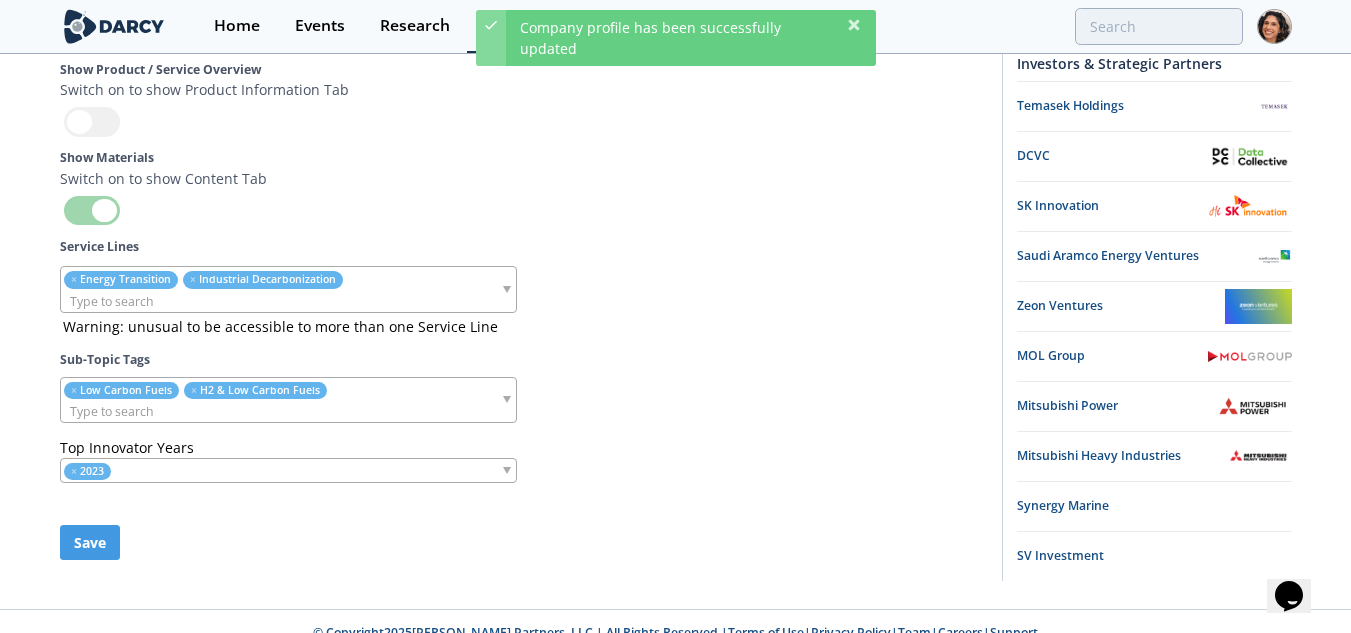 scroll, scrollTop: 6050, scrollLeft: 0, axis: vertical 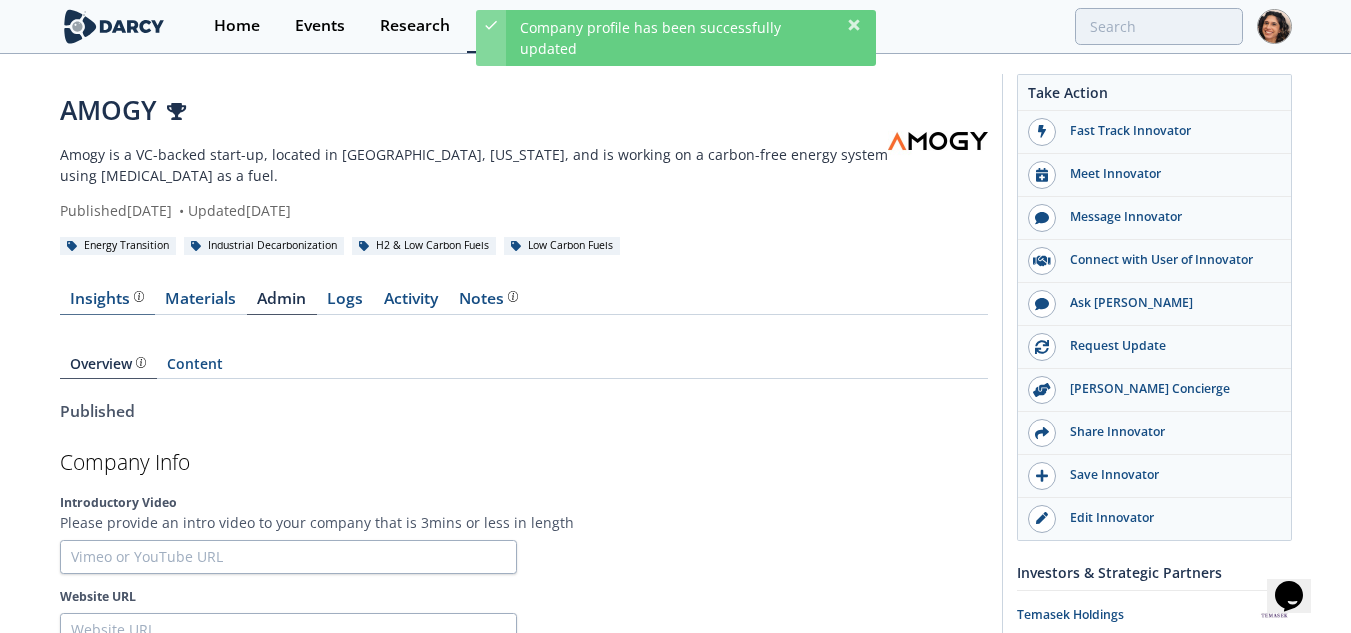 click on "Insights" at bounding box center [107, 299] 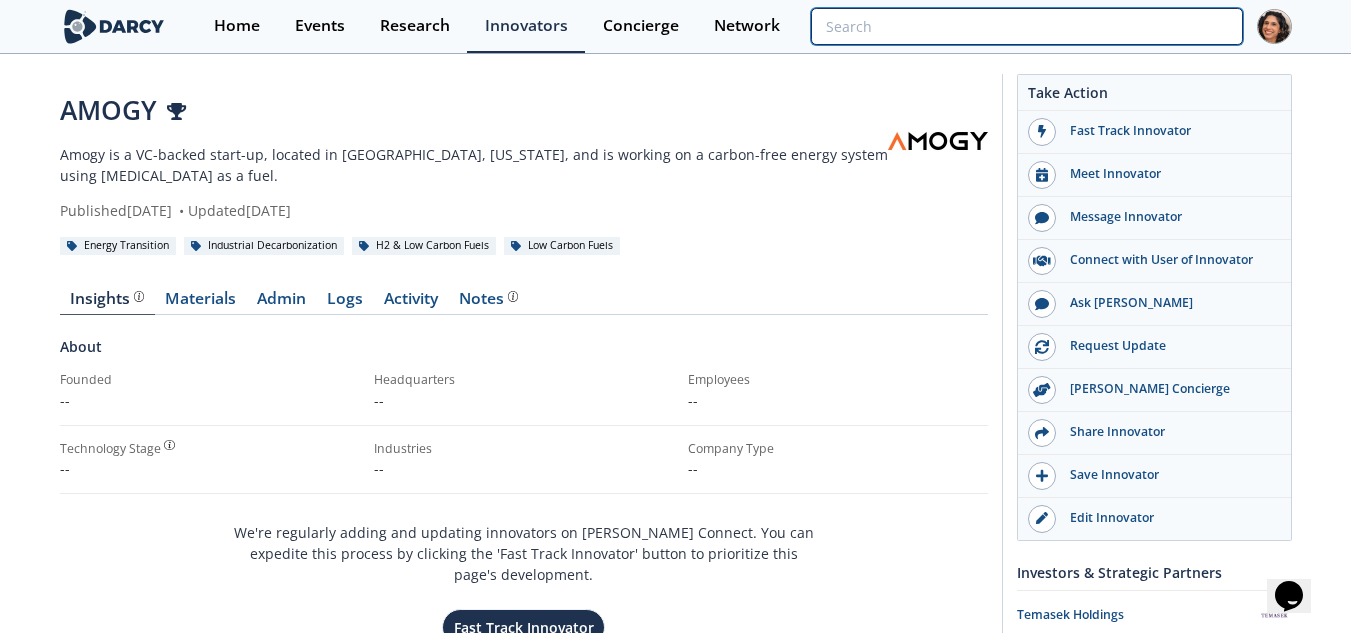 click at bounding box center (1026, 26) 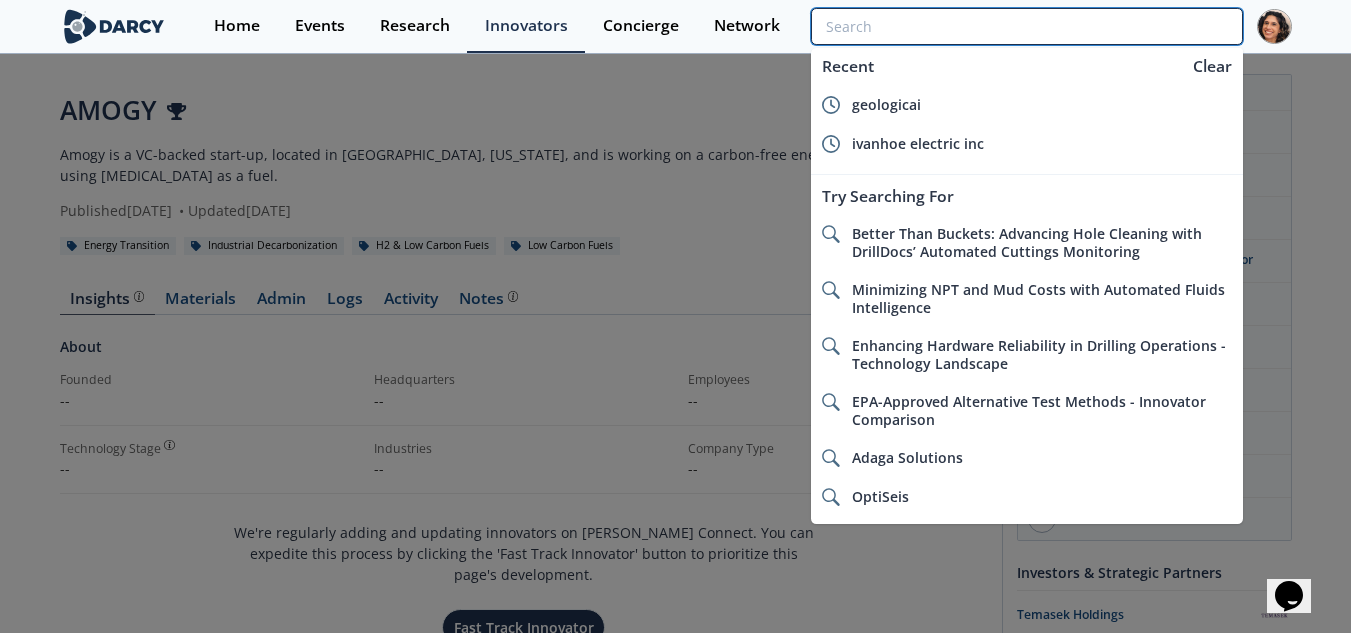 paste on "Inyanga Marine Energy Group" 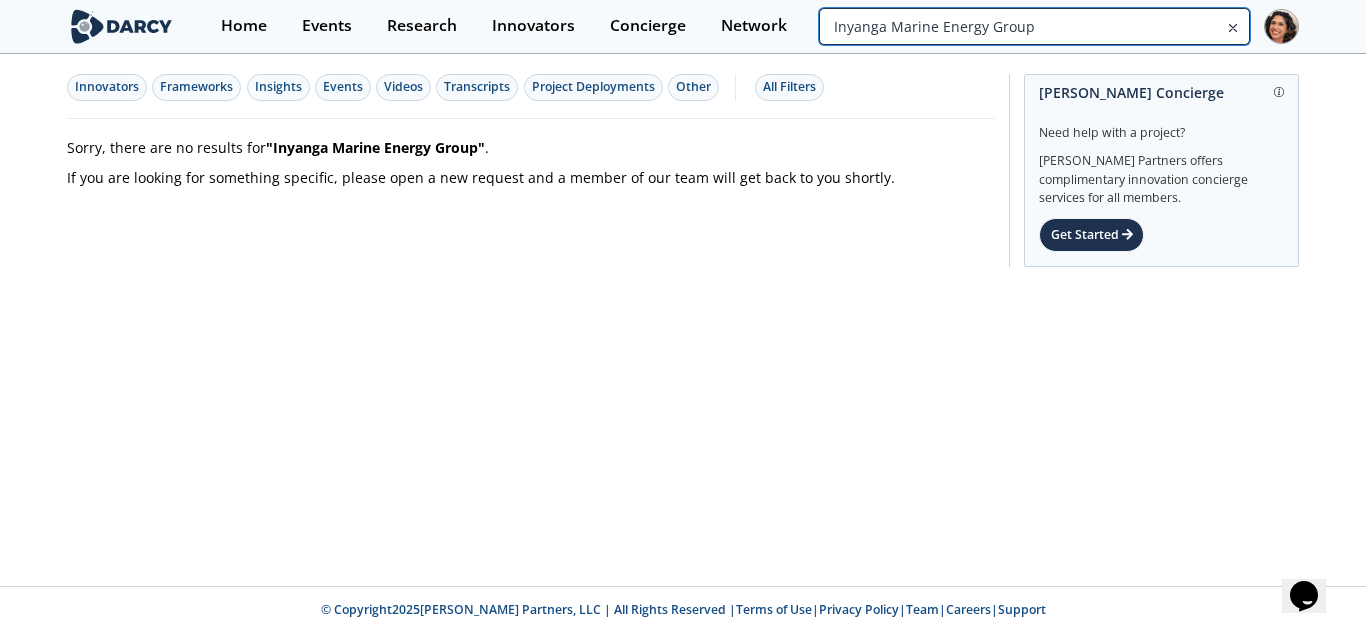 click on "Inyanga Marine Energy Group" at bounding box center [1034, 26] 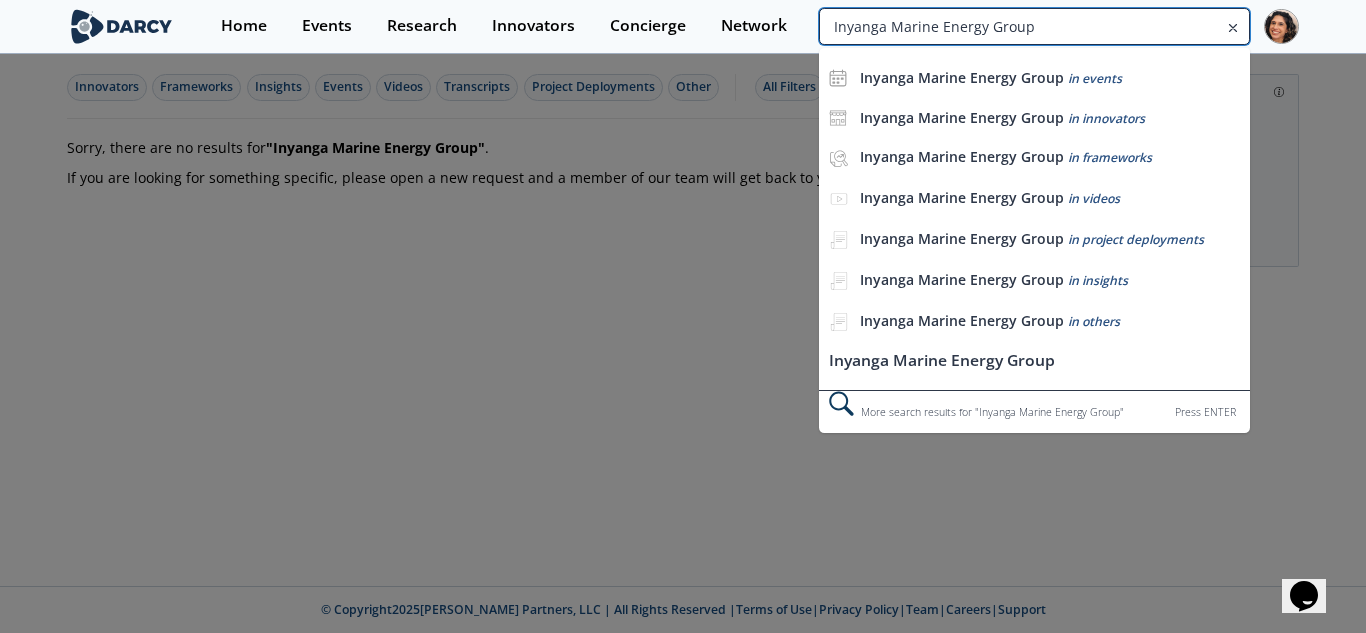 drag, startPoint x: 1092, startPoint y: 26, endPoint x: 928, endPoint y: 26, distance: 164 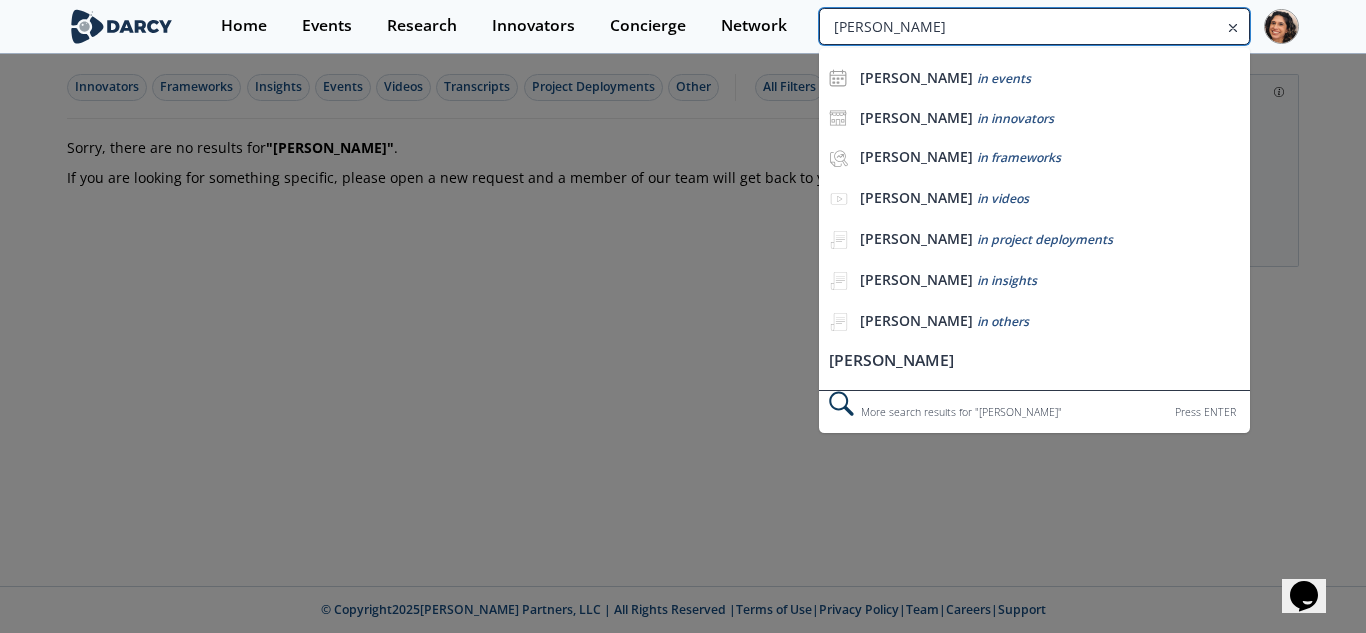 click on "Inyanga MarinRE" at bounding box center [1034, 26] 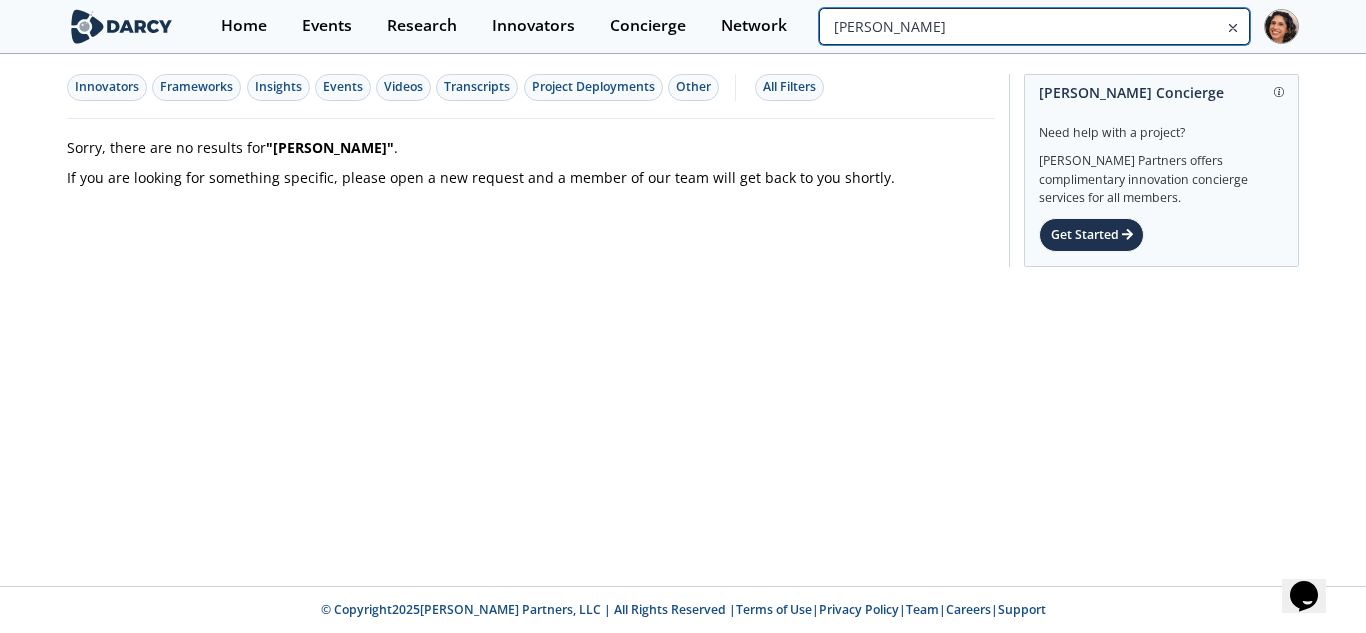 click on "Inyanga MarinE" at bounding box center [1034, 26] 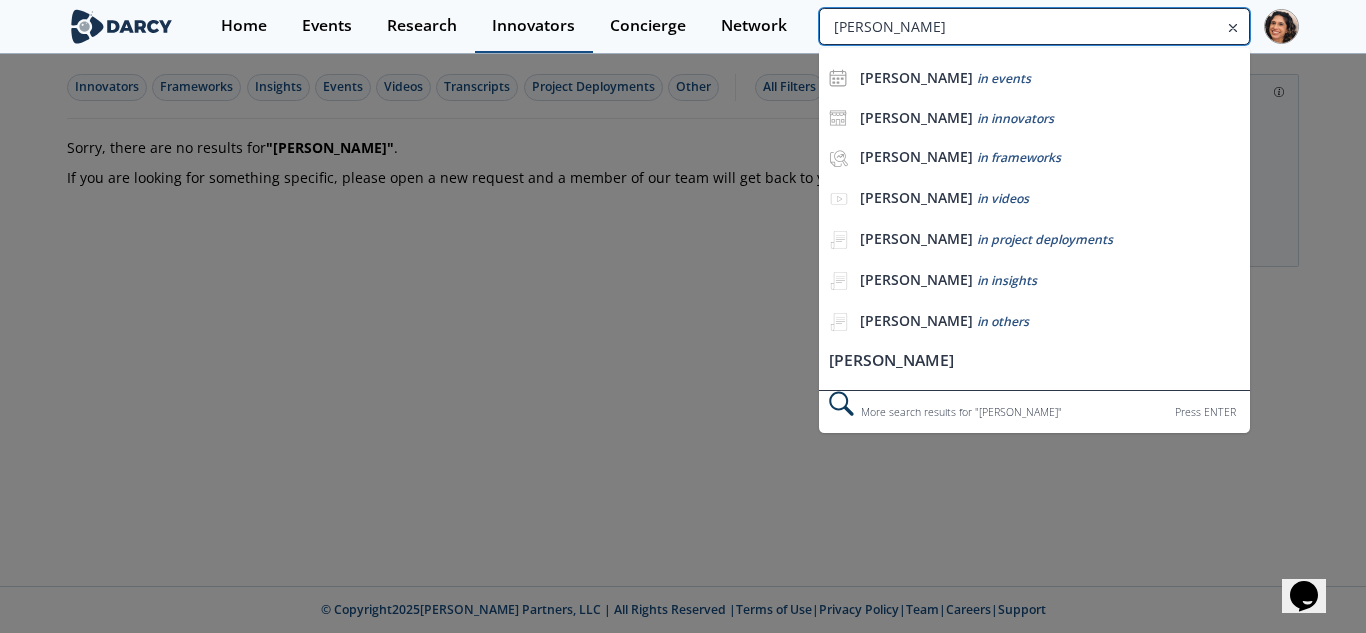 drag, startPoint x: 1027, startPoint y: 30, endPoint x: 579, endPoint y: 24, distance: 448.0402 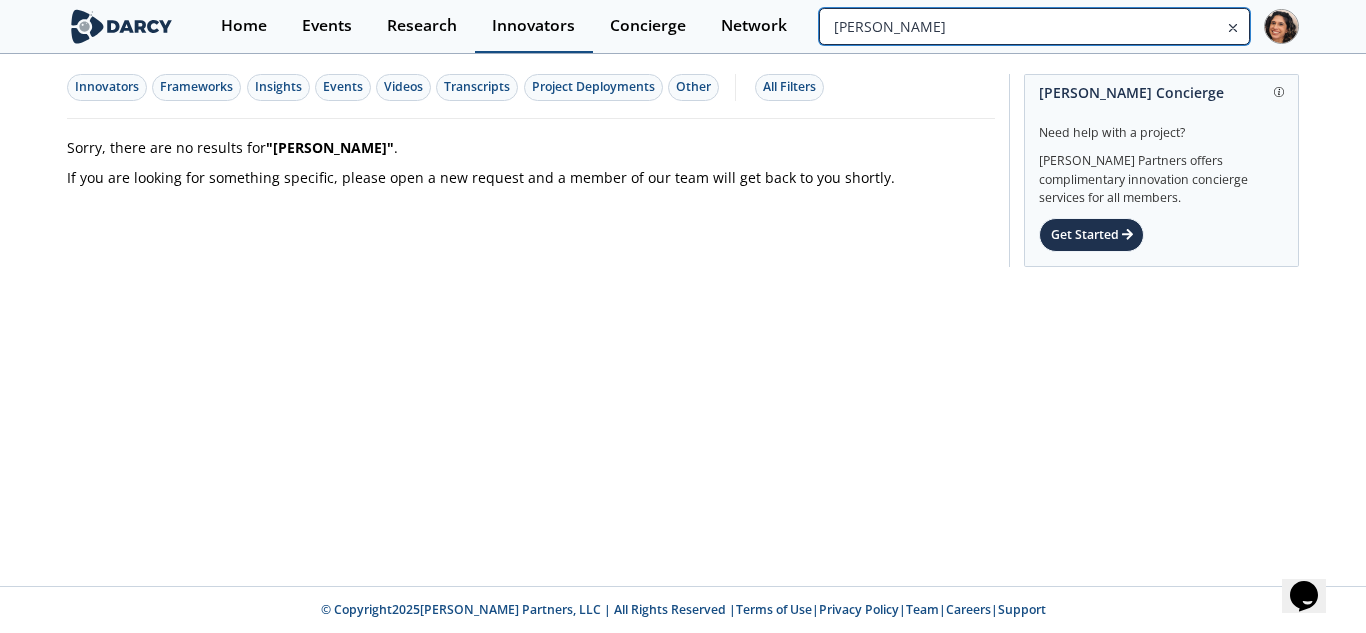 paste on "Jälle Technologies" 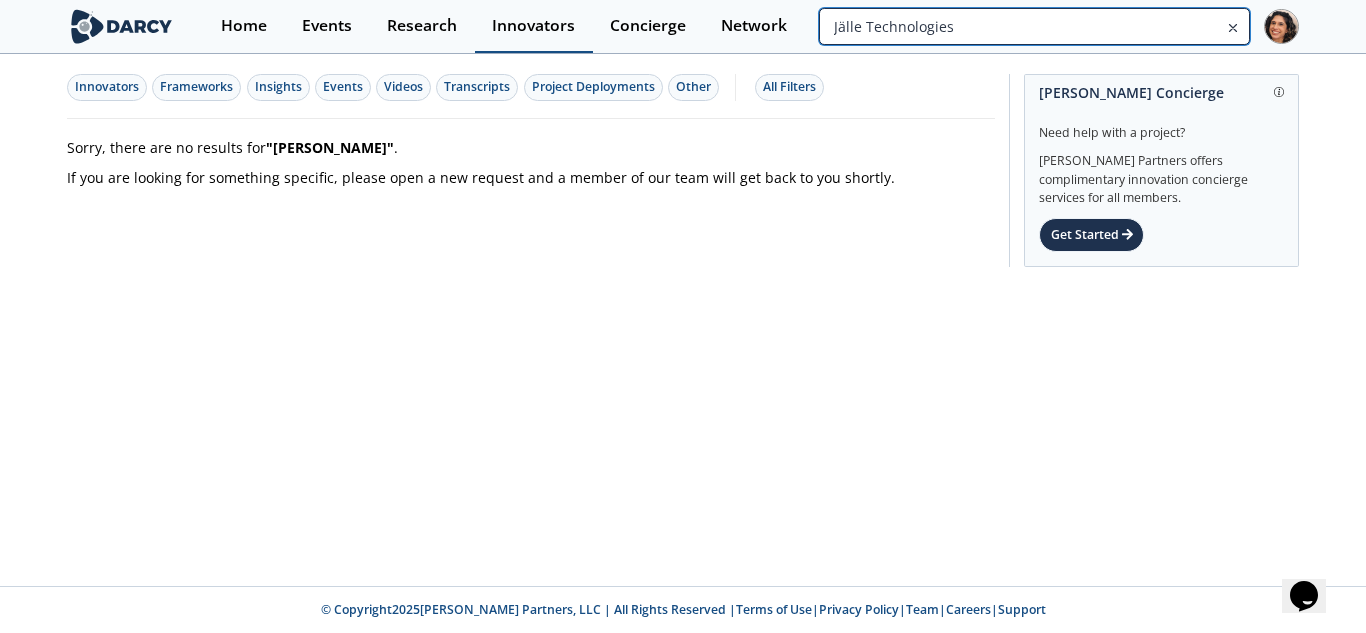 type on "Jälle Technologies" 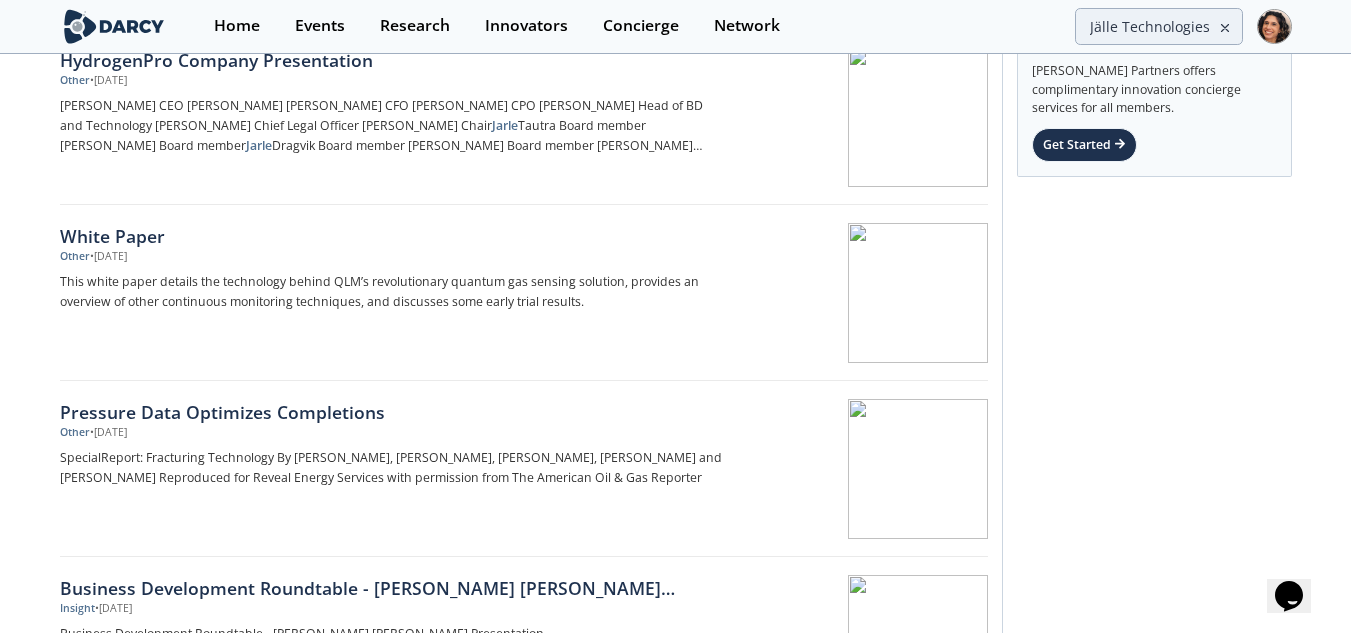 scroll, scrollTop: 0, scrollLeft: 0, axis: both 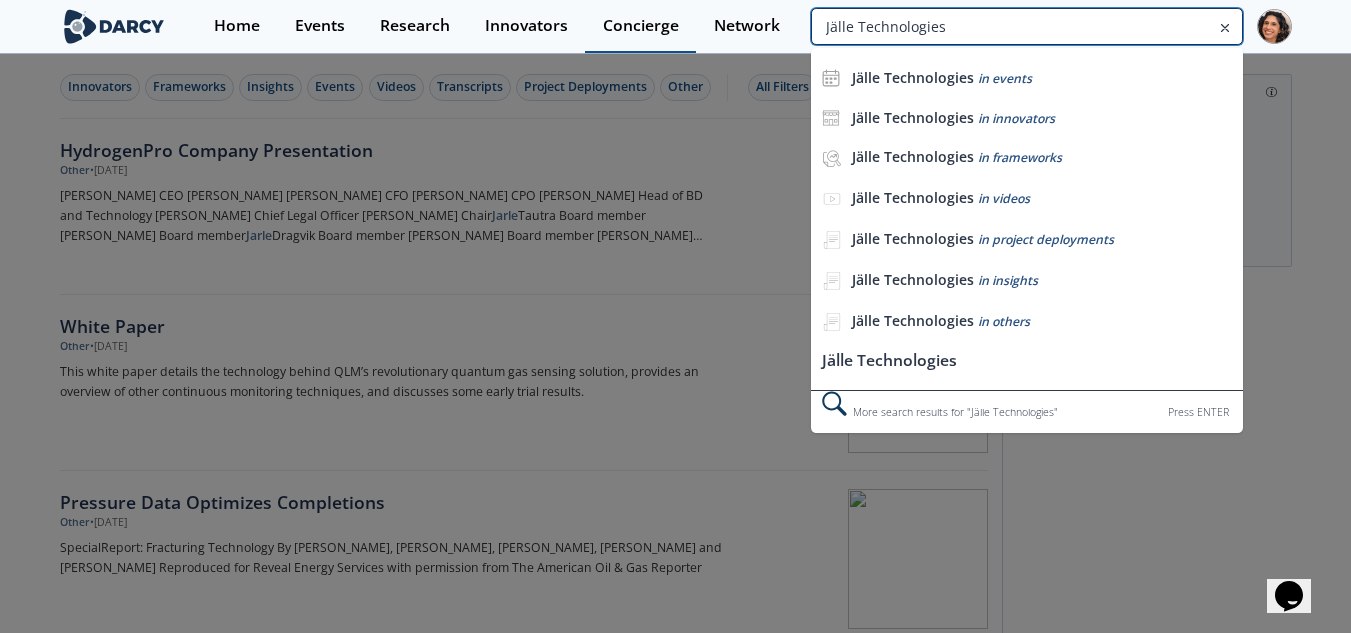 drag, startPoint x: 1206, startPoint y: 29, endPoint x: 685, endPoint y: 21, distance: 521.0614 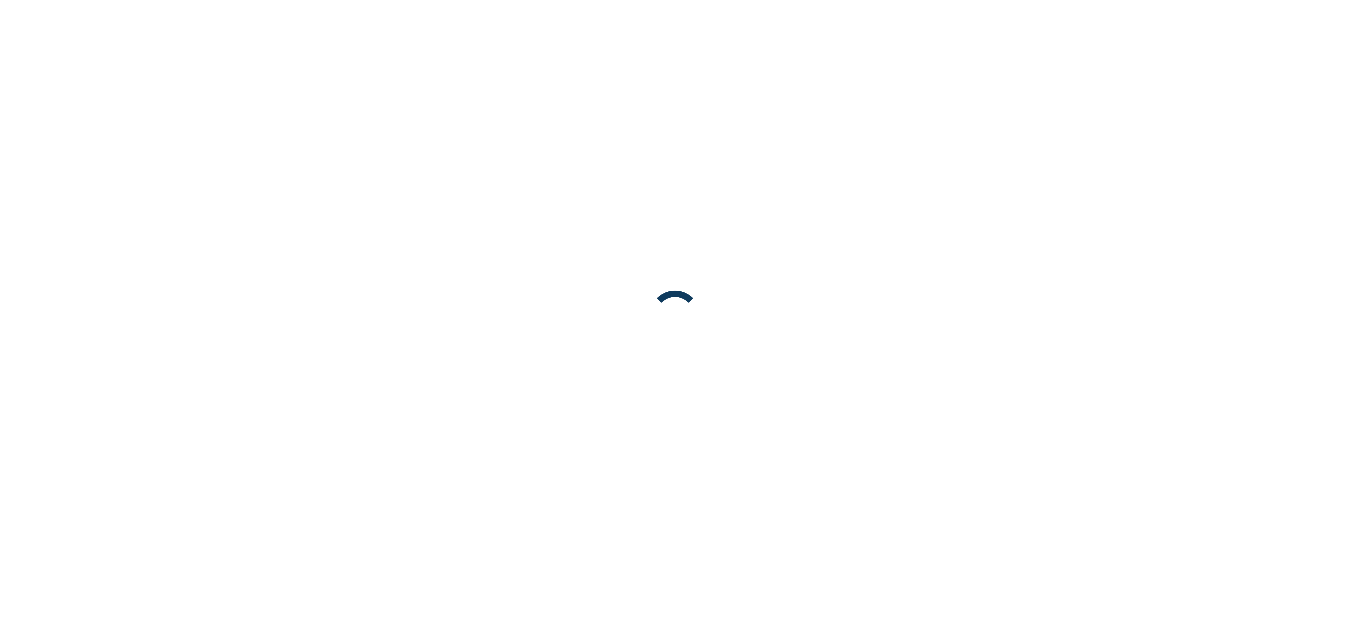 scroll, scrollTop: 0, scrollLeft: 0, axis: both 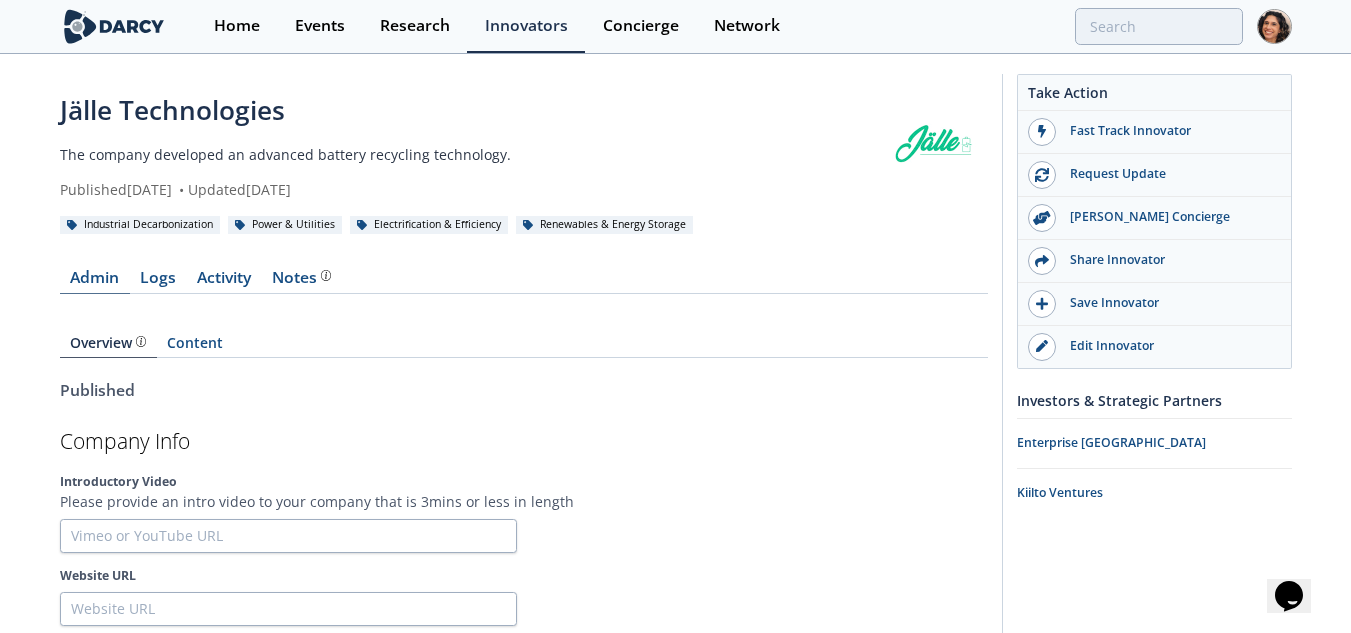 click on "Admin" at bounding box center (95, 282) 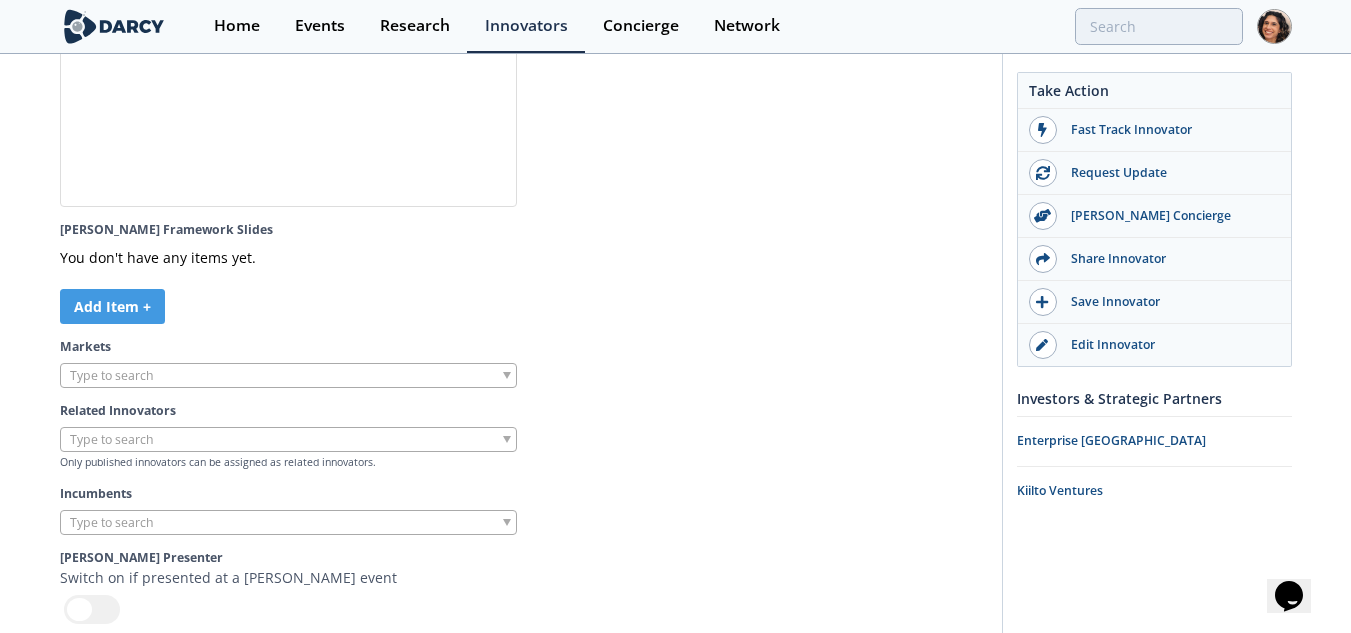 scroll, scrollTop: 5943, scrollLeft: 0, axis: vertical 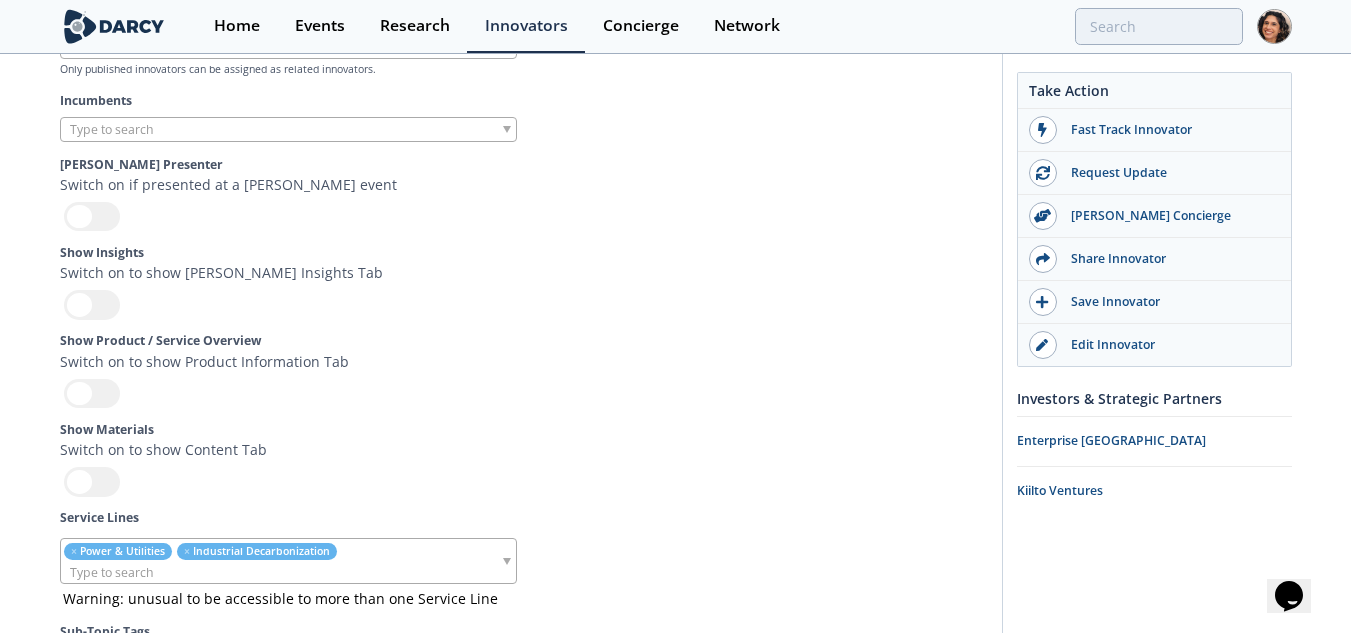 click at bounding box center (92, 304) 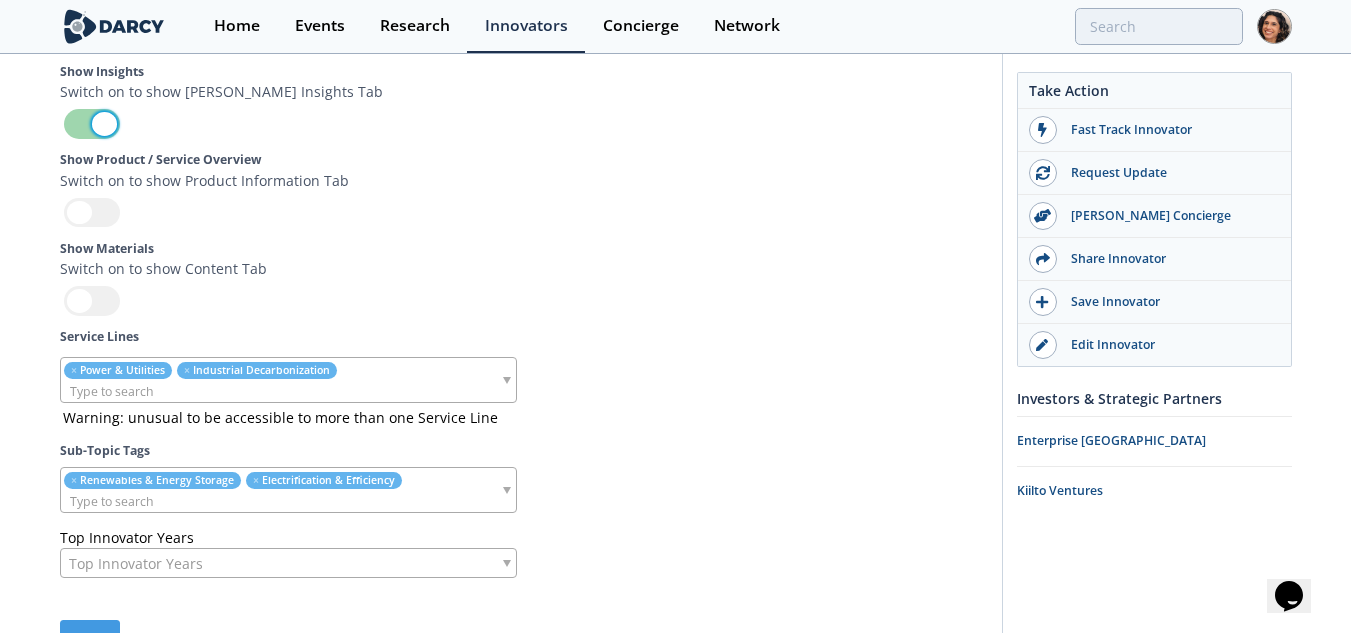 scroll, scrollTop: 5943, scrollLeft: 0, axis: vertical 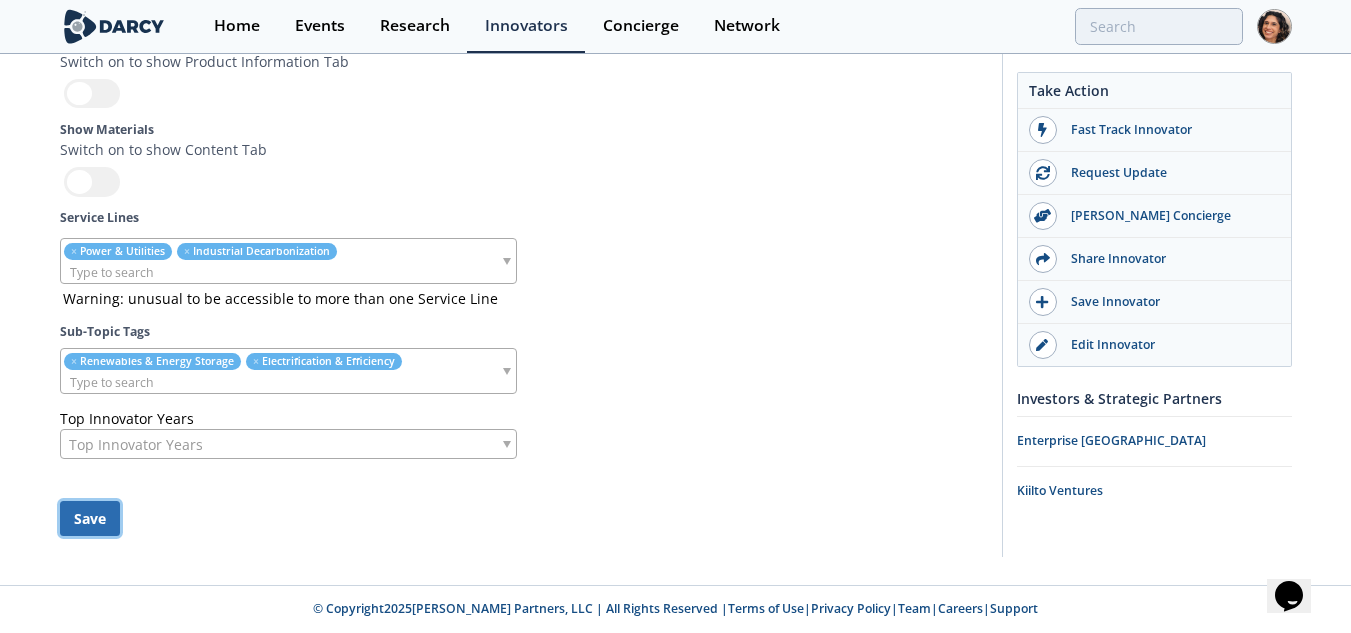 click on "Save" at bounding box center [90, 518] 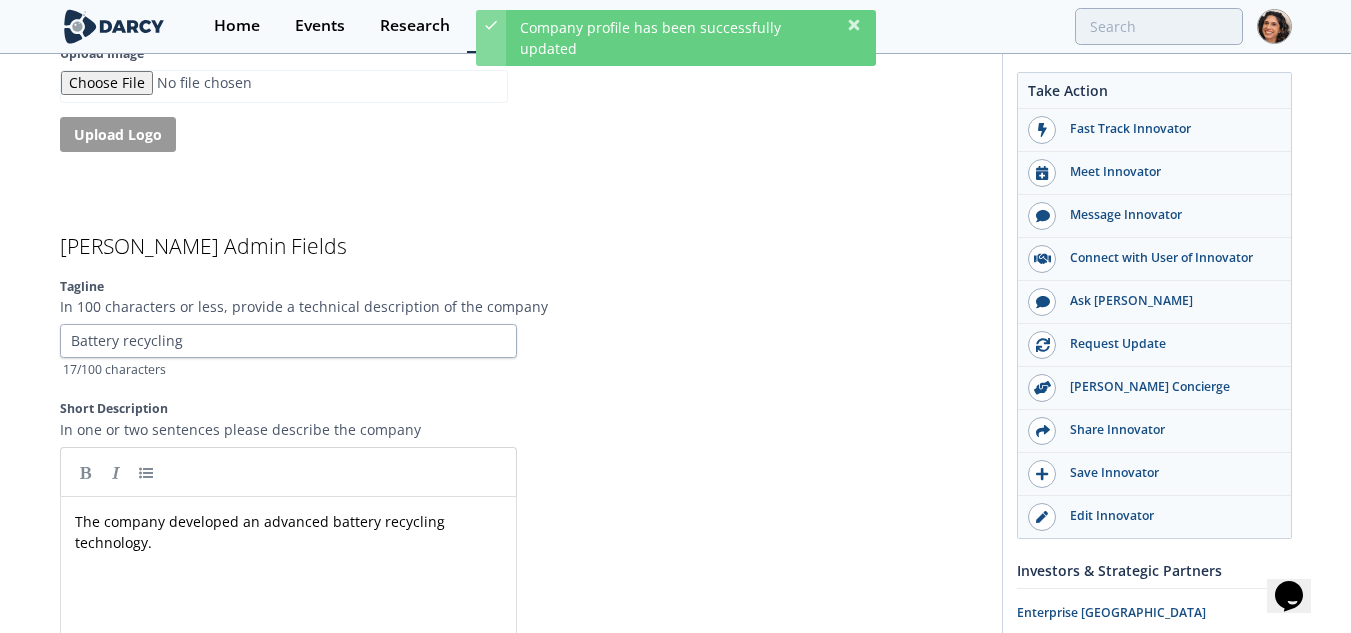 scroll, scrollTop: 0, scrollLeft: 0, axis: both 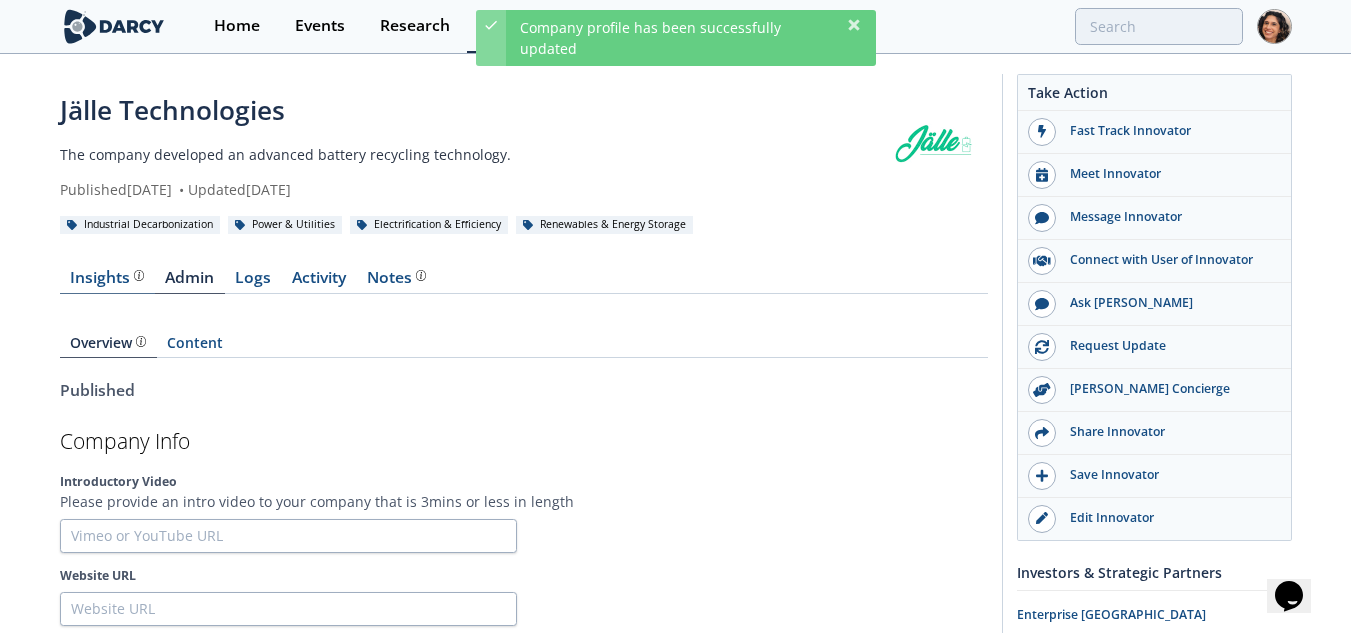click on "Insights" at bounding box center (107, 278) 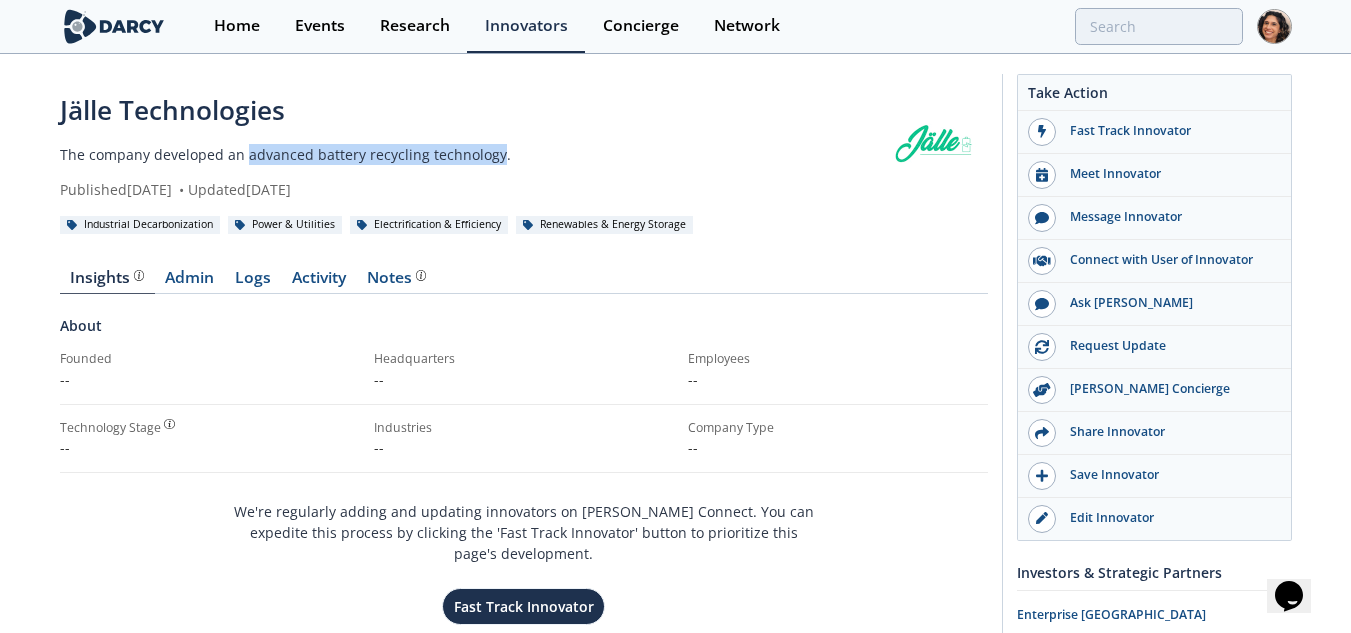 drag, startPoint x: 245, startPoint y: 156, endPoint x: 489, endPoint y: 155, distance: 244.00204 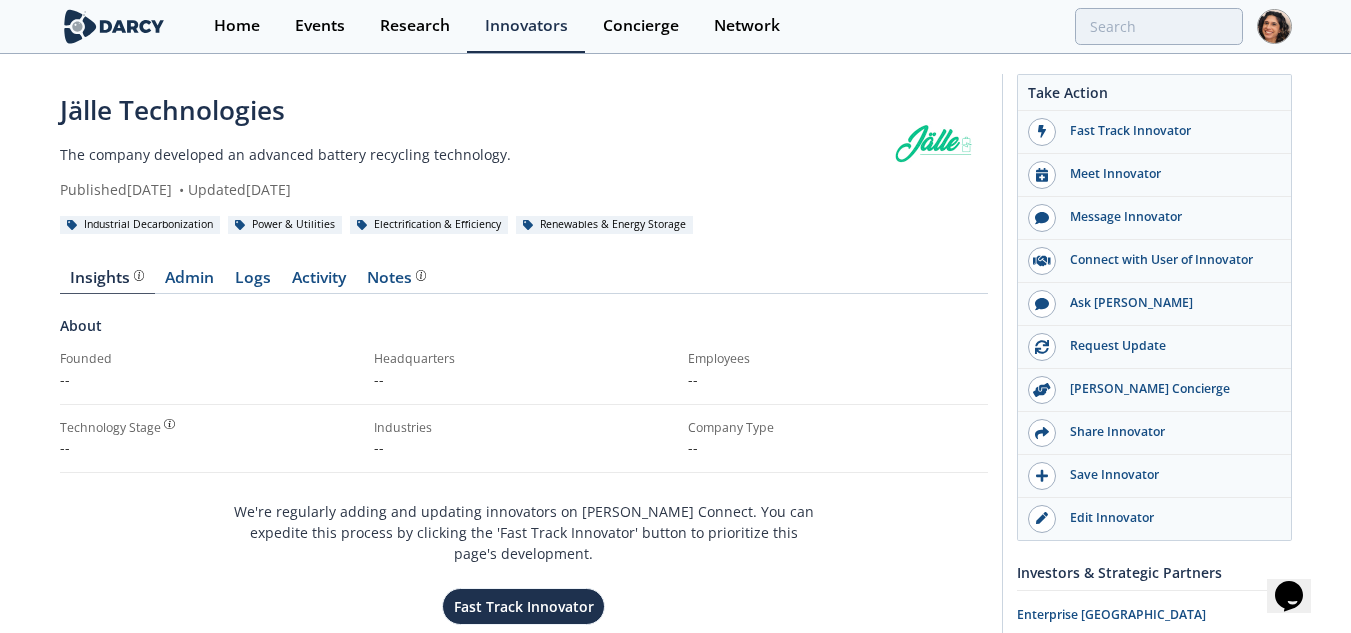click on "Jälle Technologies
The company developed an advanced battery recycling technology.
Published  [DATE]
•
Updated  [DATE]" at bounding box center (474, 145) 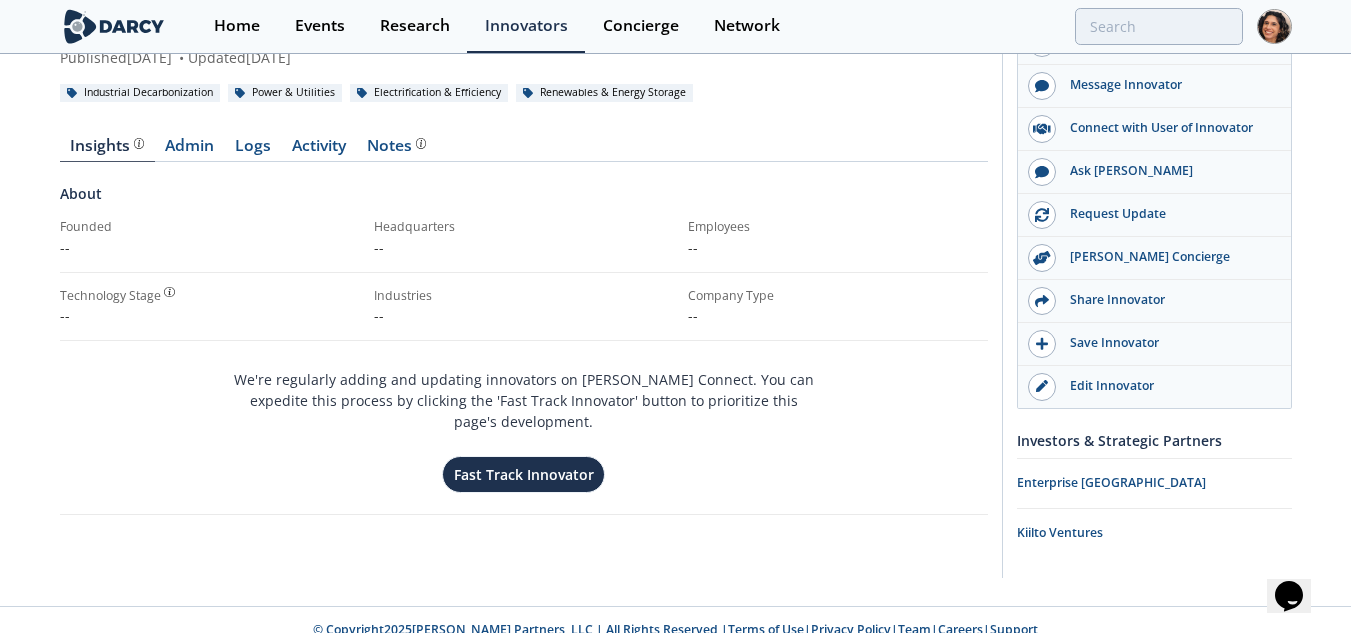 scroll, scrollTop: 0, scrollLeft: 0, axis: both 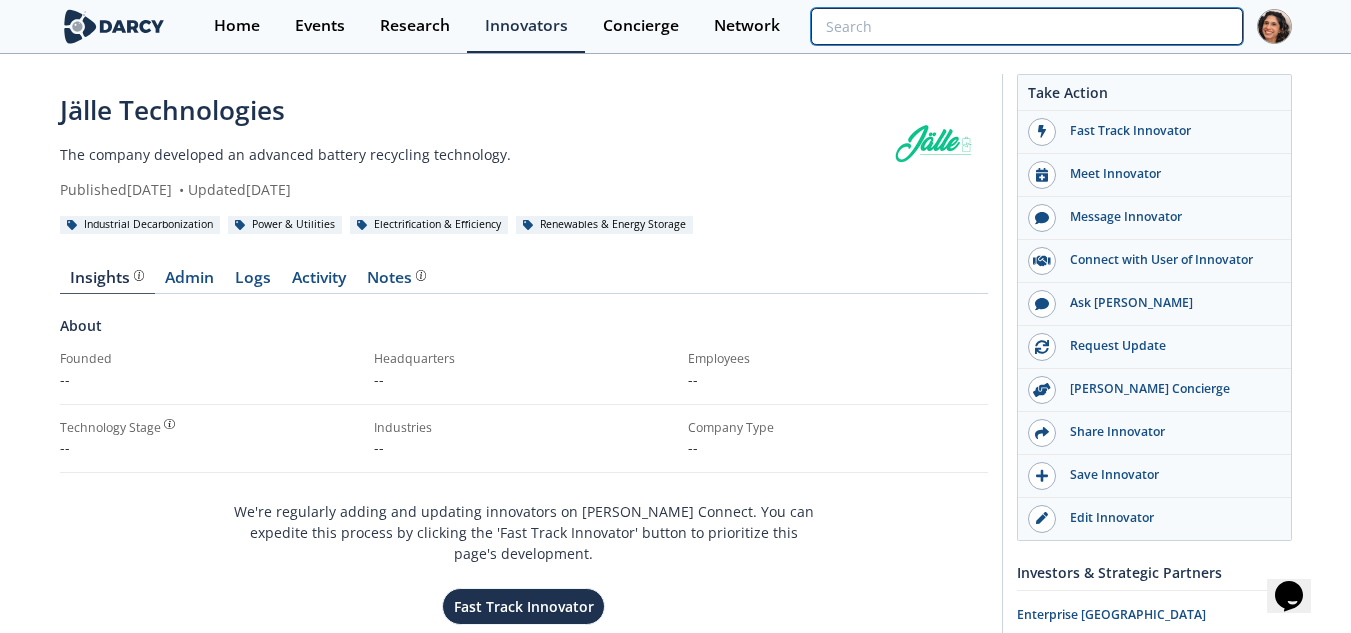 click at bounding box center [1026, 26] 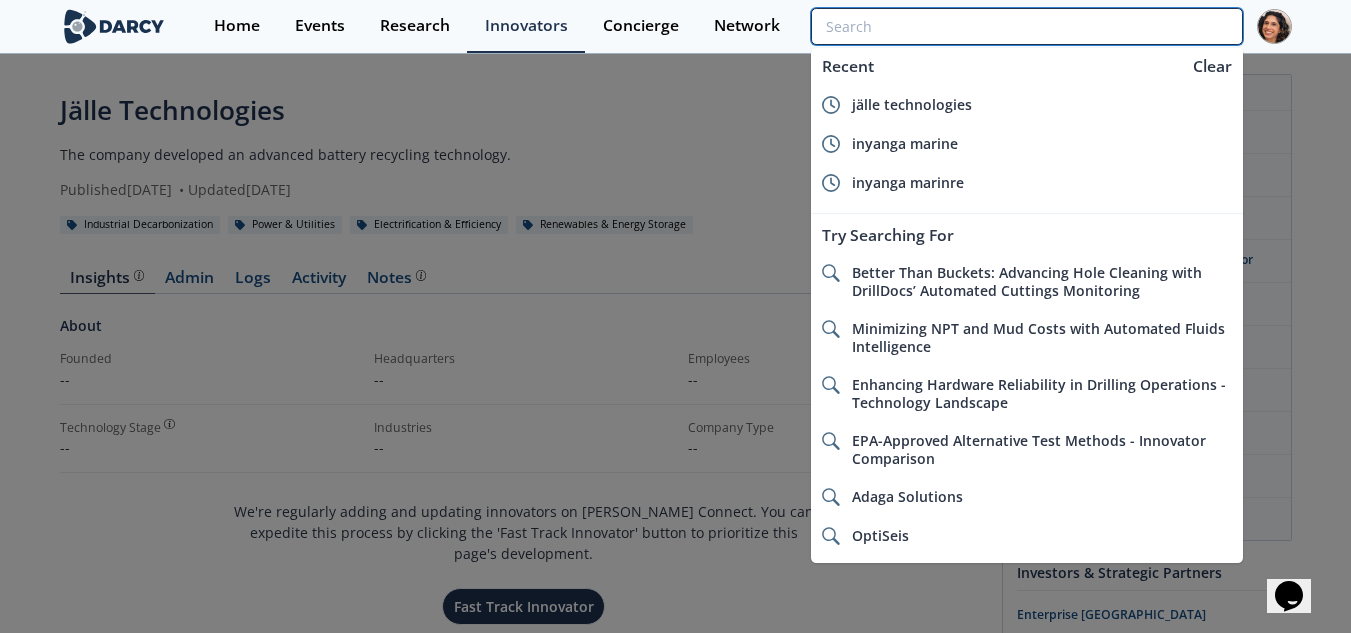 paste on "Ukrhydroenergo" 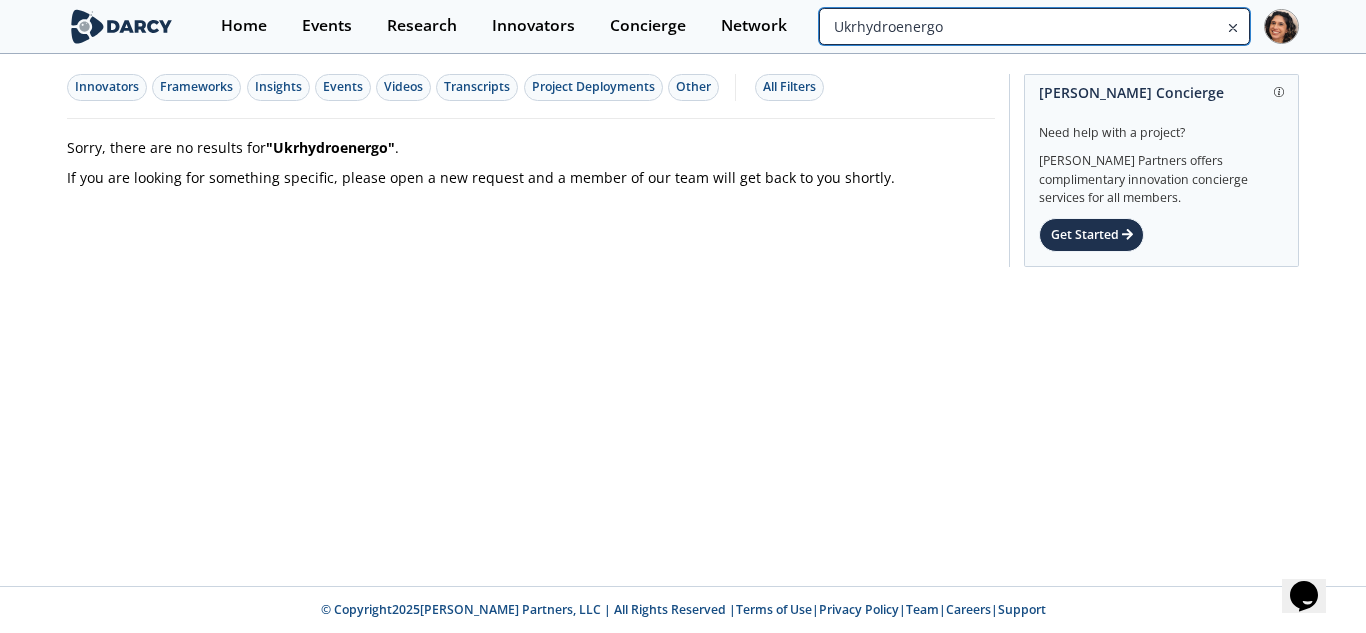 click on "Ukrhydroenergo" at bounding box center [1034, 26] 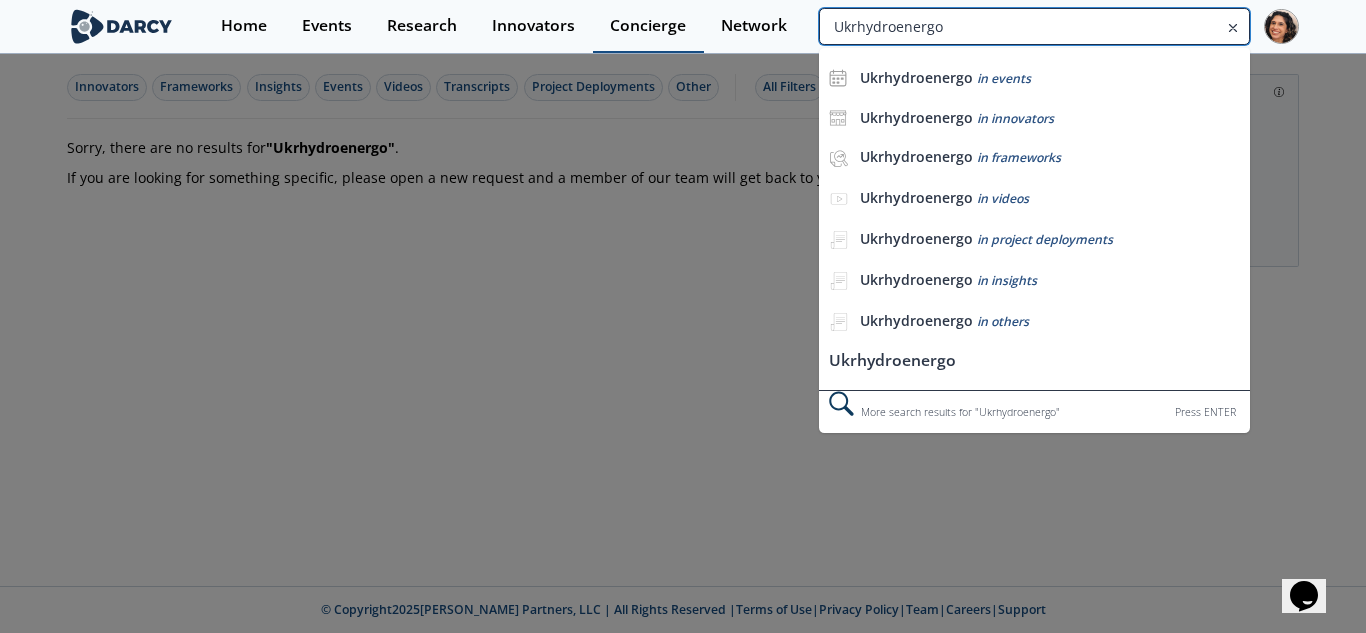 drag, startPoint x: 1030, startPoint y: 22, endPoint x: 680, endPoint y: 25, distance: 350.01285 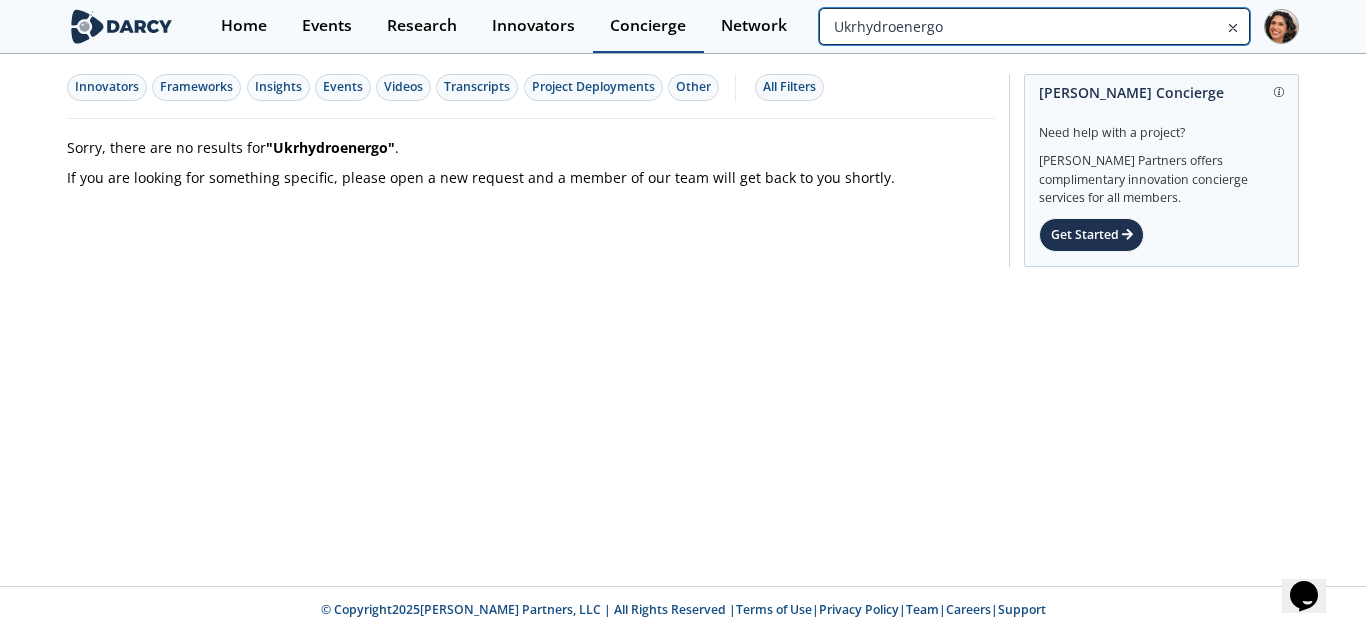 drag, startPoint x: 1008, startPoint y: 32, endPoint x: 679, endPoint y: 32, distance: 329 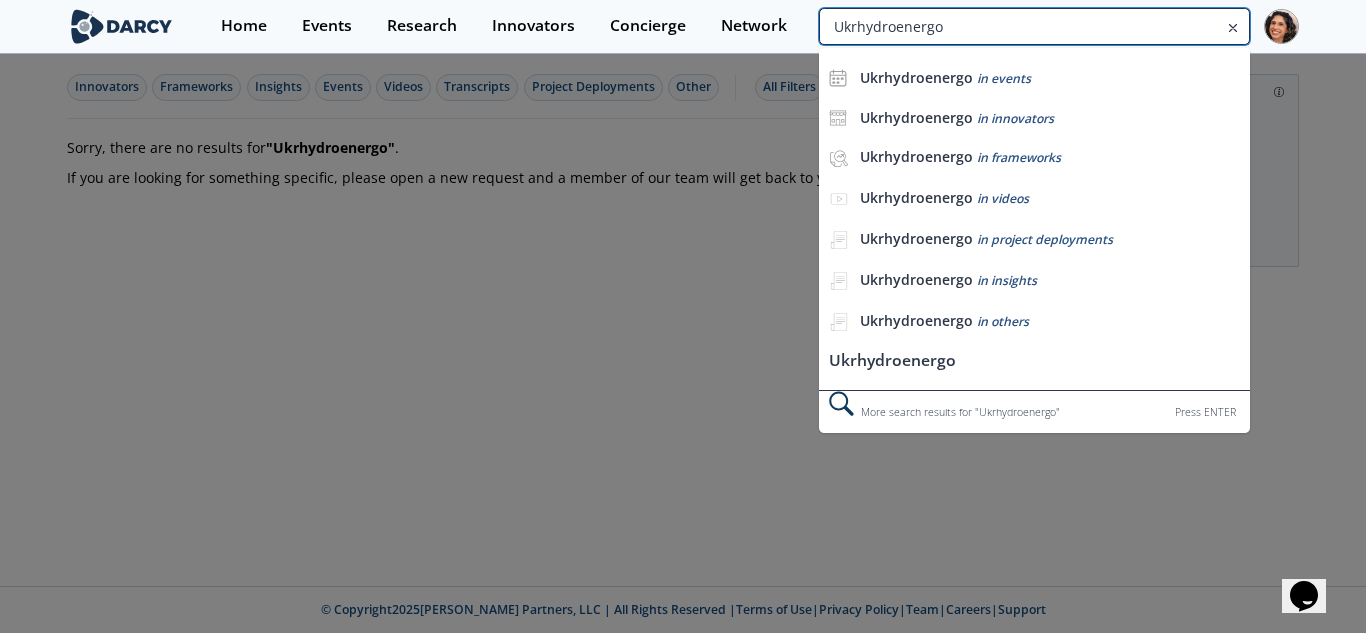 paste on "GridServe" 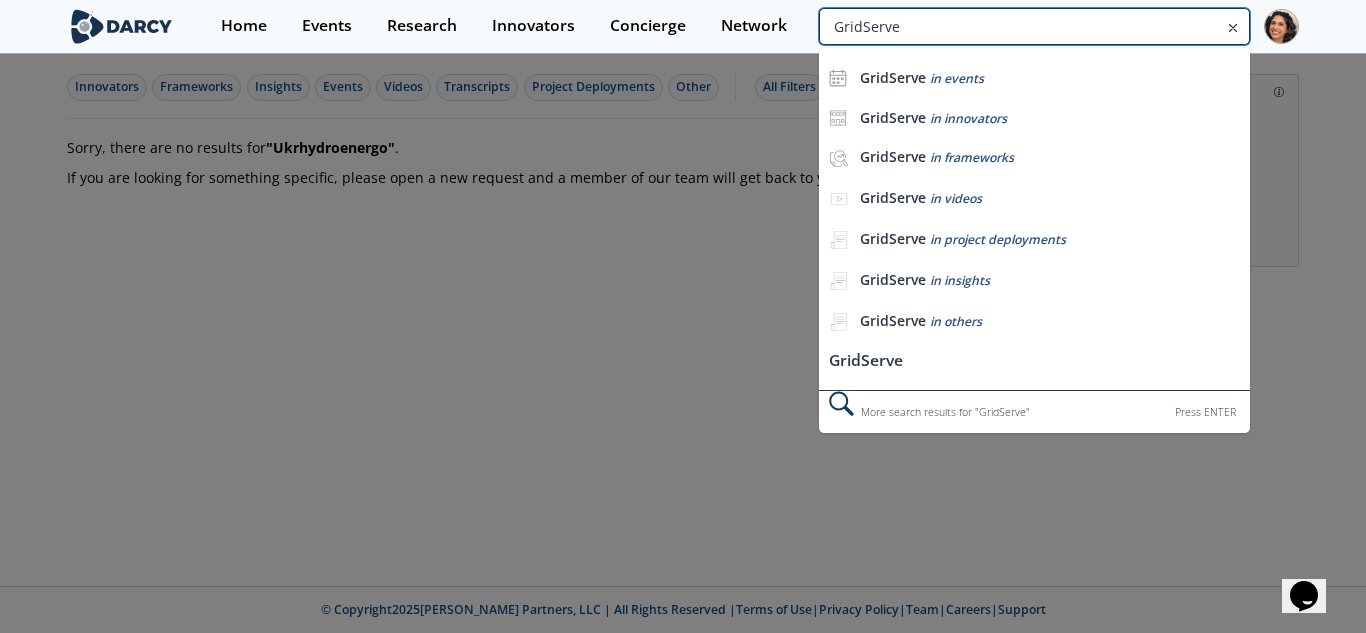 type on "GridServe" 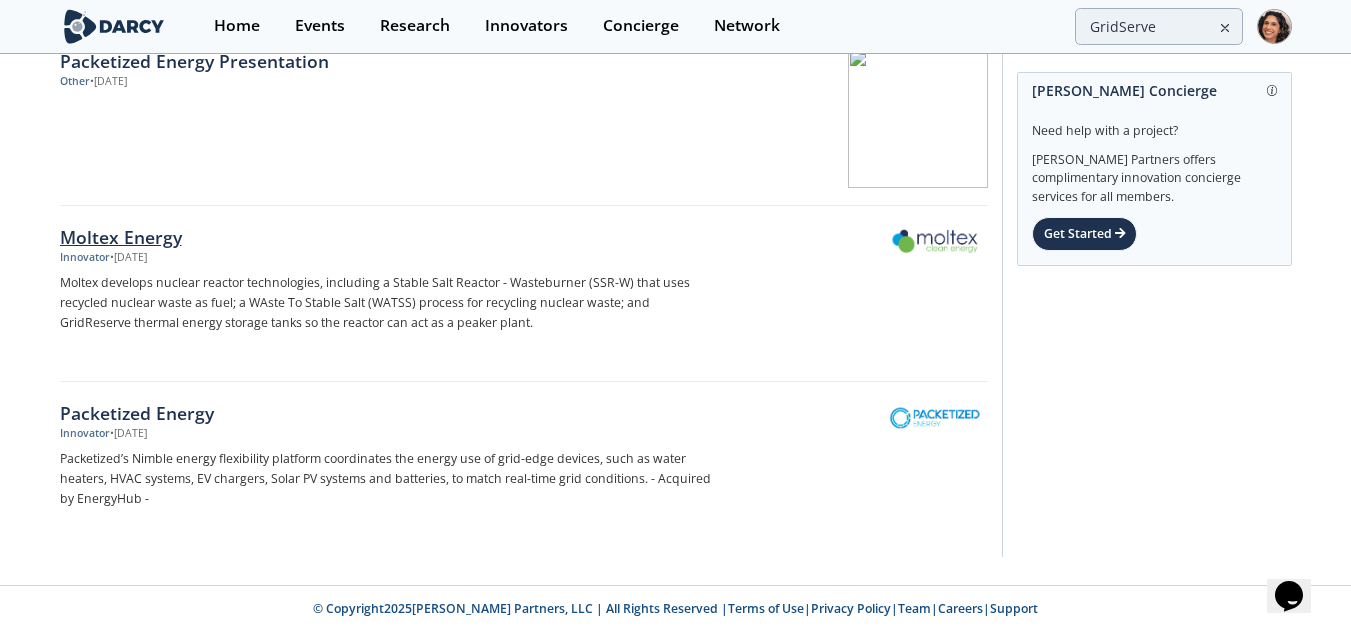 scroll, scrollTop: 0, scrollLeft: 0, axis: both 